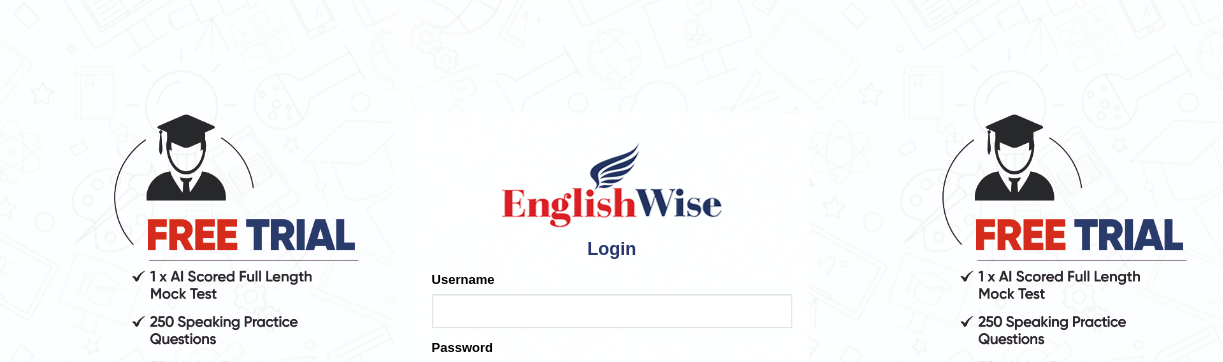 scroll, scrollTop: 0, scrollLeft: 0, axis: both 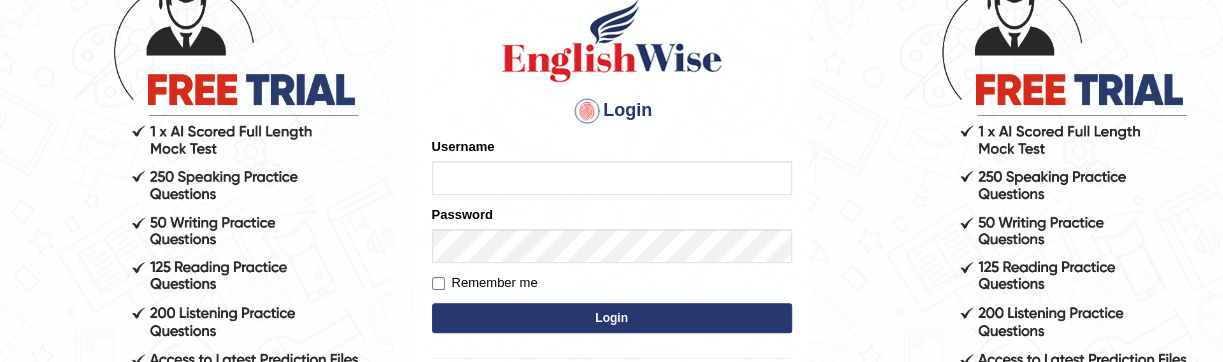 type on "maliny" 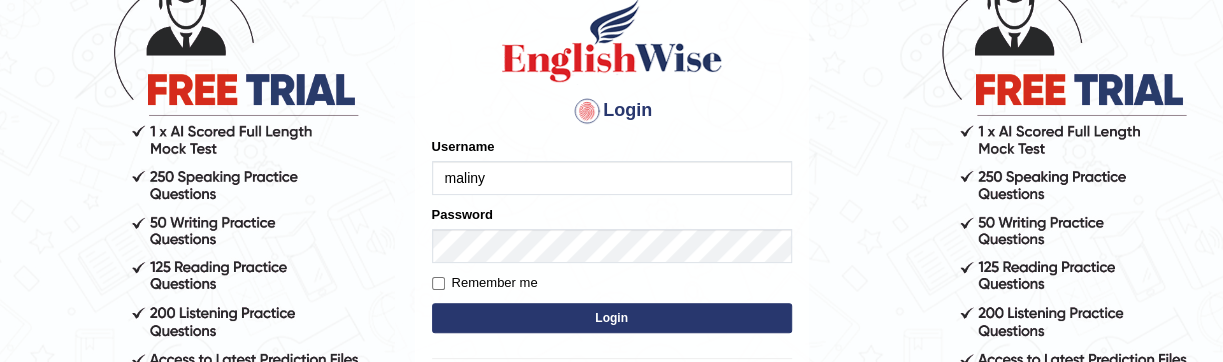 click on "Login" at bounding box center [612, 318] 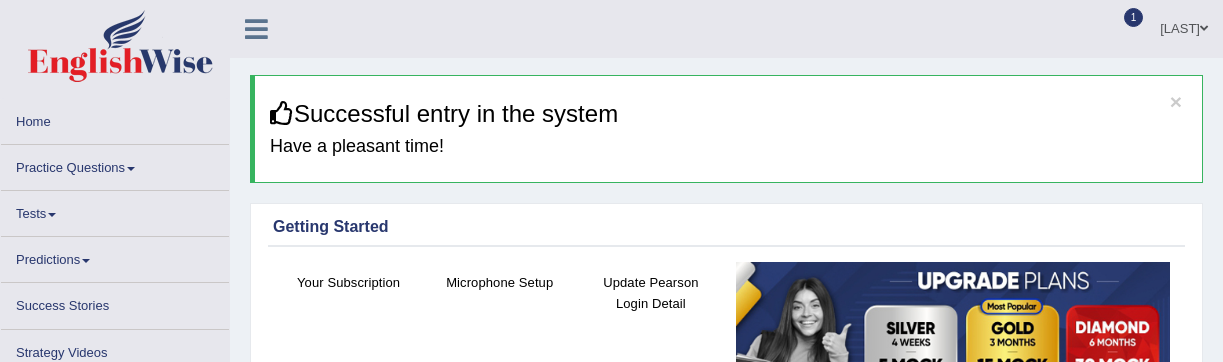 scroll, scrollTop: 0, scrollLeft: 0, axis: both 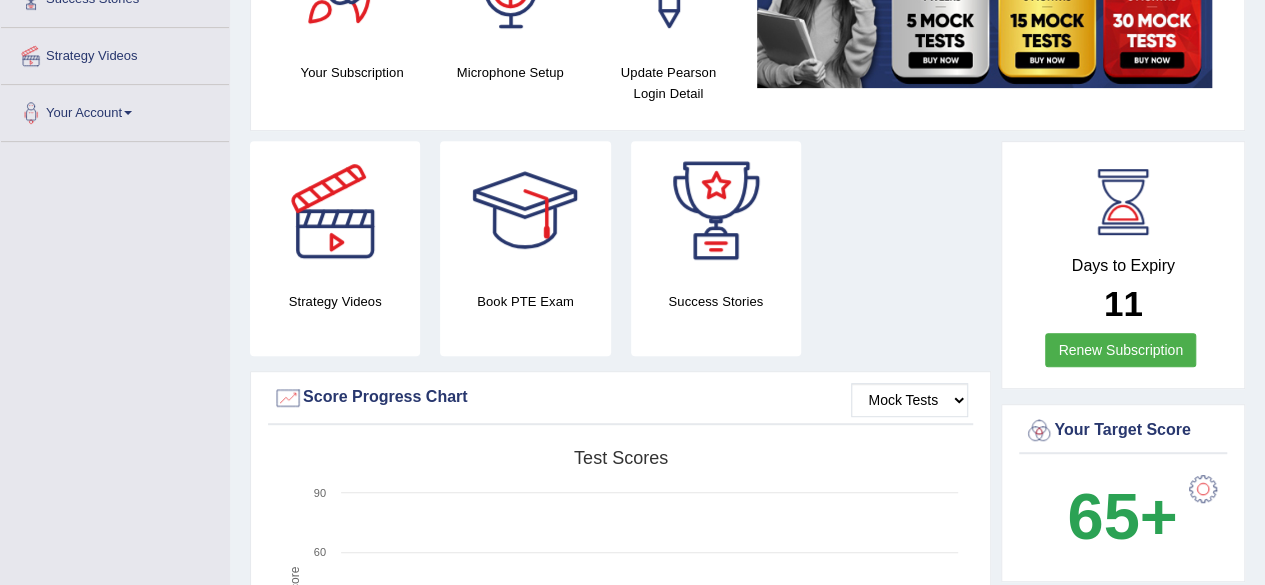 click on "Renew Subscription" at bounding box center (1120, 350) 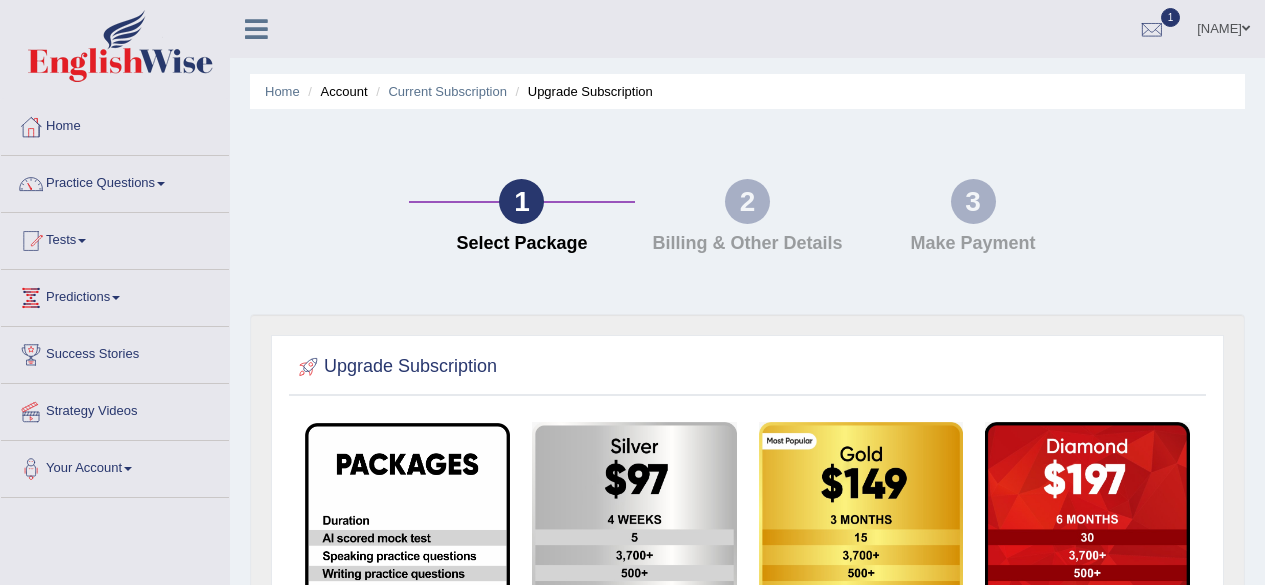 scroll, scrollTop: 0, scrollLeft: 0, axis: both 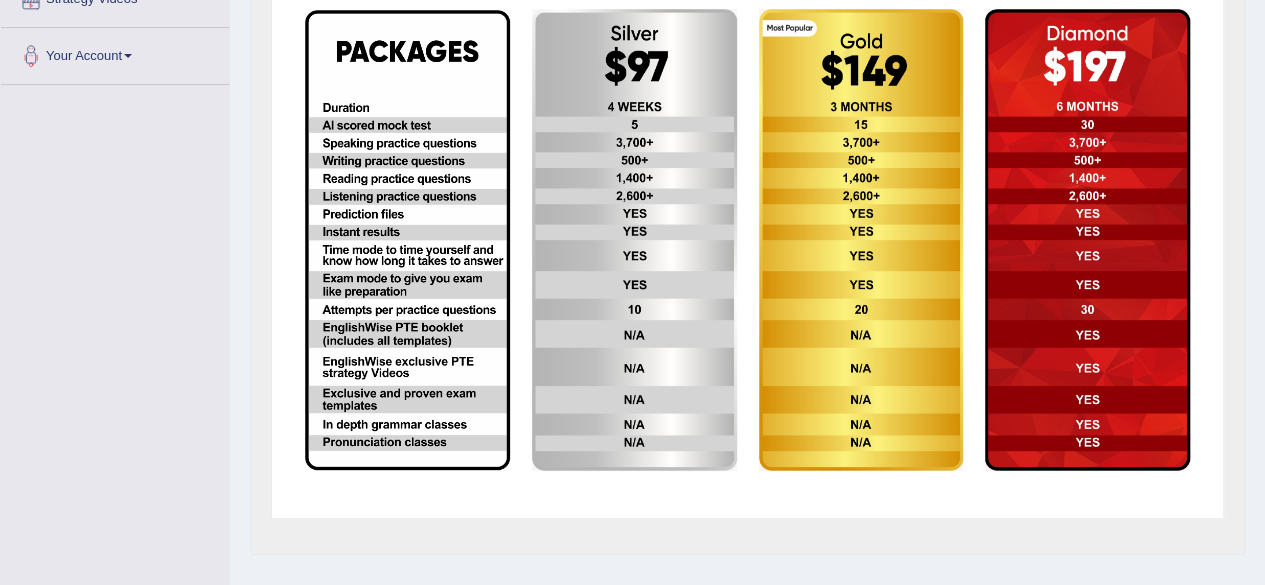 click at bounding box center (1087, 240) 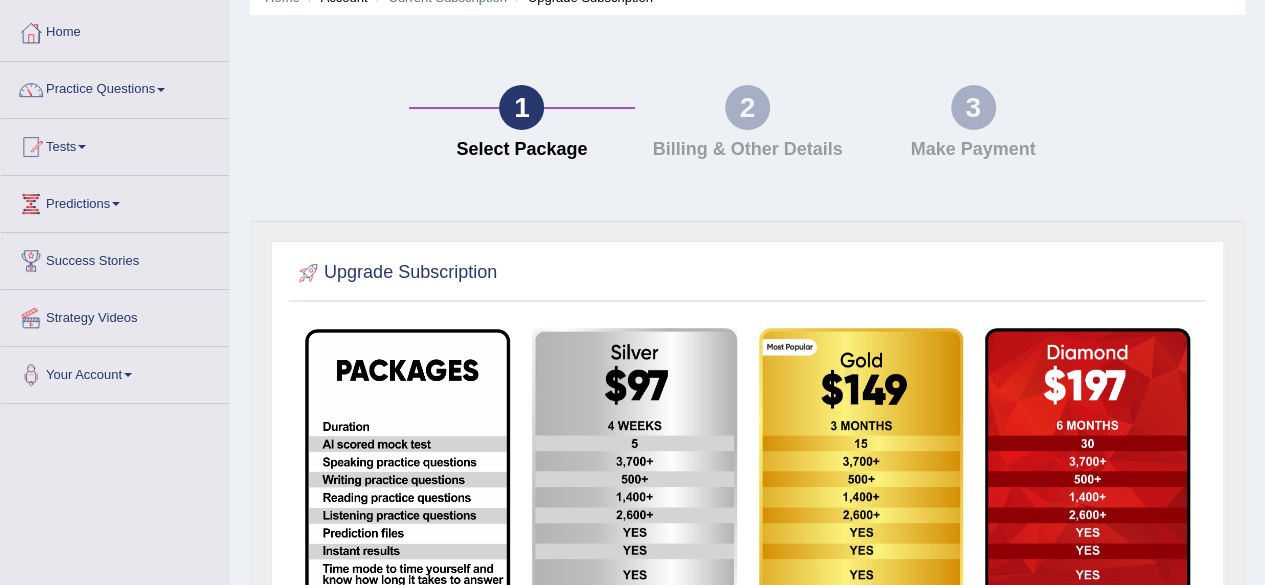scroll, scrollTop: 0, scrollLeft: 0, axis: both 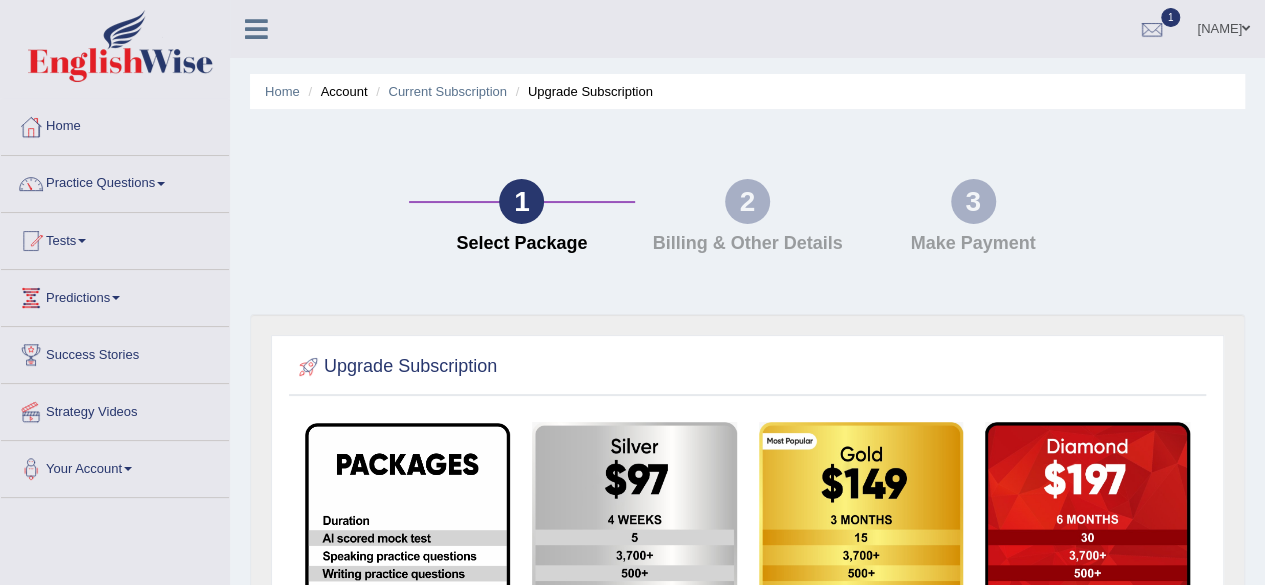 click at bounding box center (161, 184) 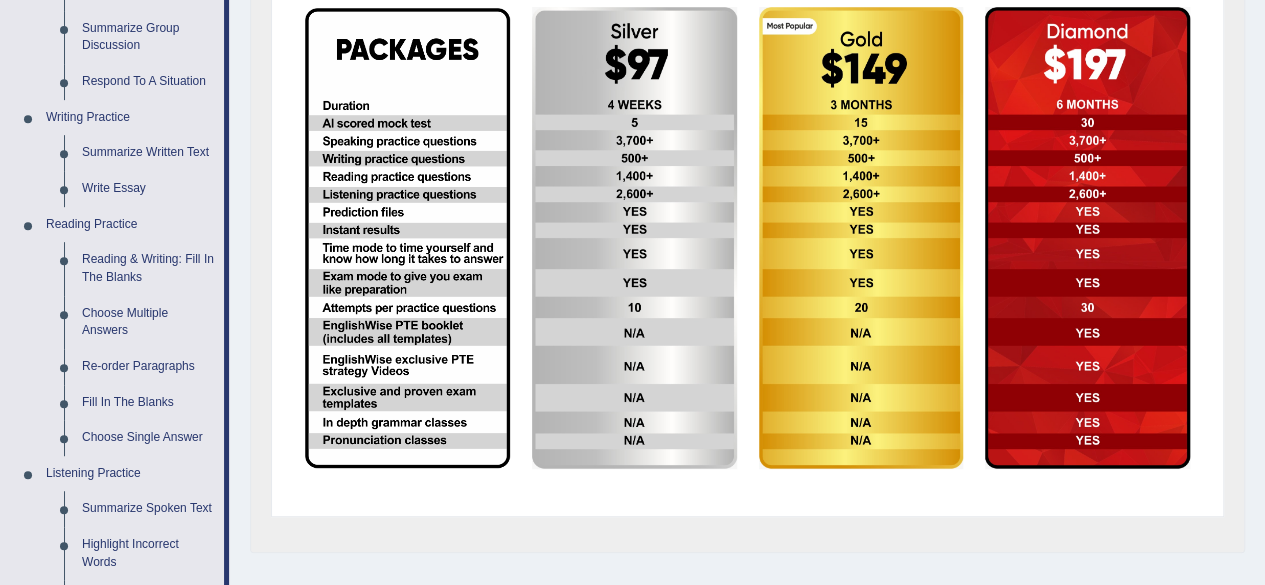 scroll, scrollTop: 414, scrollLeft: 0, axis: vertical 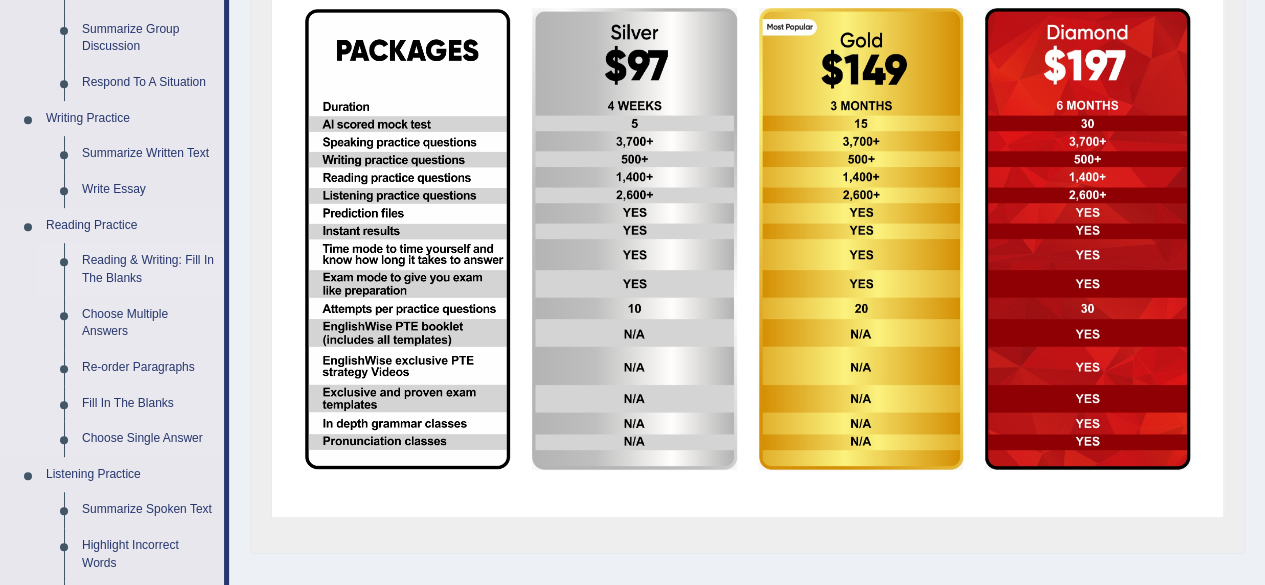 click on "Reading & Writing: Fill In The Blanks" at bounding box center [148, 269] 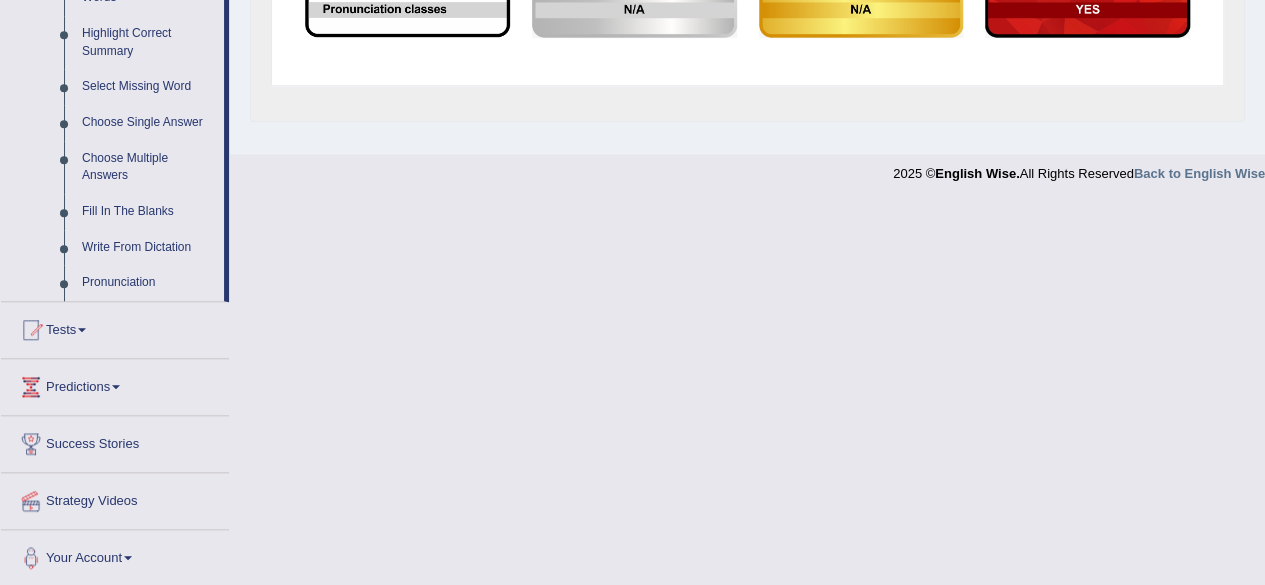 scroll, scrollTop: 807, scrollLeft: 0, axis: vertical 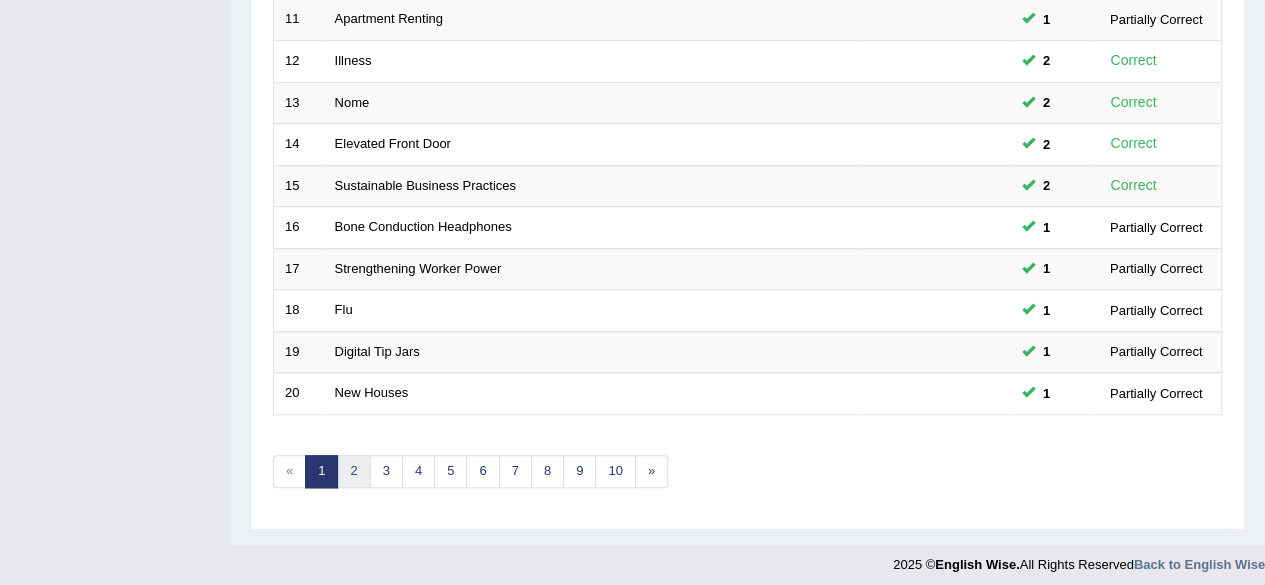 click on "2" at bounding box center (353, 471) 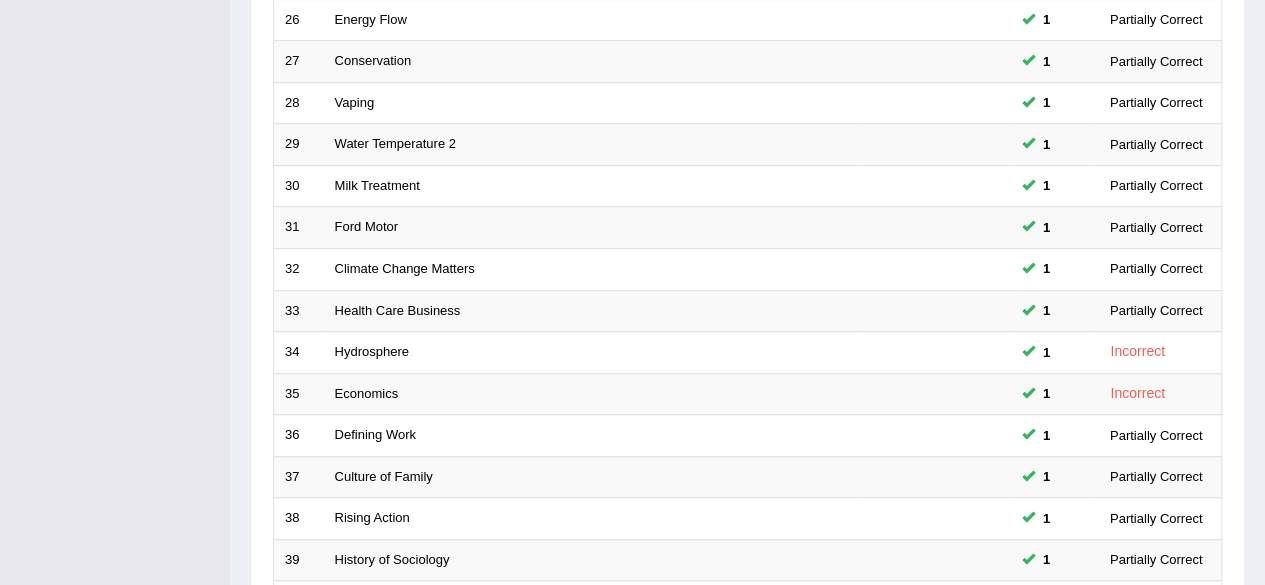 scroll, scrollTop: 0, scrollLeft: 0, axis: both 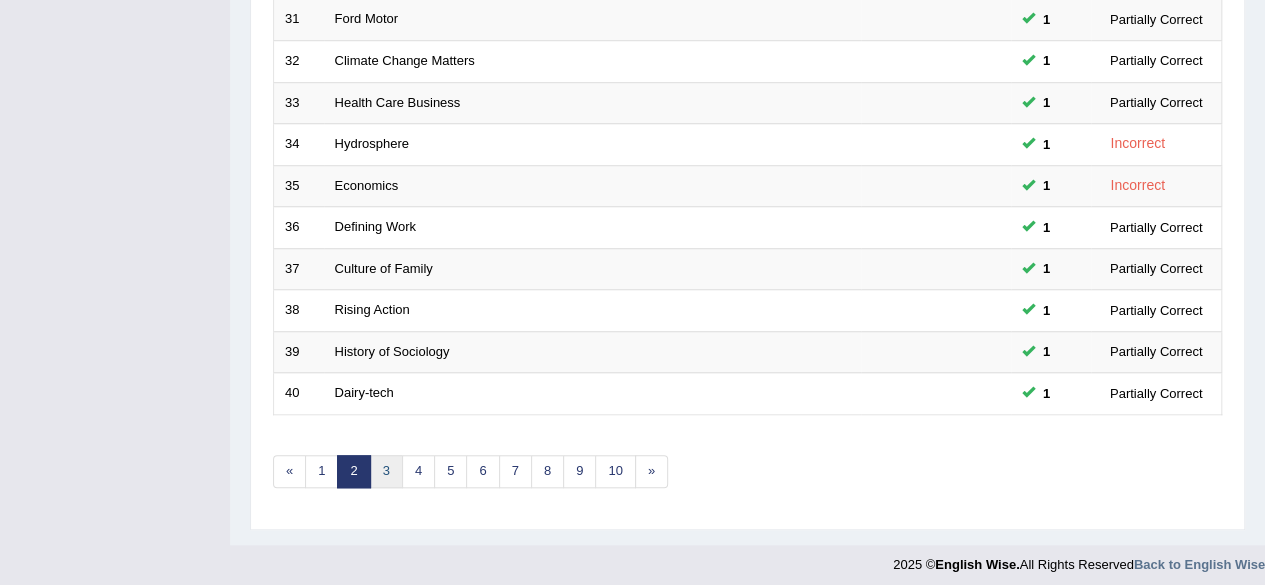 click on "3" at bounding box center (386, 471) 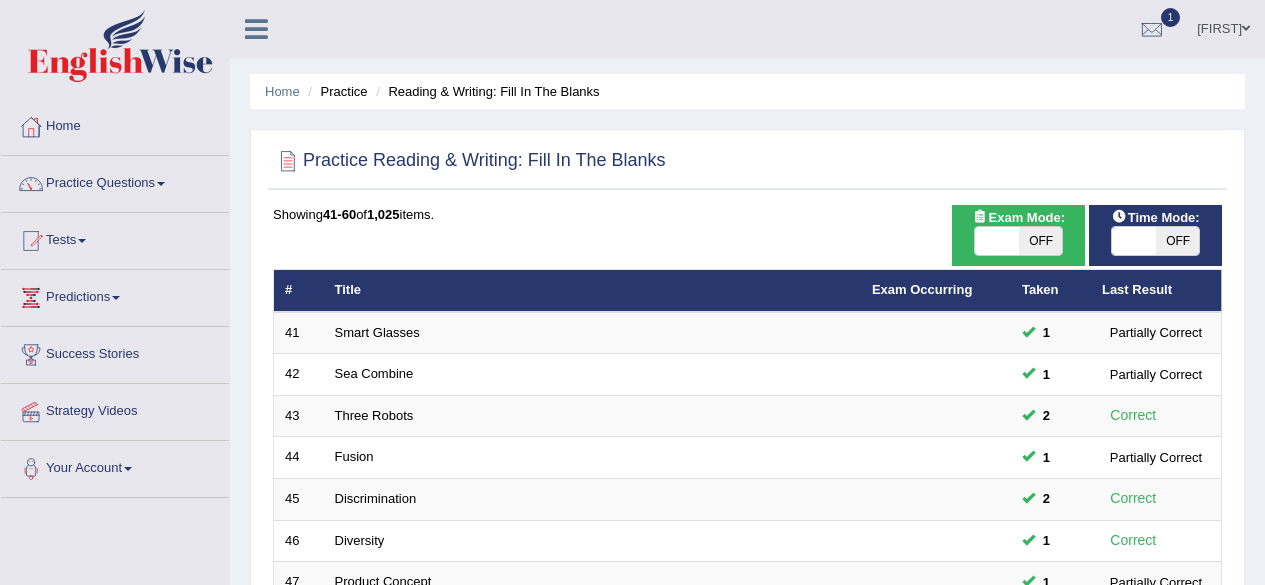scroll, scrollTop: 0, scrollLeft: 0, axis: both 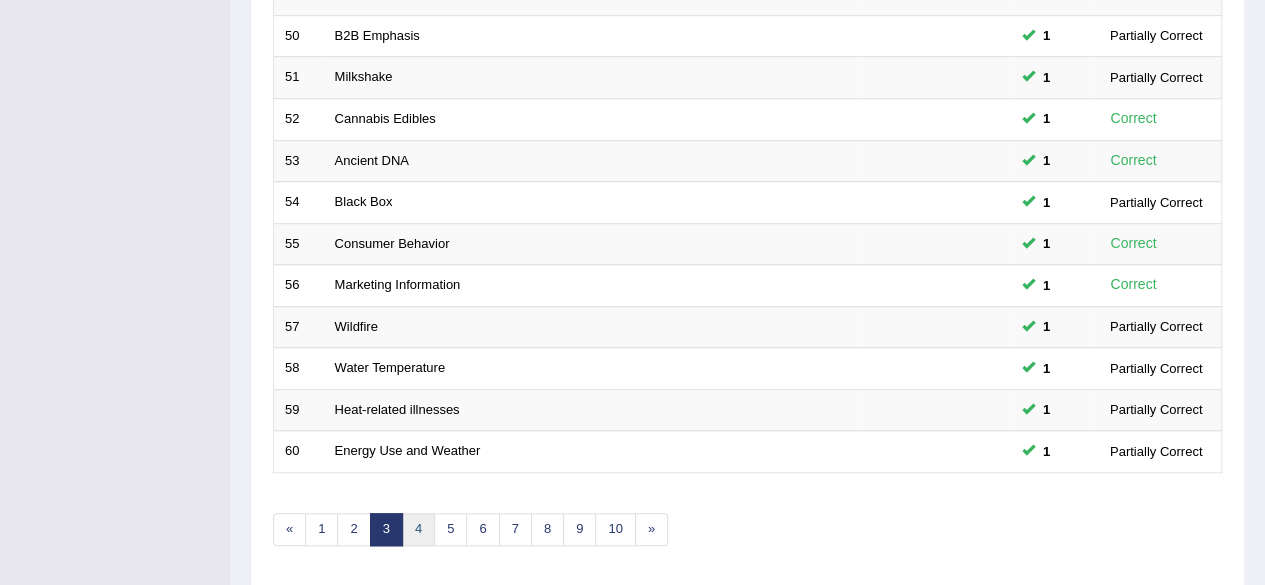 click on "4" at bounding box center [418, 529] 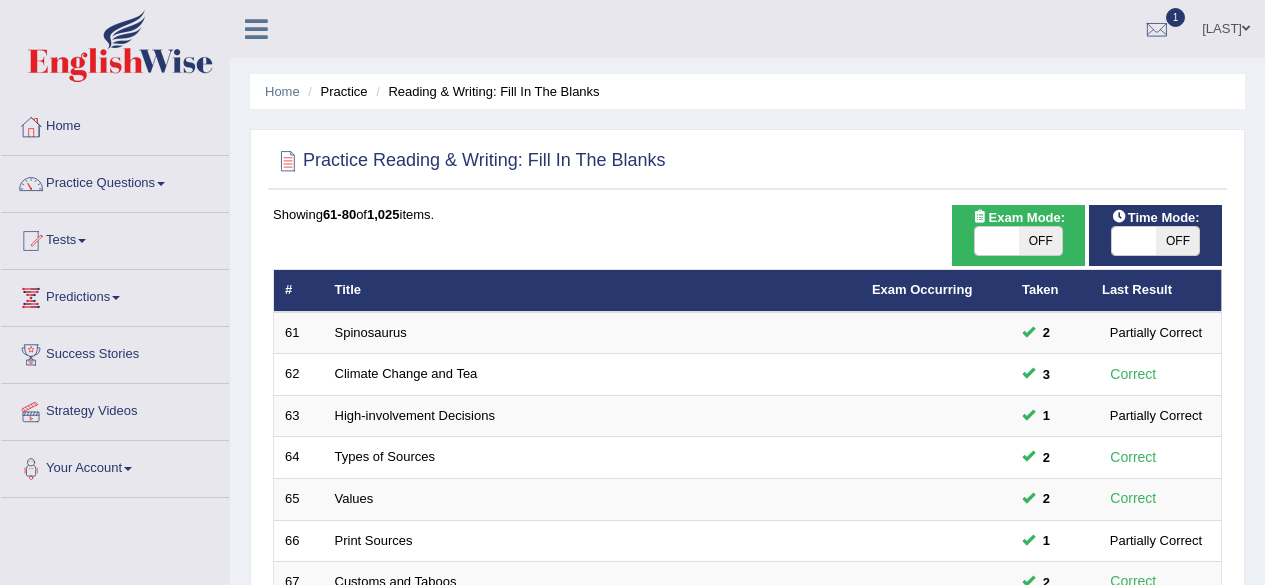 scroll, scrollTop: 0, scrollLeft: 0, axis: both 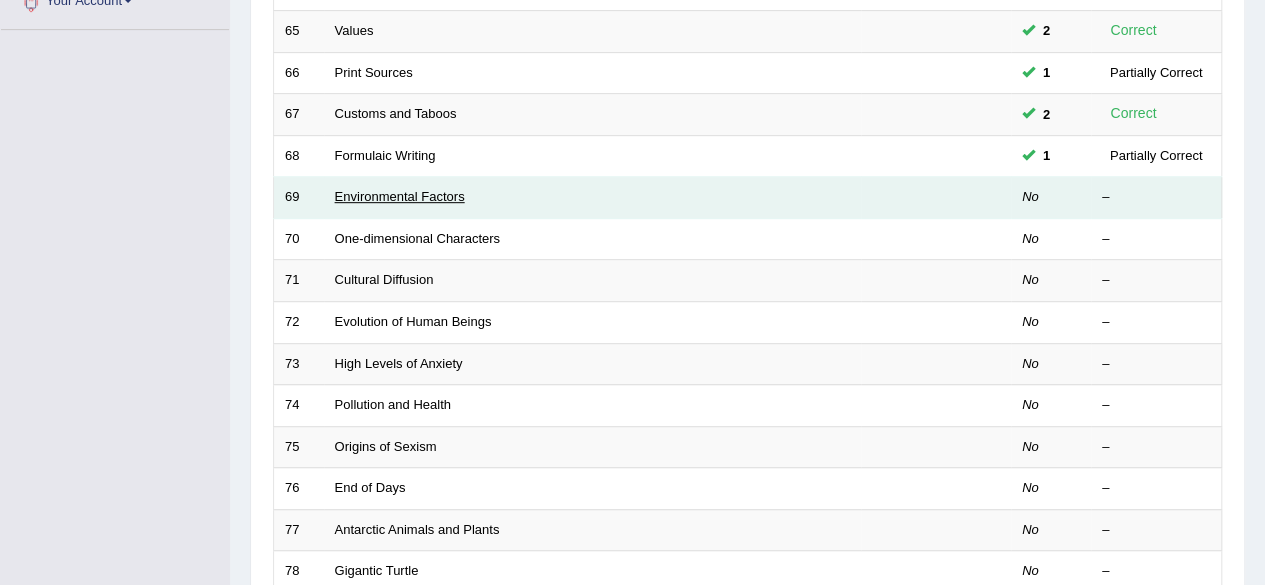 click on "Environmental Factors" at bounding box center (400, 196) 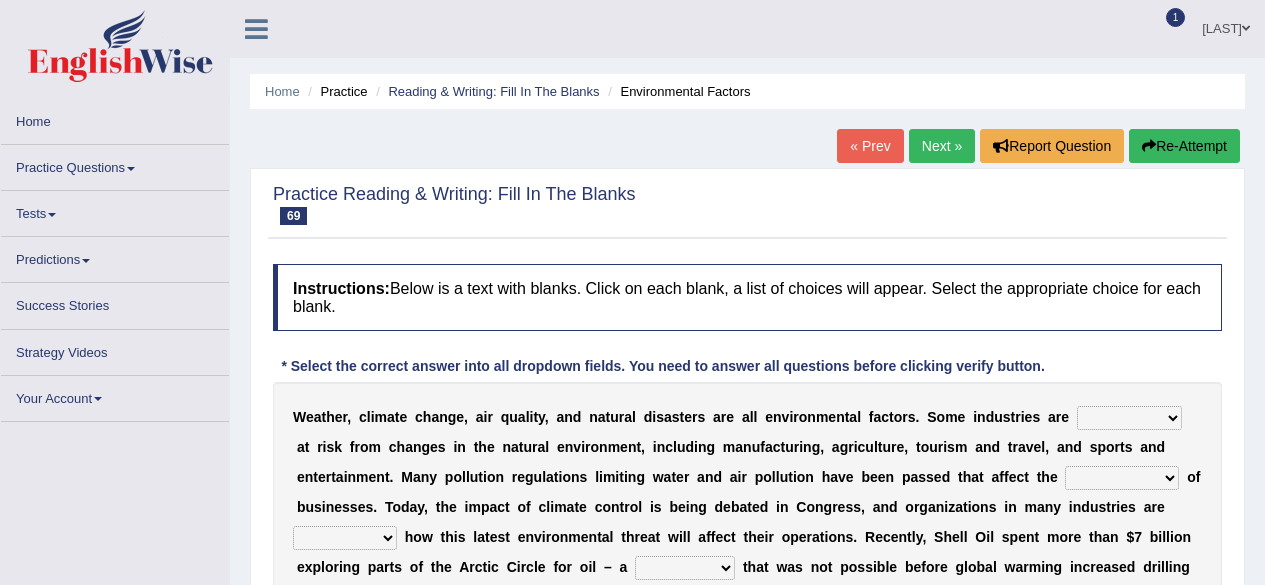 scroll, scrollTop: 0, scrollLeft: 0, axis: both 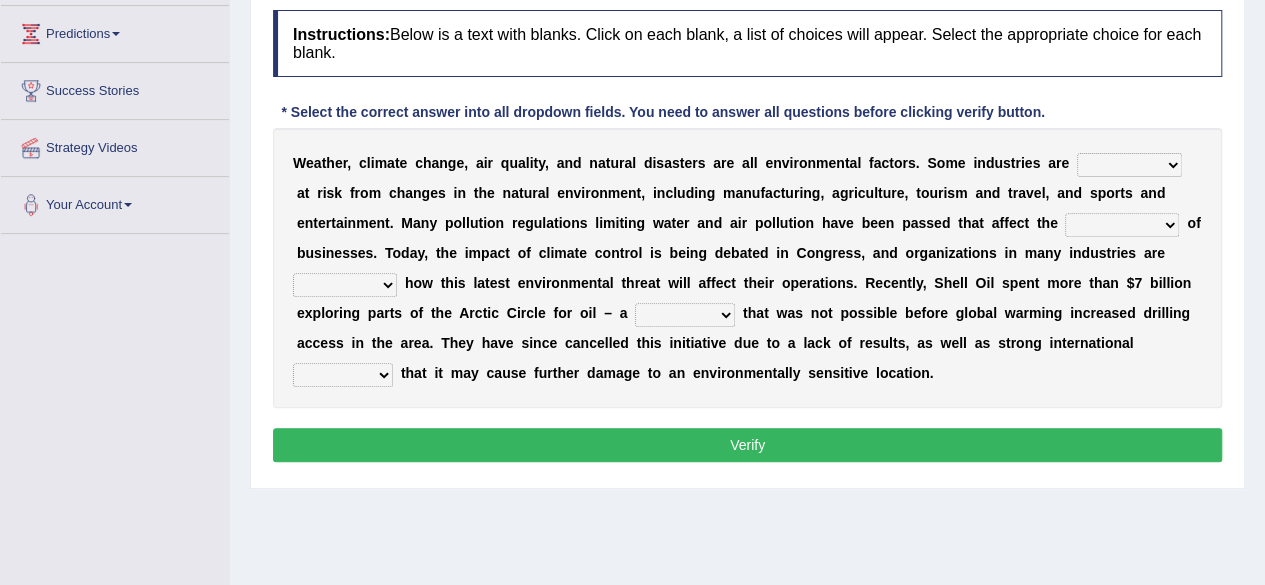 click on "necessarily remotely spatially especially" at bounding box center [1129, 165] 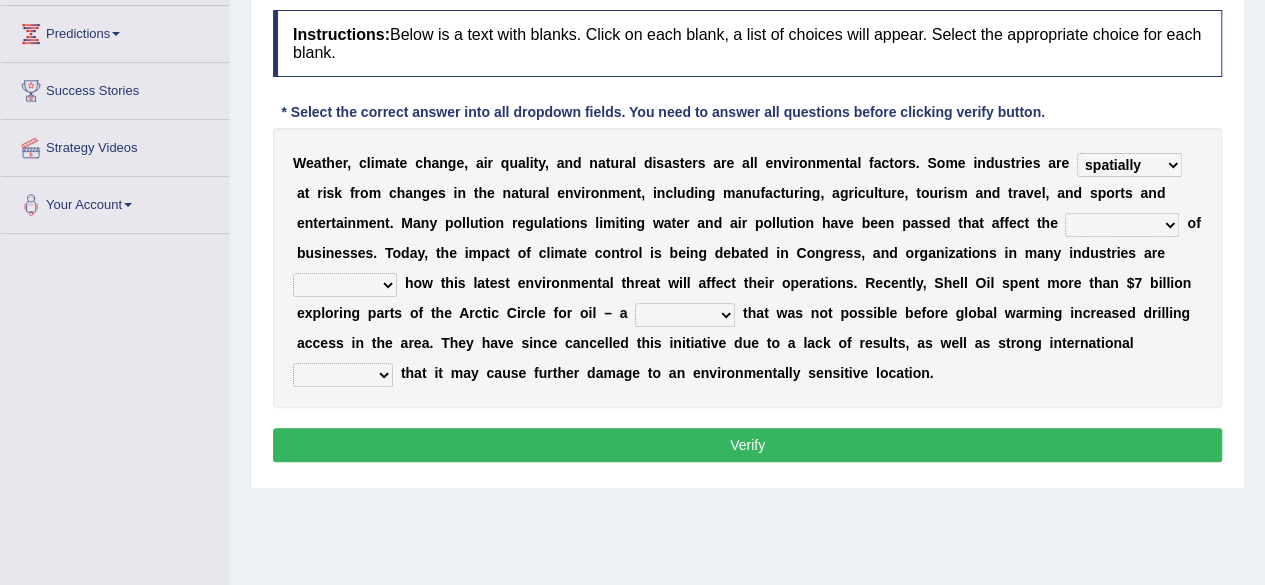 click on "deterioration decoration operation transaction" at bounding box center (1122, 225) 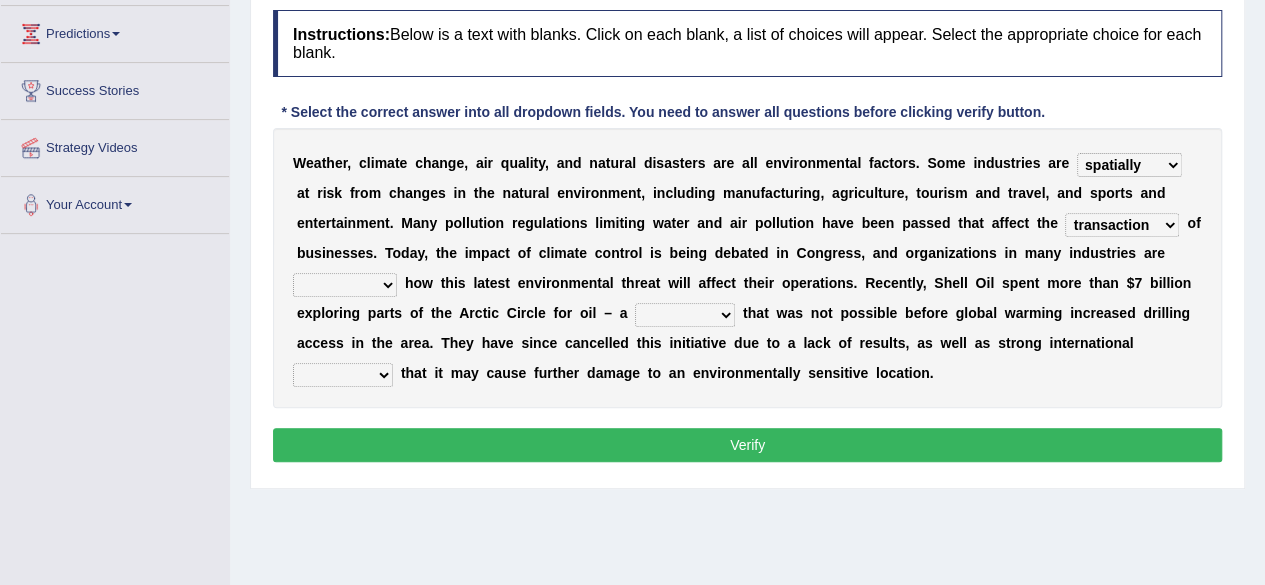 click on "deterioration decoration operation transaction" at bounding box center (1122, 225) 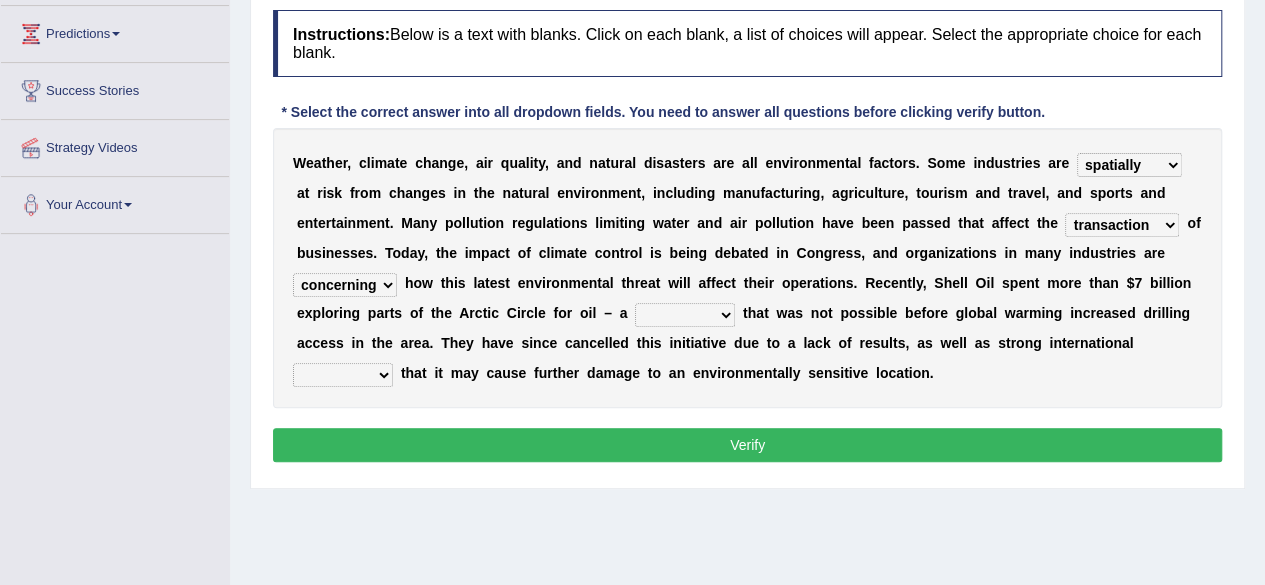 click on "discerning concerning concerned discerned" at bounding box center [345, 285] 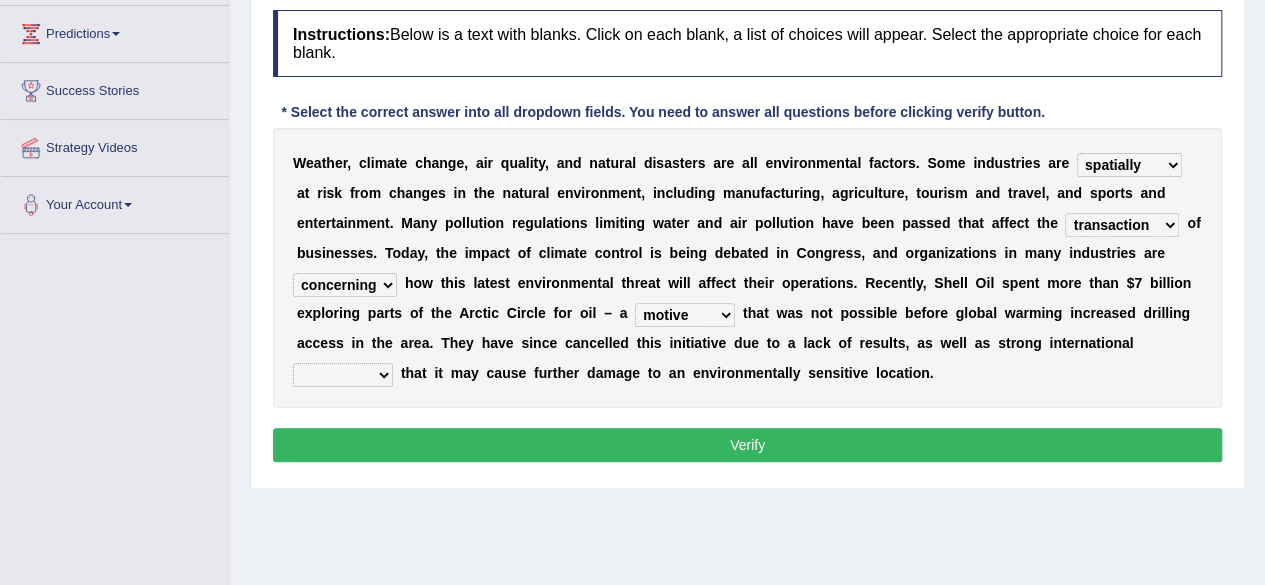 click on "vulture motion motive venture" at bounding box center [685, 315] 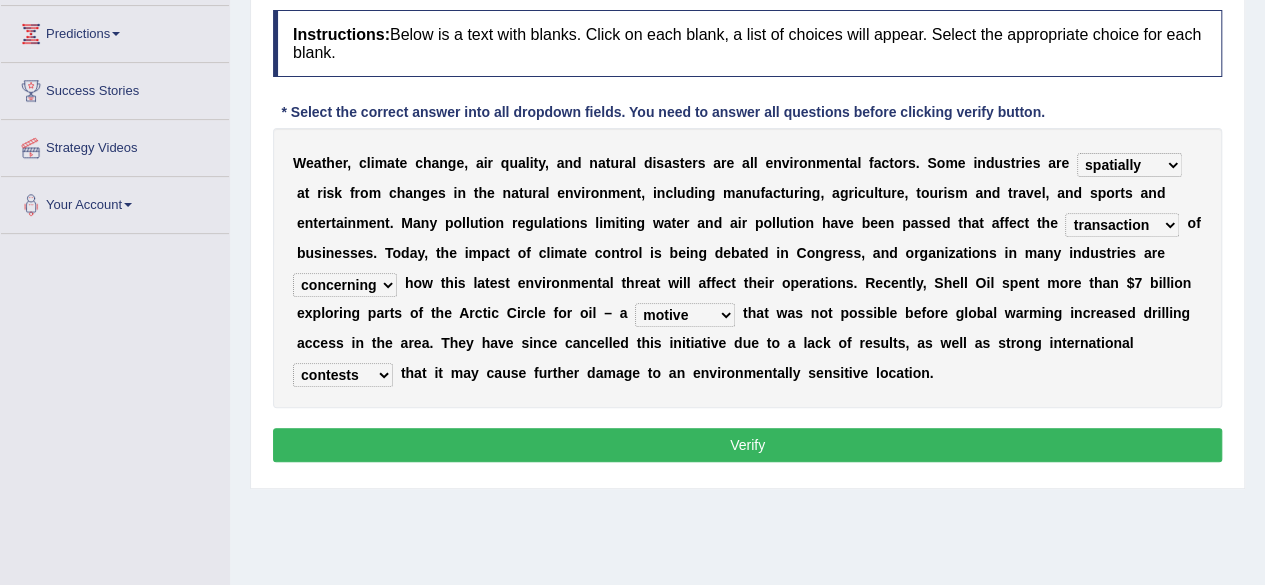 click on "detests digests protests contests" at bounding box center (343, 375) 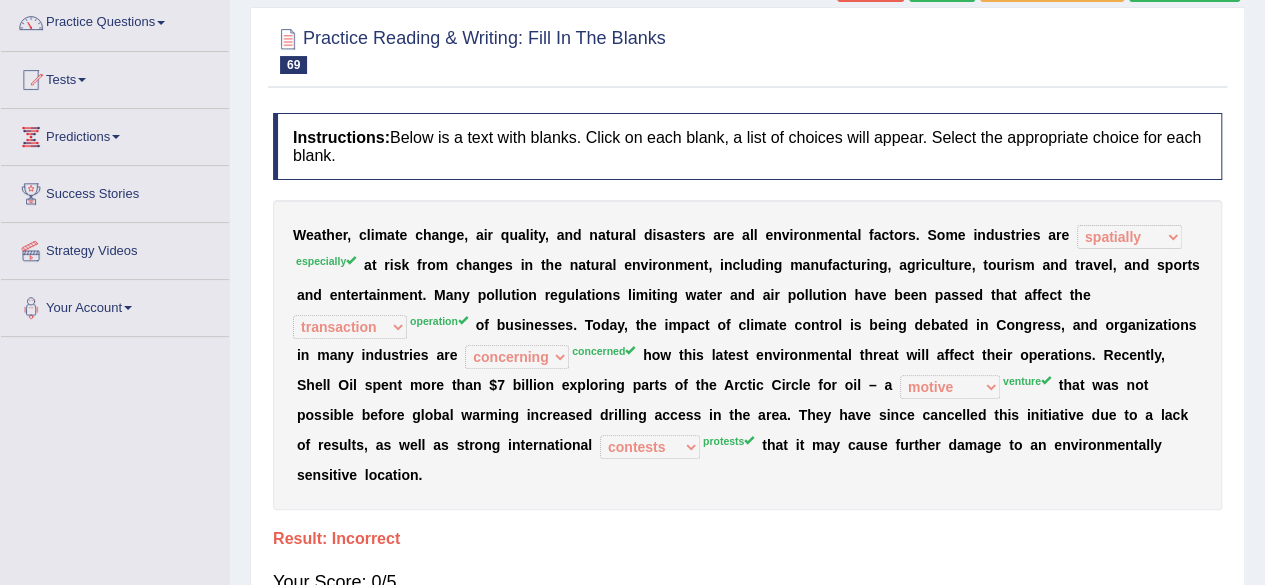 scroll, scrollTop: 157, scrollLeft: 0, axis: vertical 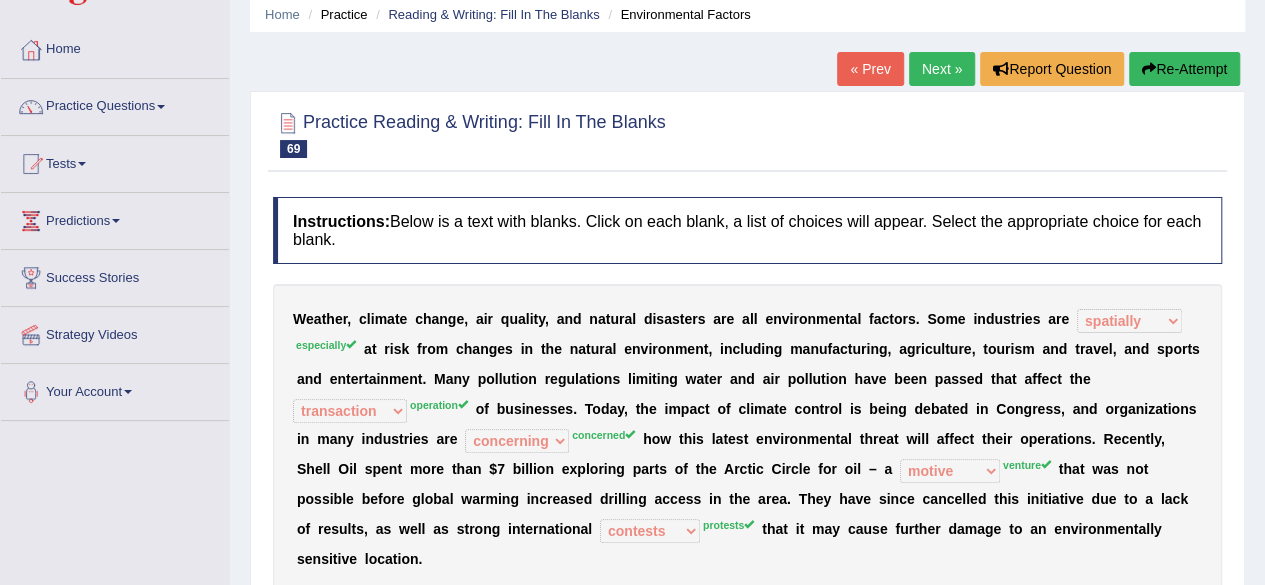 click on "Re-Attempt" at bounding box center (1184, 69) 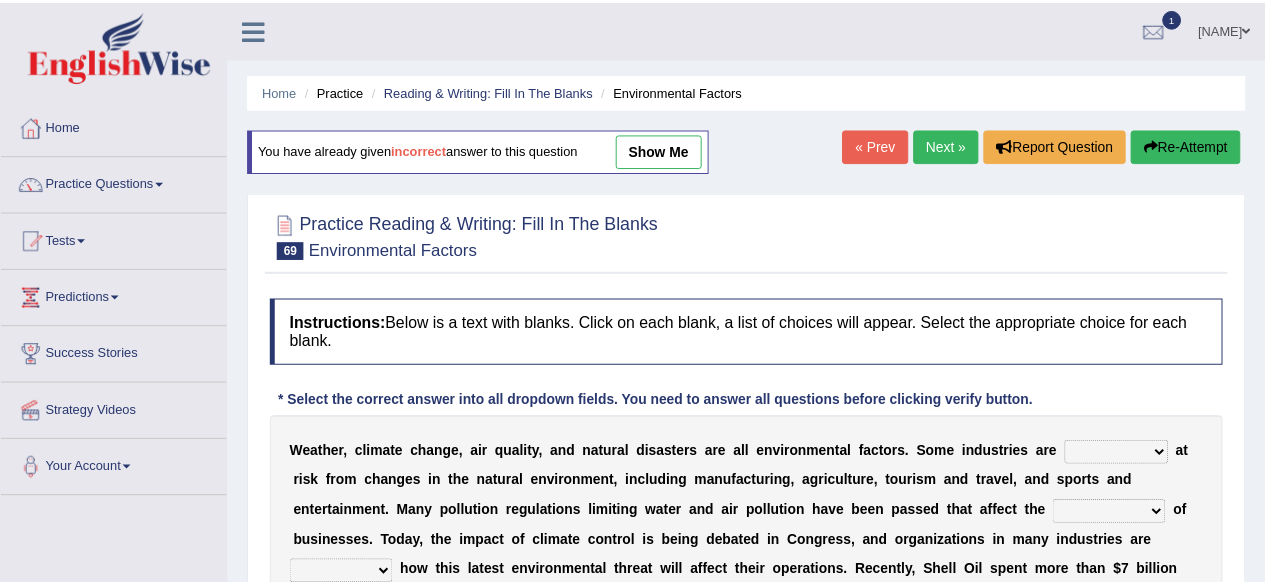 scroll, scrollTop: 77, scrollLeft: 0, axis: vertical 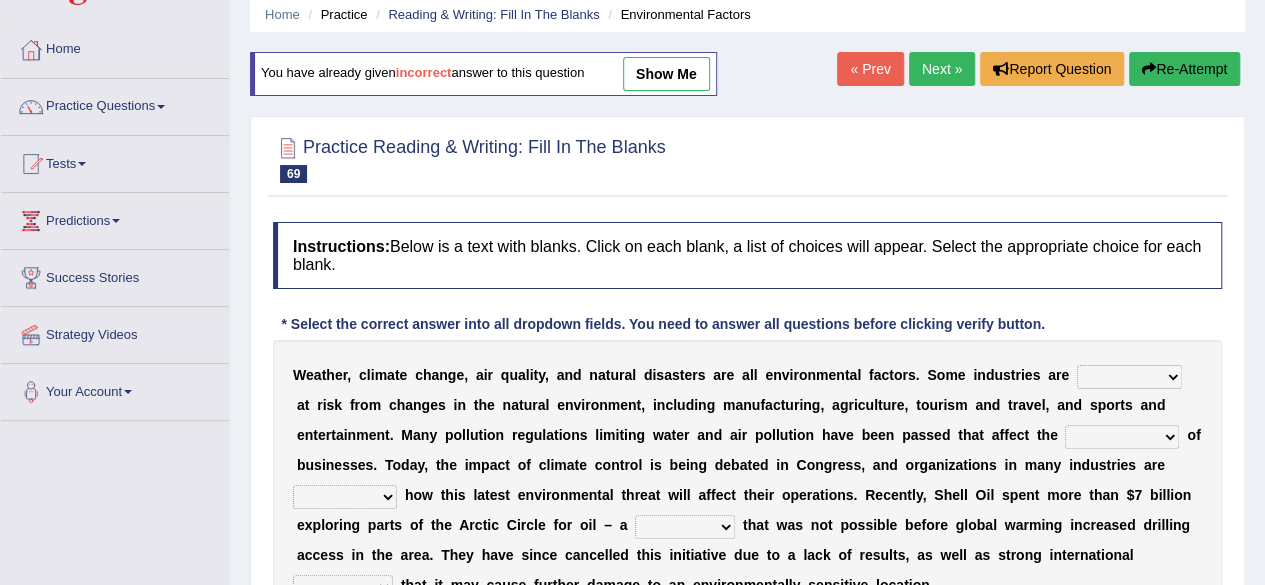click on "necessarily remotely spatially especially" at bounding box center (1129, 377) 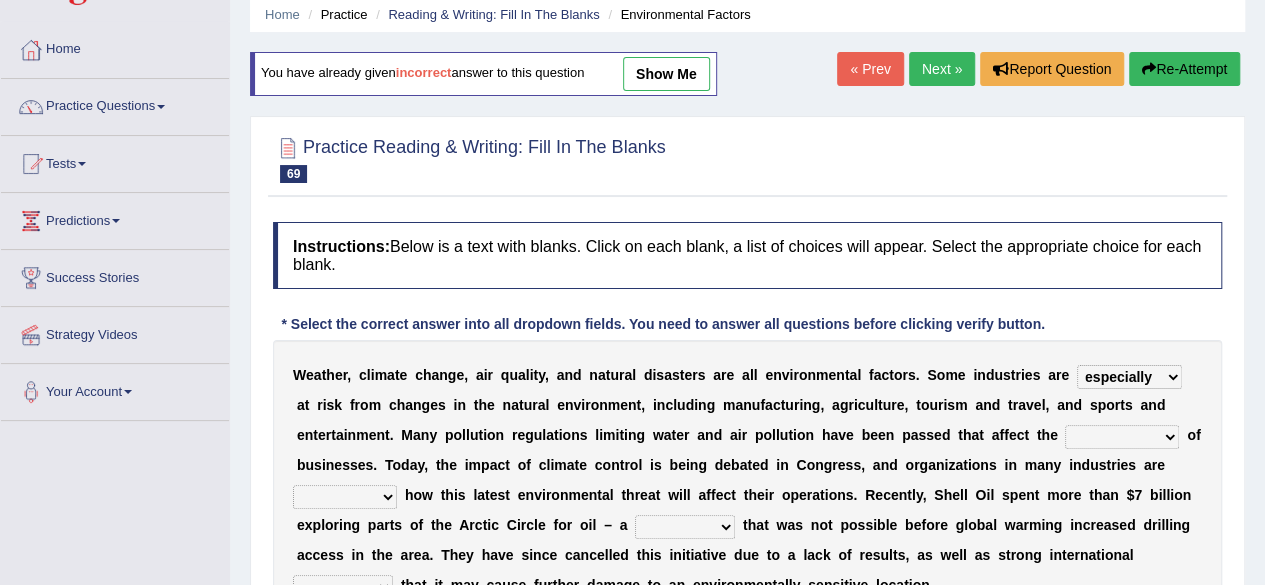 click on "necessarily remotely spatially especially" at bounding box center [1129, 377] 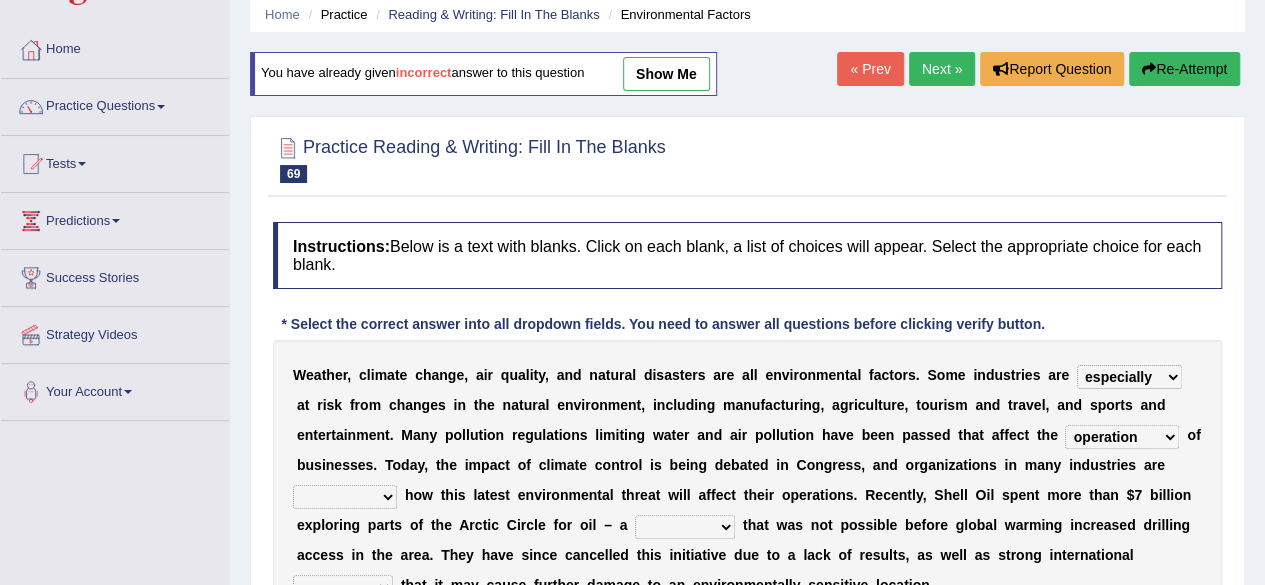 click on "discerning concerning concerned discerned" at bounding box center [345, 497] 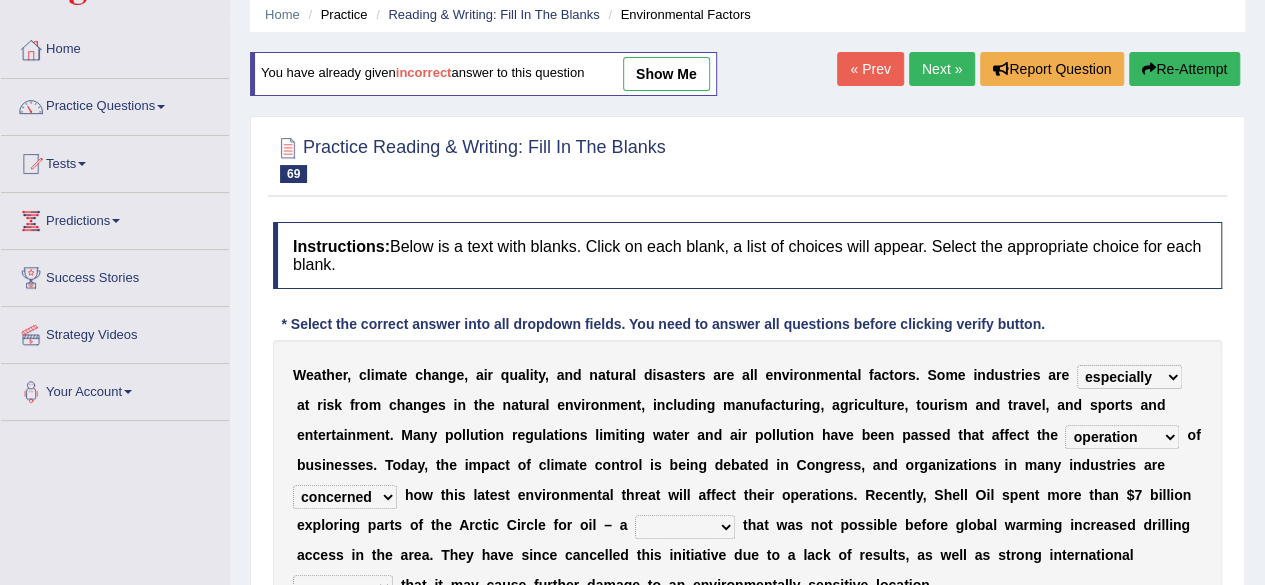 click on "discerning concerning concerned discerned" at bounding box center [345, 497] 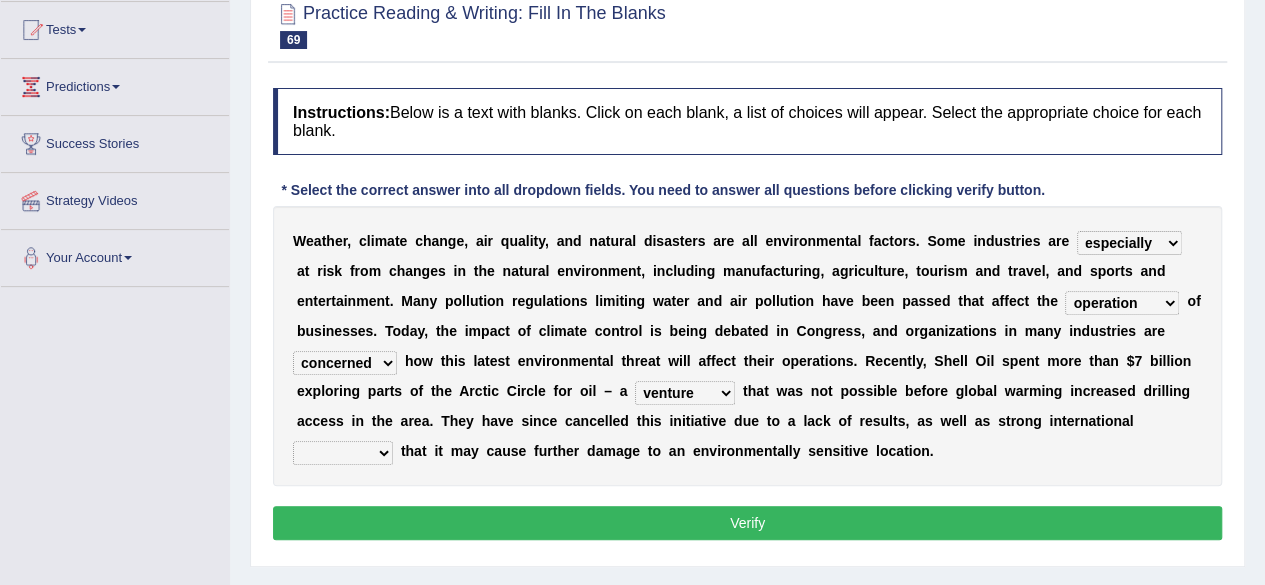 scroll, scrollTop: 216, scrollLeft: 0, axis: vertical 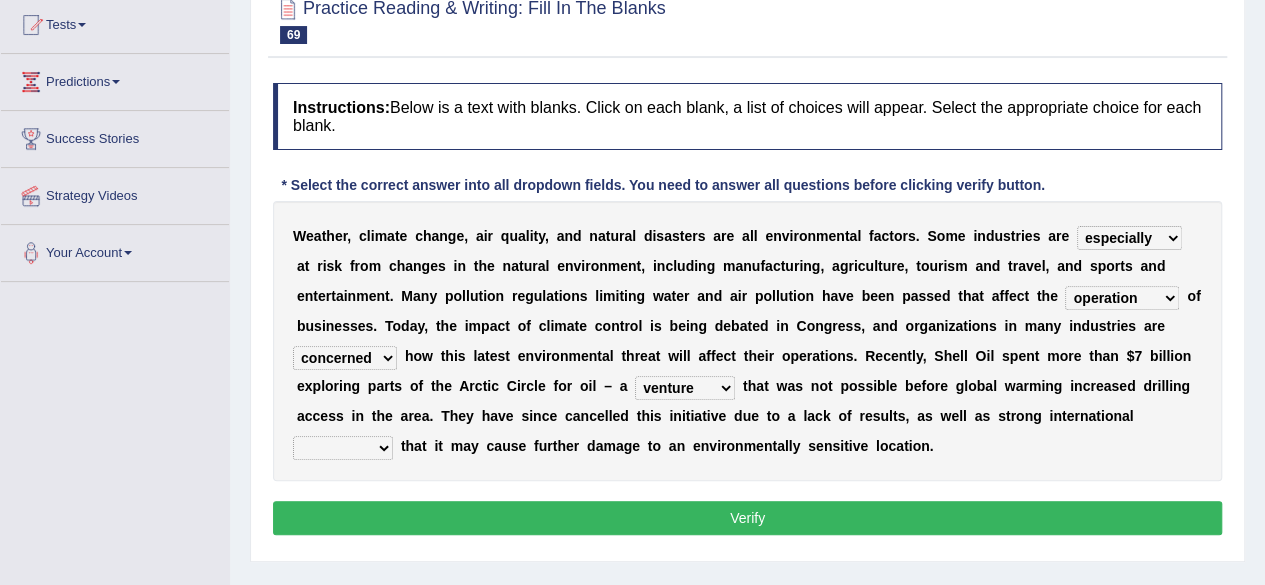 click on "detests digests protests contests" at bounding box center [343, 448] 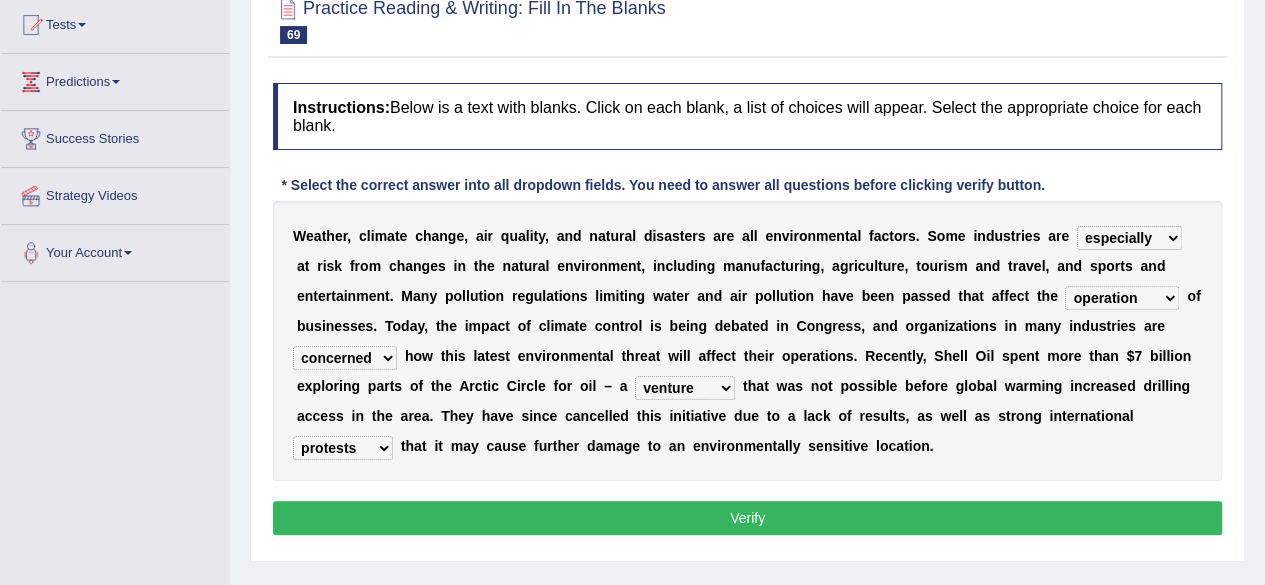 click on "detests digests protests contests" at bounding box center (343, 448) 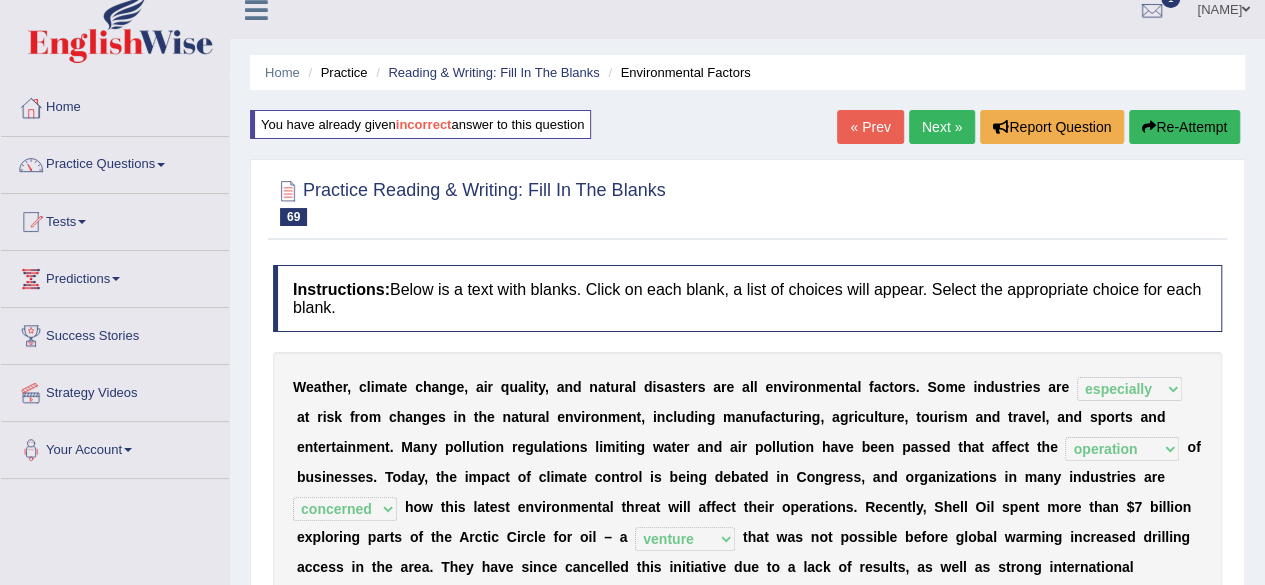 scroll, scrollTop: 16, scrollLeft: 0, axis: vertical 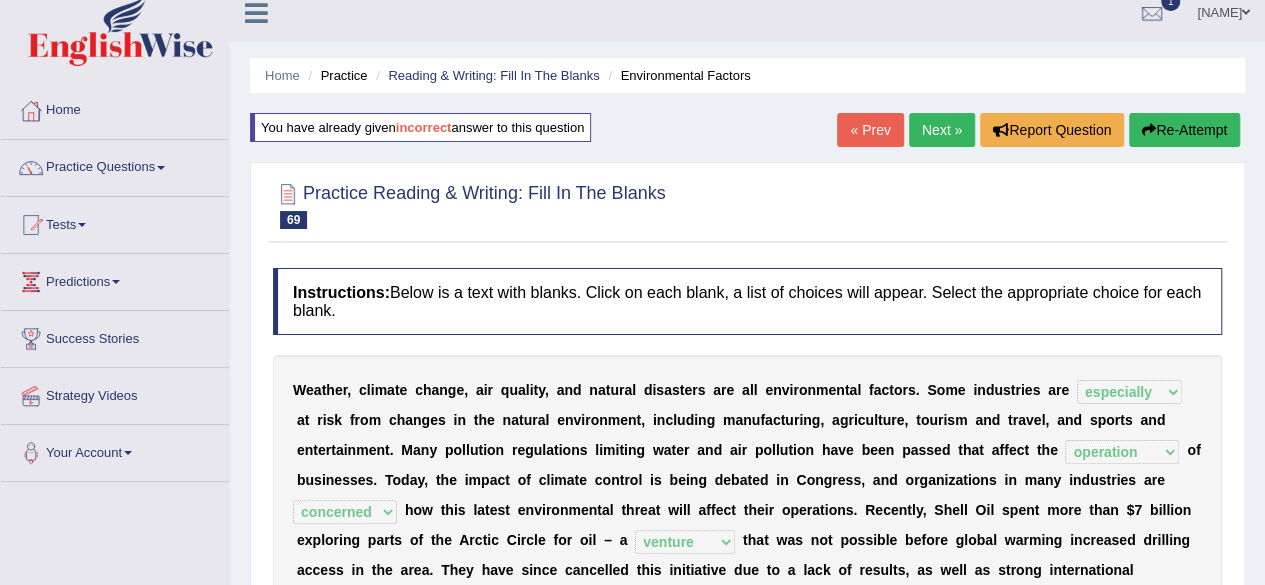 click on "Next »" at bounding box center [942, 130] 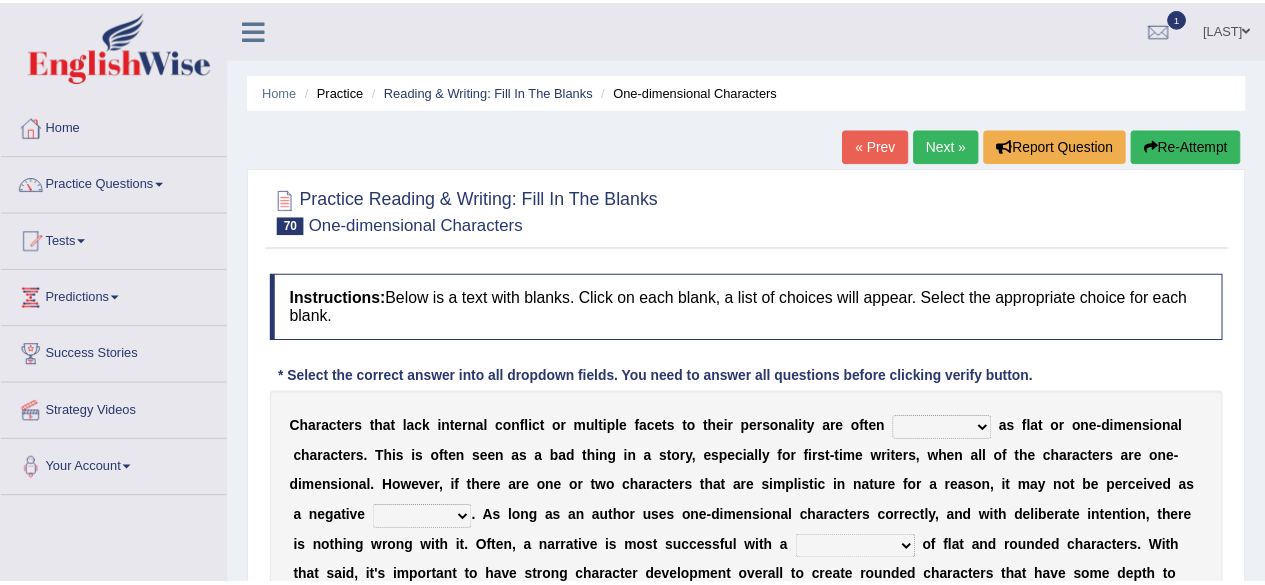 scroll, scrollTop: 0, scrollLeft: 0, axis: both 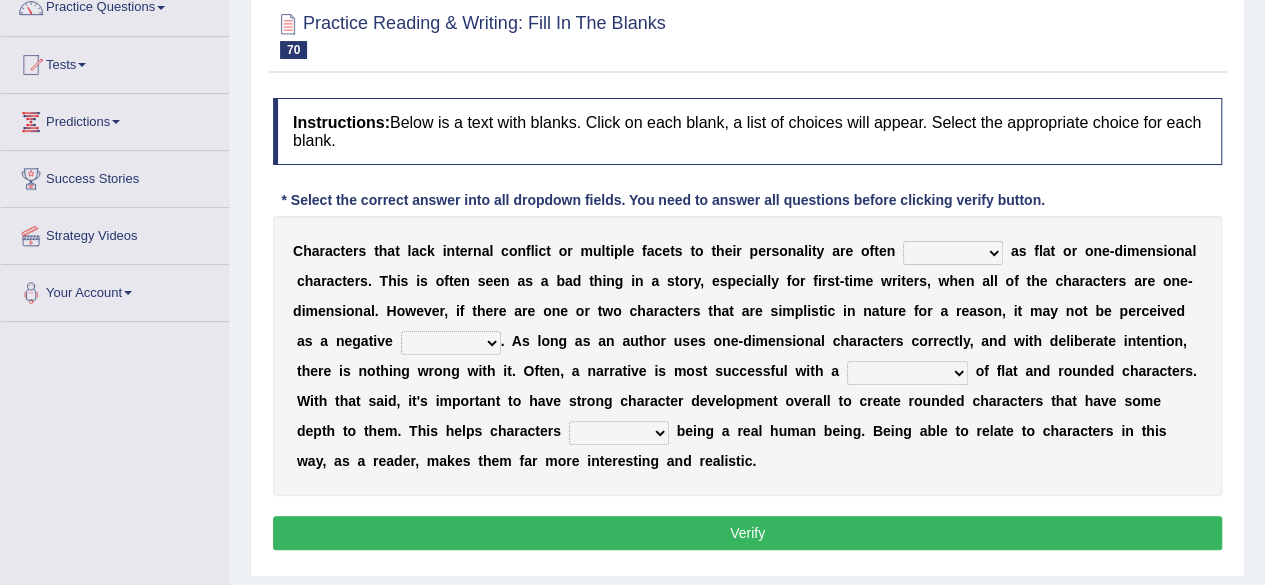 click on "enacted functioned dubbed acted" at bounding box center [953, 253] 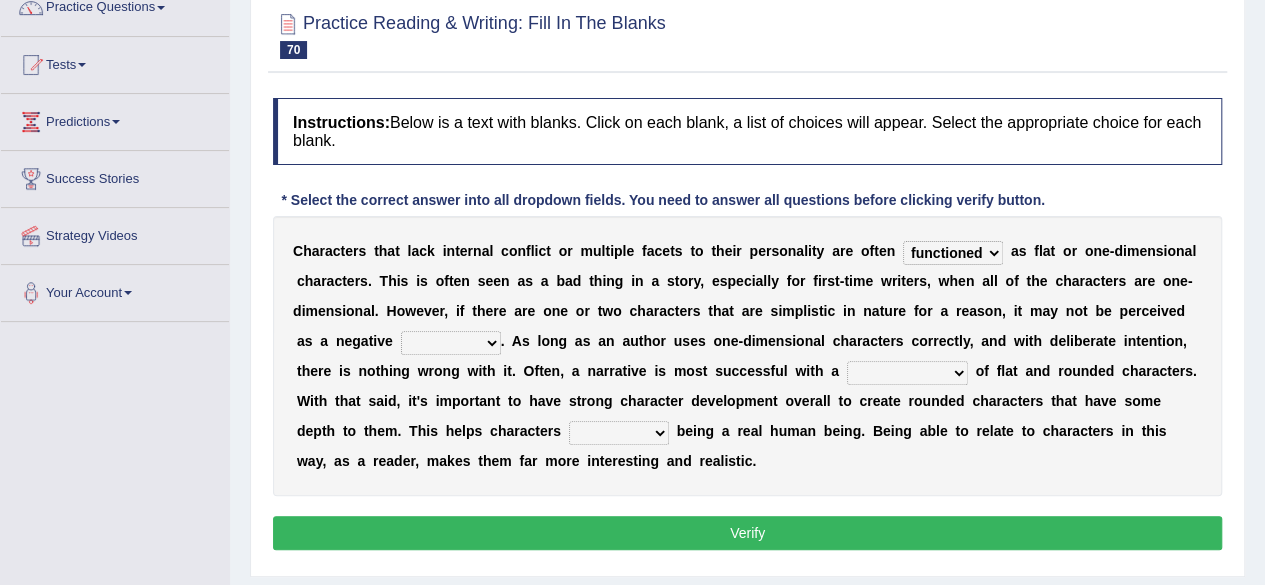 click on "enacted functioned dubbed acted" at bounding box center [953, 253] 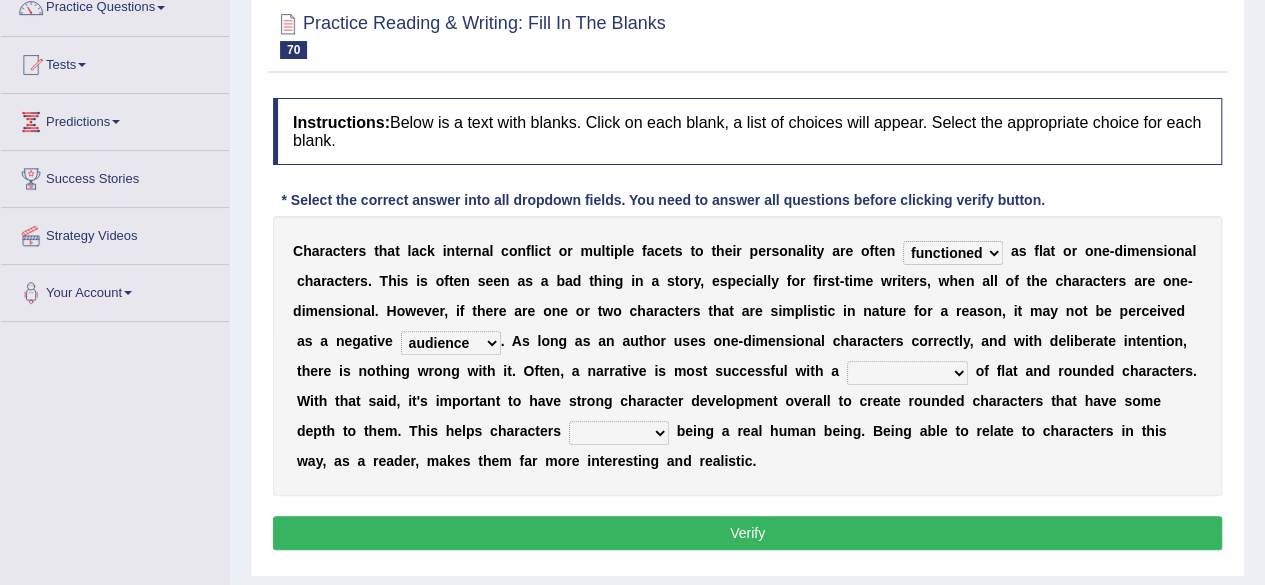 click on "mop bait audience trait" at bounding box center (451, 343) 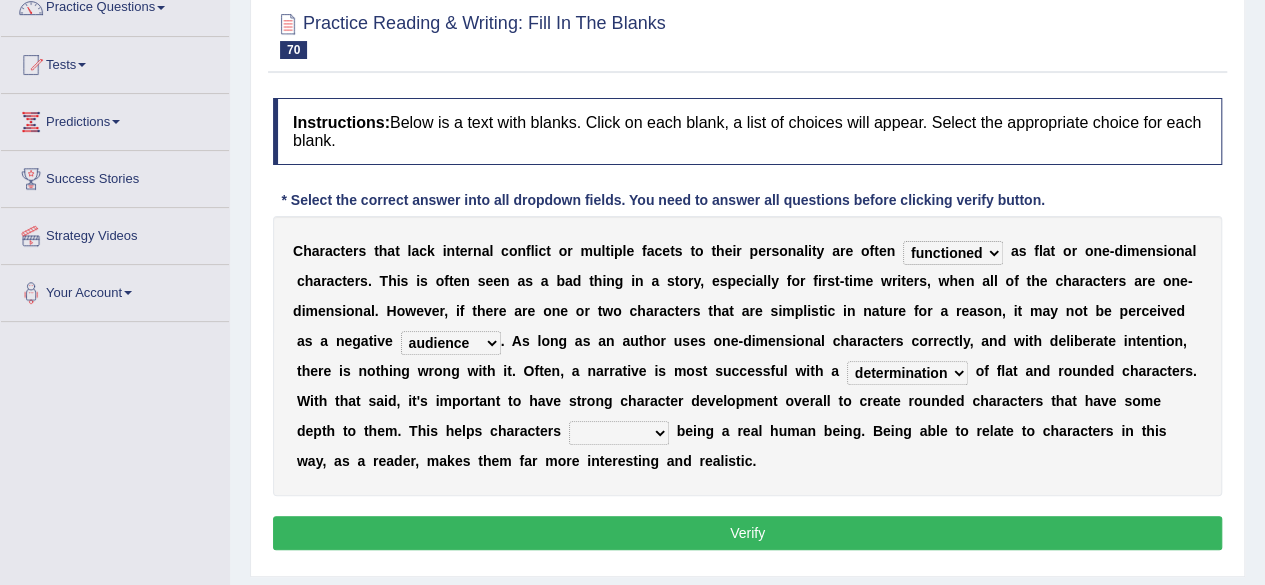 click on "rejuvenation determination inclination combination" at bounding box center (907, 373) 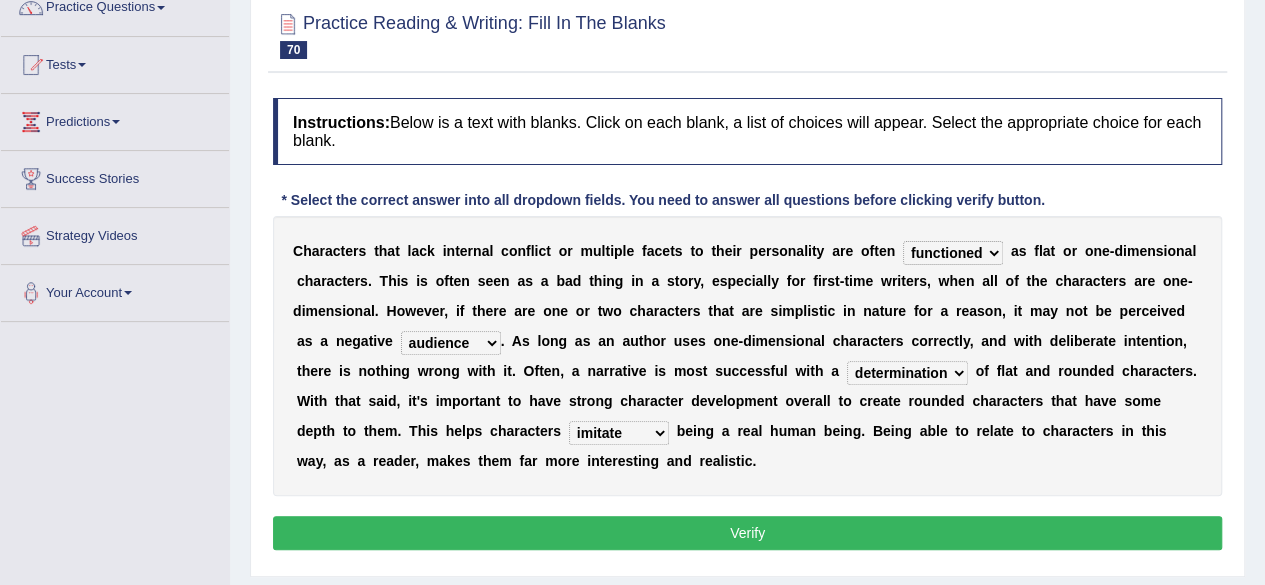 drag, startPoint x: 649, startPoint y: 519, endPoint x: 652, endPoint y: 533, distance: 14.3178215 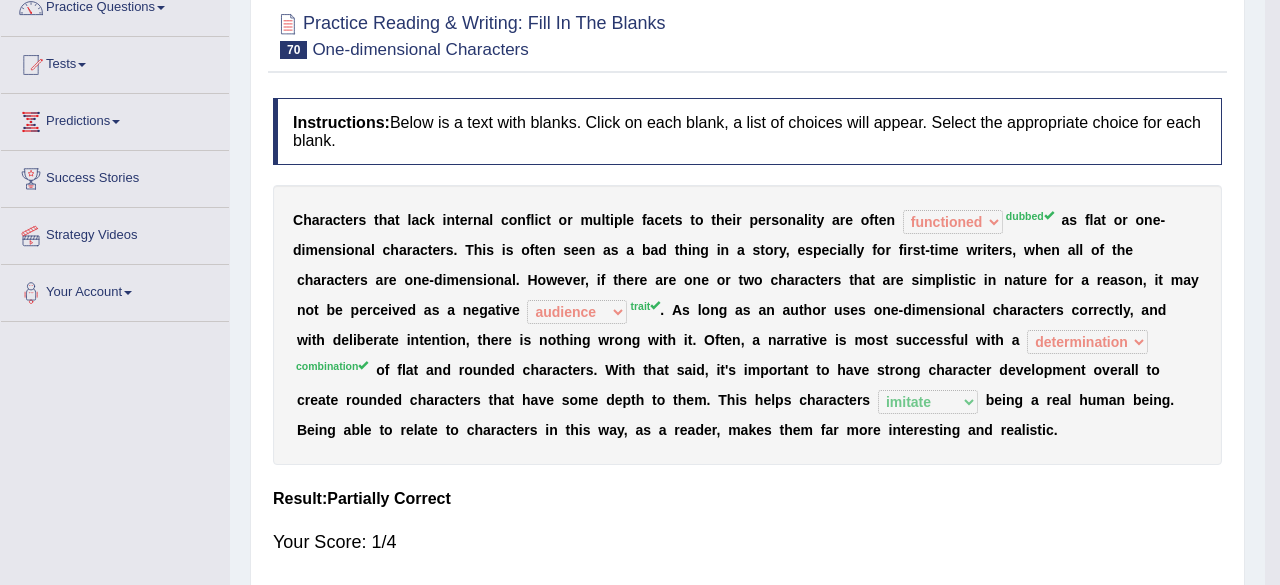 click on "Saving your answer..." at bounding box center (640, 292) 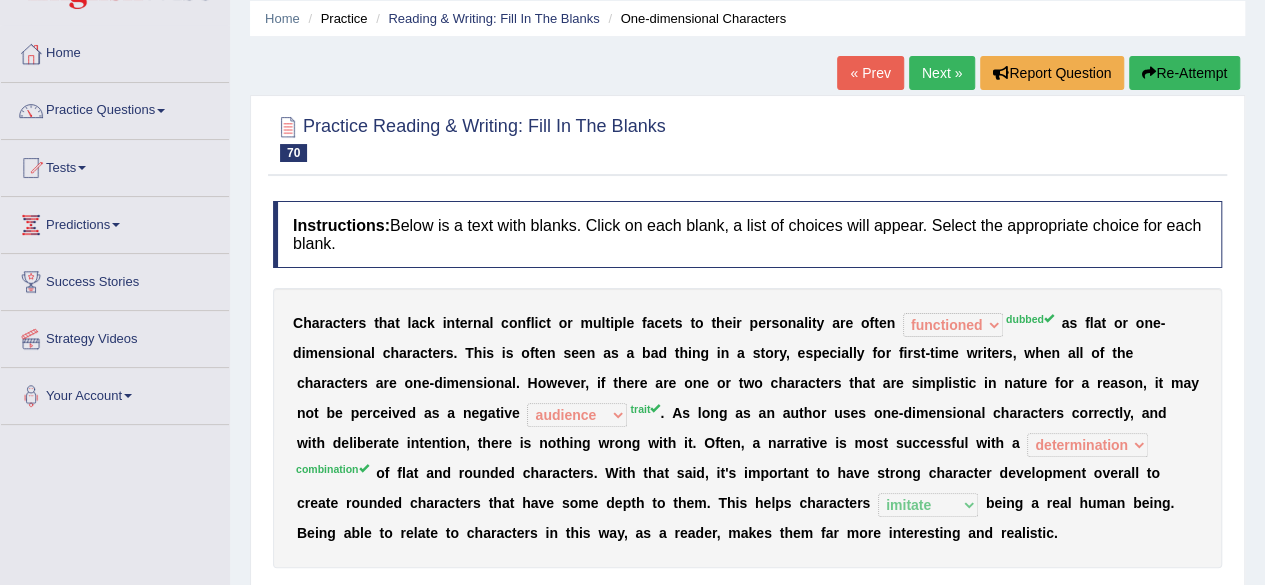 scroll, scrollTop: 56, scrollLeft: 0, axis: vertical 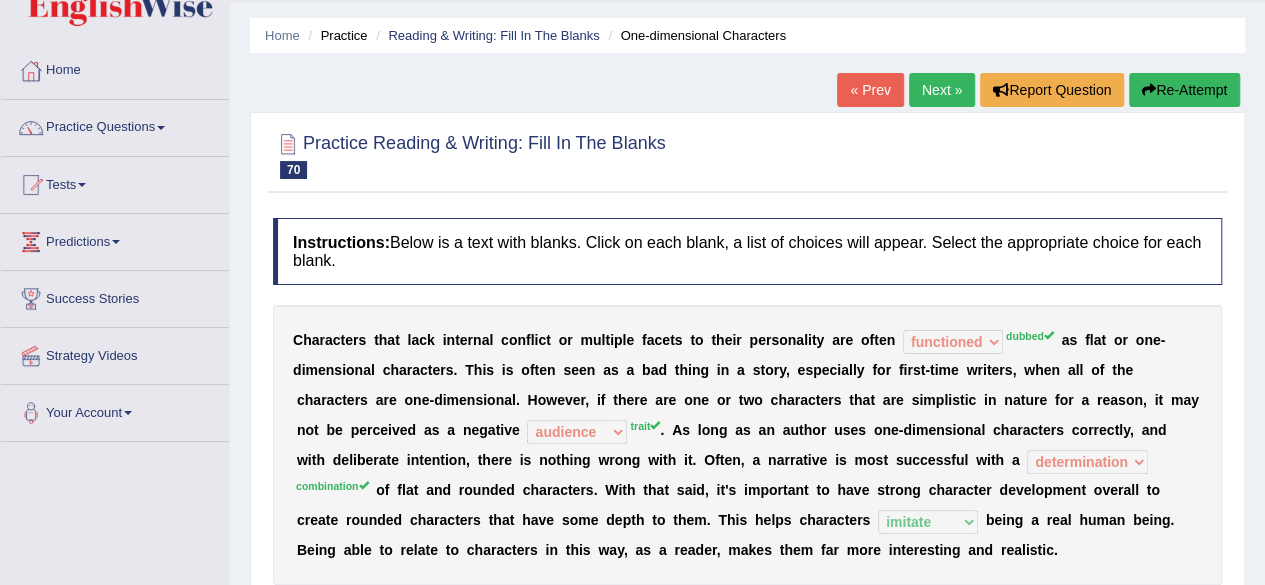 click on "Next »" at bounding box center (942, 90) 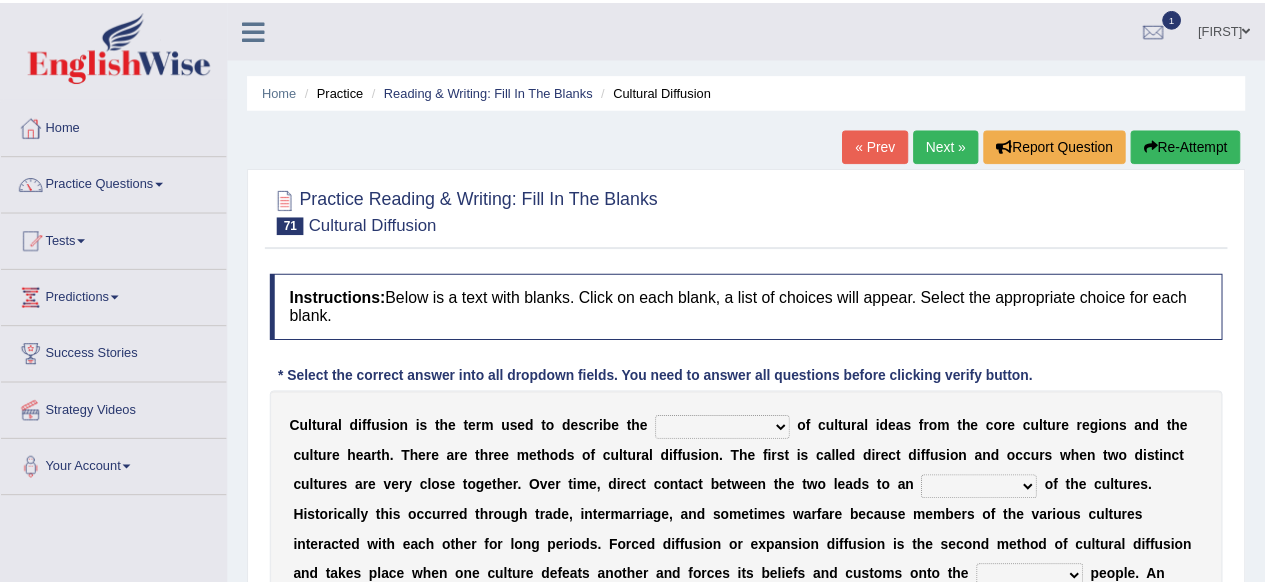 scroll, scrollTop: 0, scrollLeft: 0, axis: both 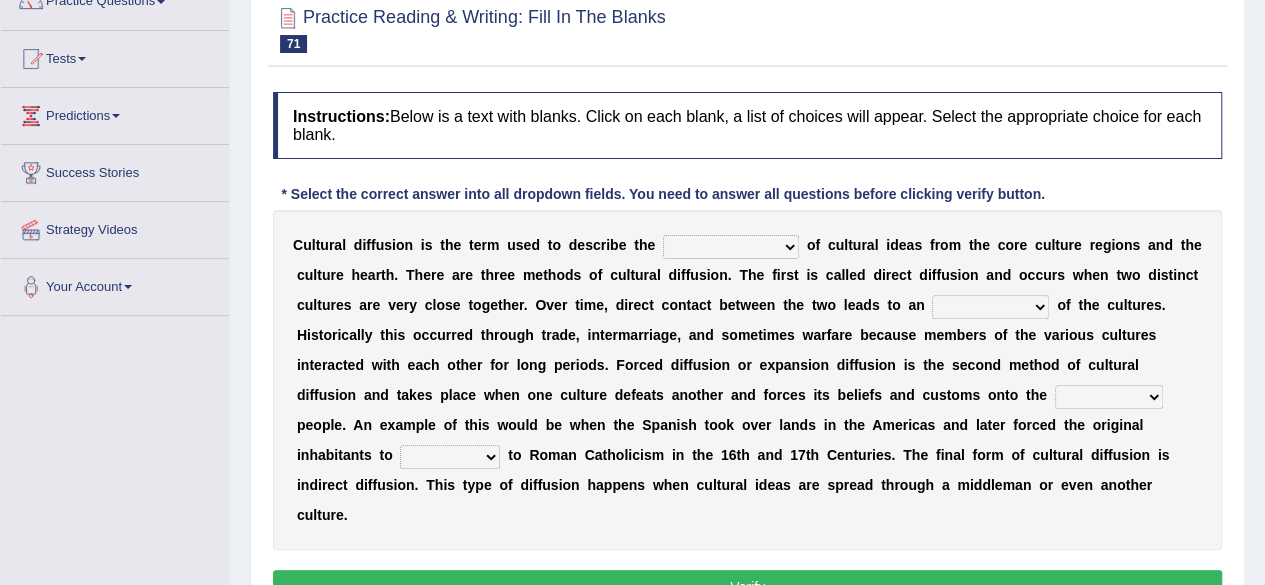 click on "fulmination accommodation spread prevention" at bounding box center [731, 247] 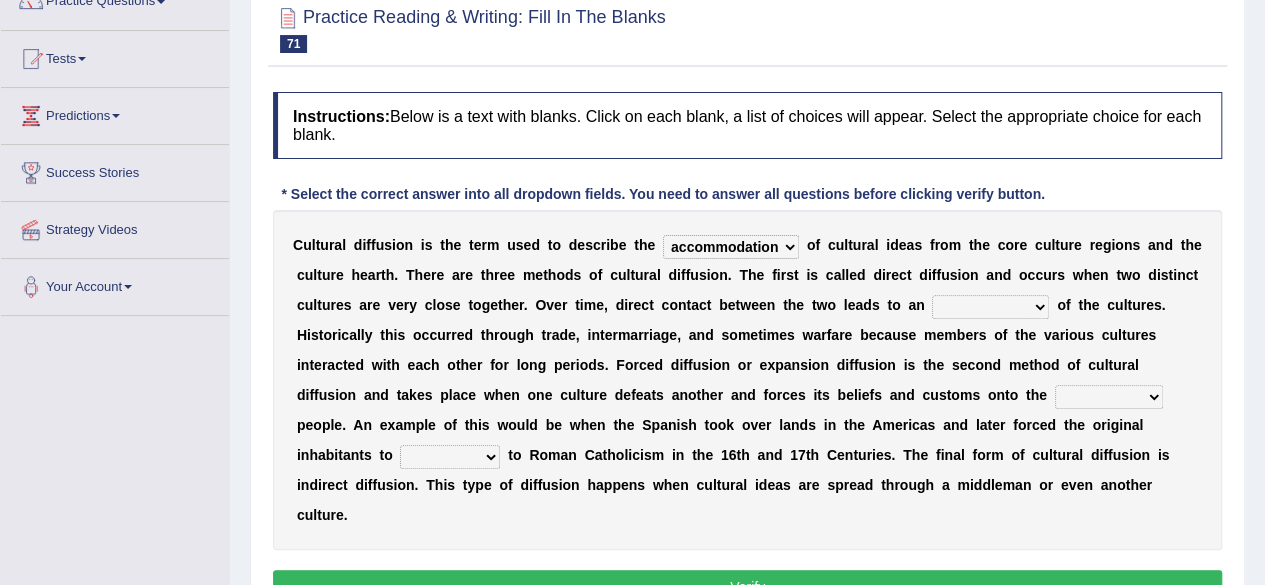 click on "fulmination accommodation spread prevention" at bounding box center (731, 247) 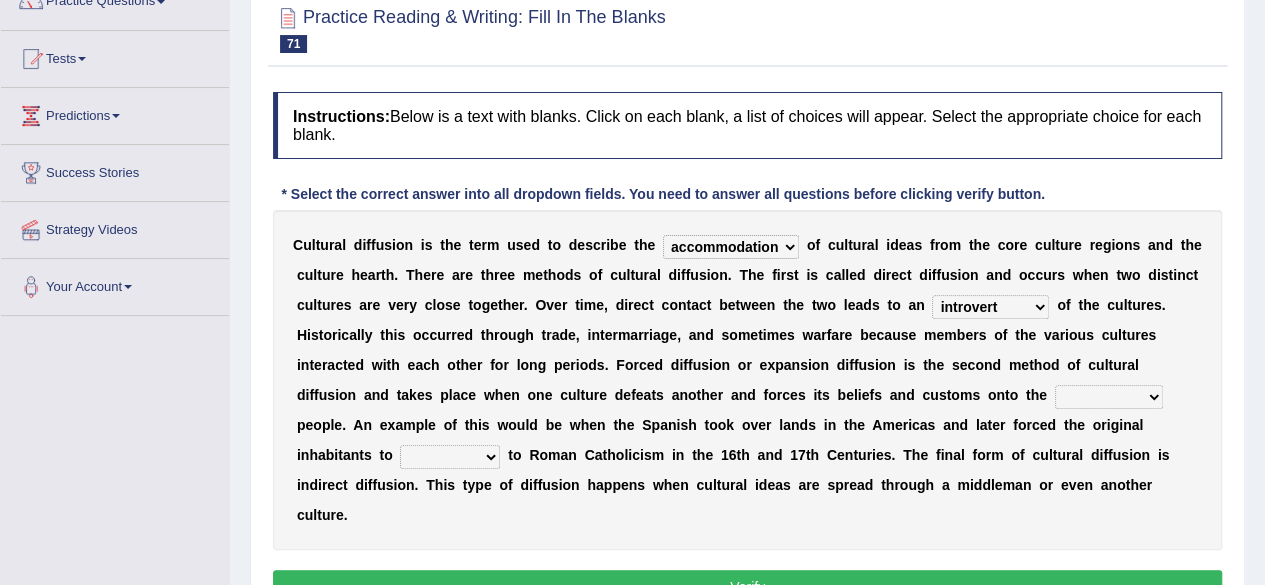 click on "interdiction intermittence introvert intermingling" at bounding box center (990, 307) 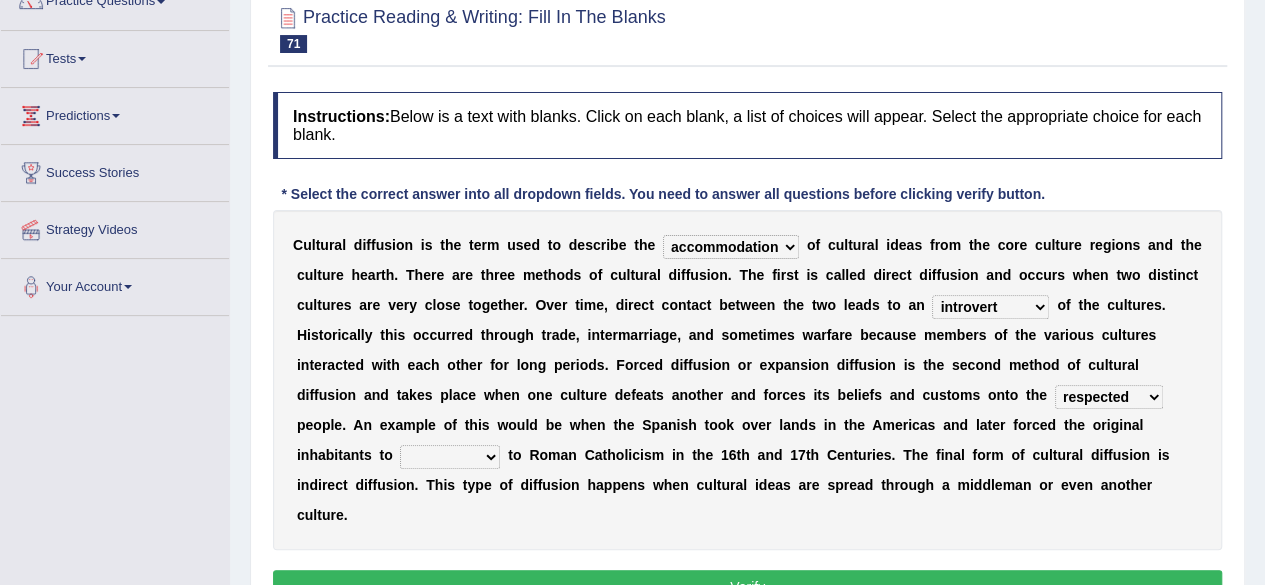click on "reply add convert require" at bounding box center [450, 457] 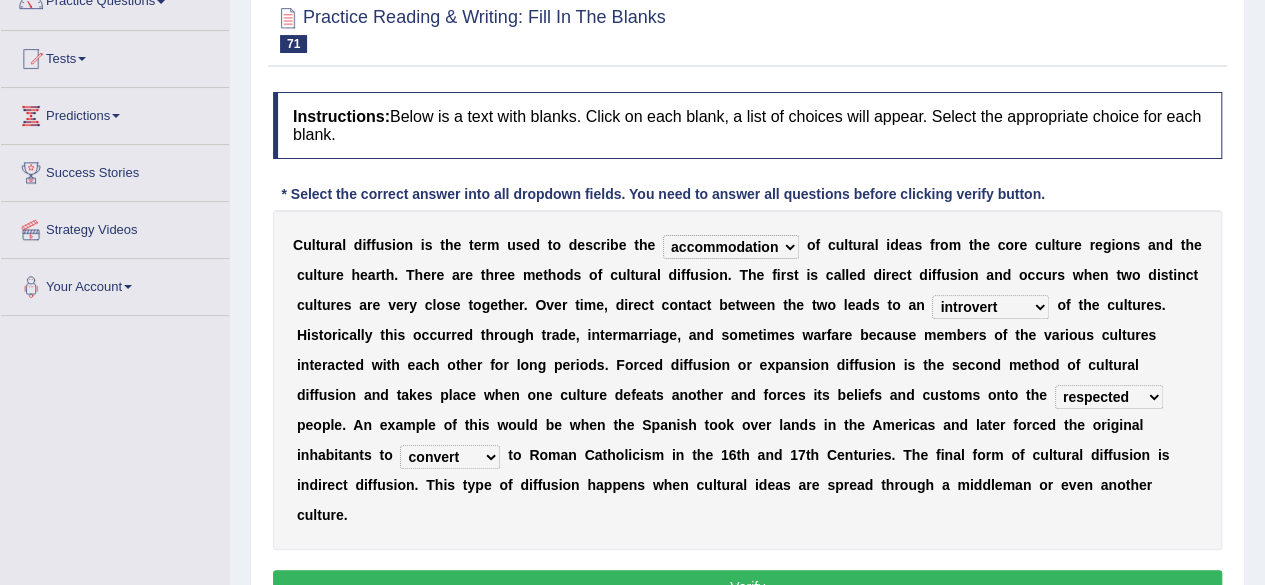 click on "Verify" at bounding box center (747, 587) 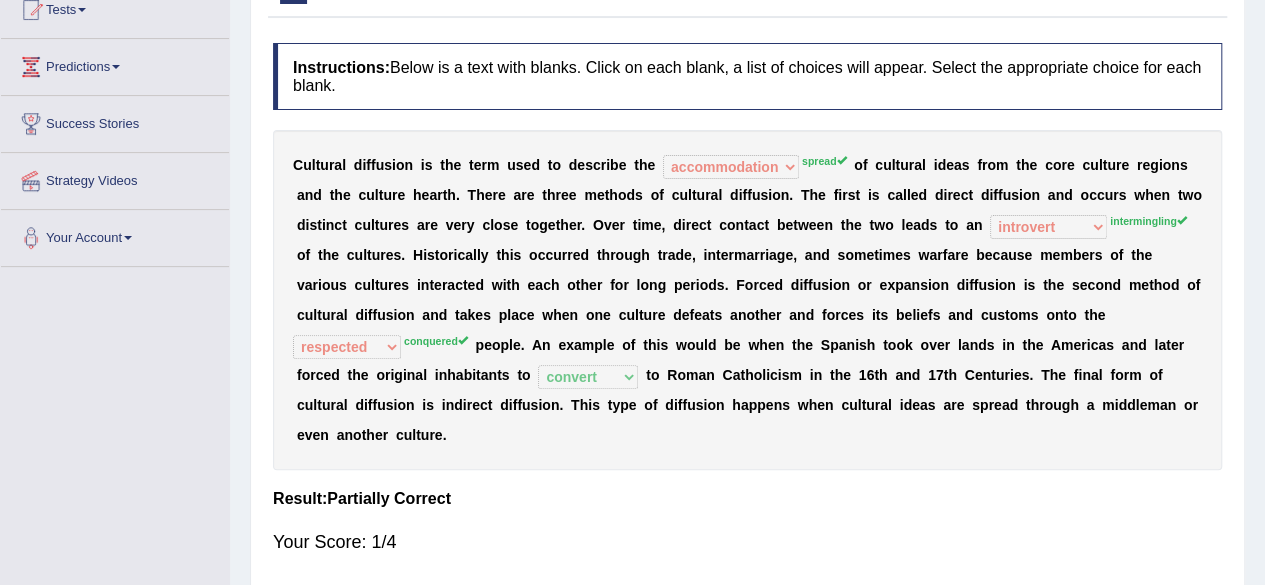 scroll, scrollTop: 236, scrollLeft: 0, axis: vertical 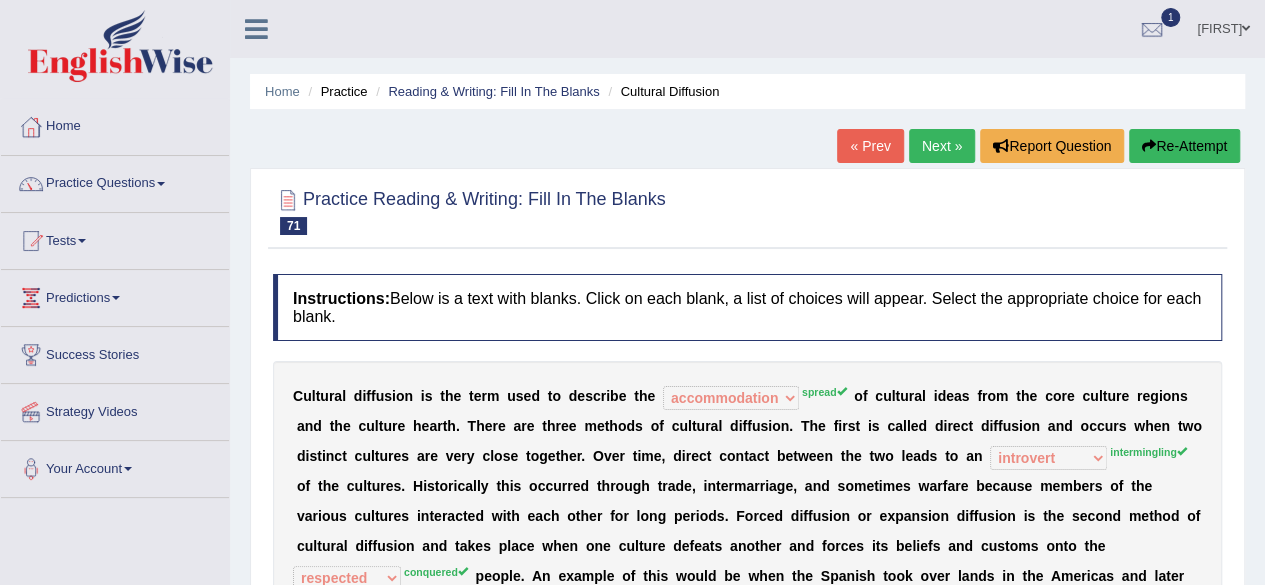 click on "Next »" at bounding box center (942, 146) 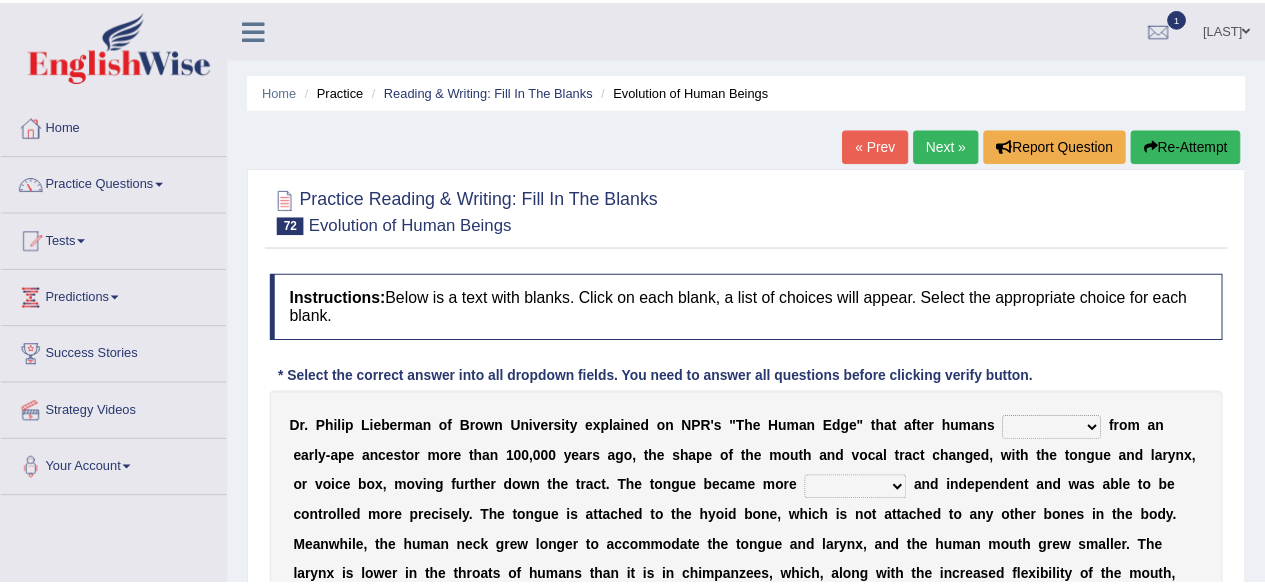 scroll, scrollTop: 0, scrollLeft: 0, axis: both 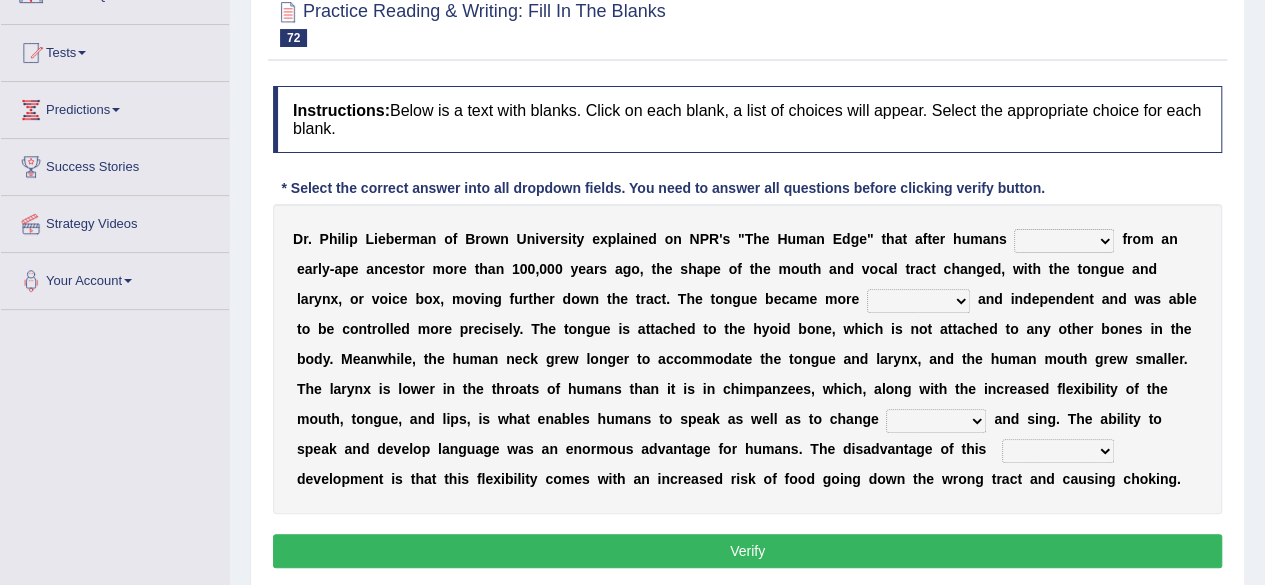 click on "diverged converged converged urged" at bounding box center (1064, 241) 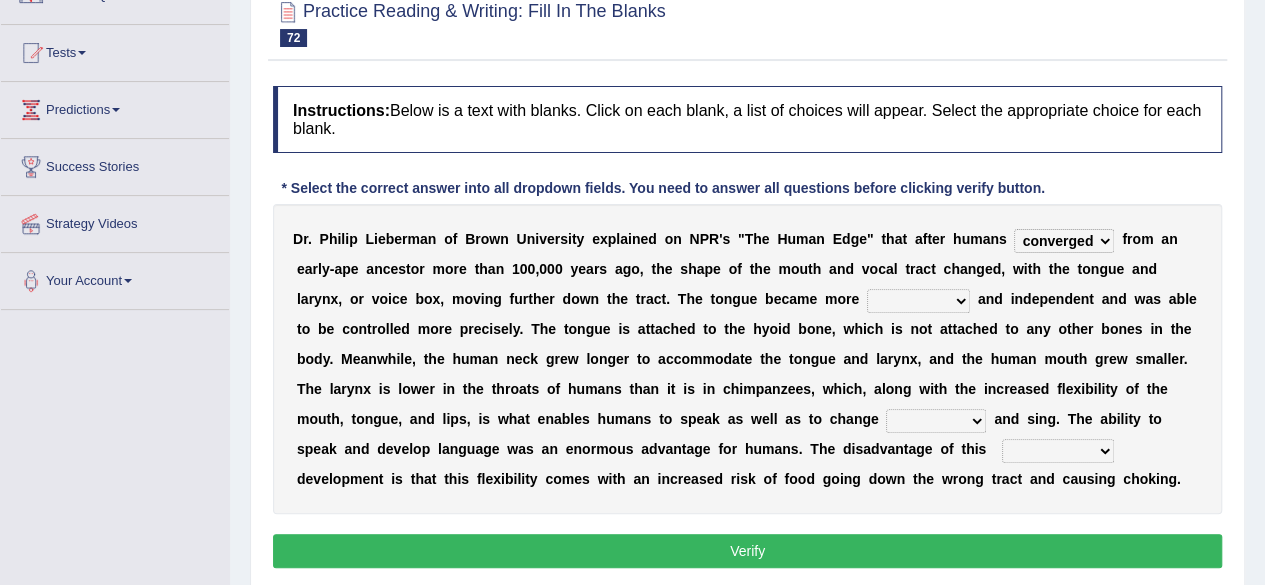 click on "diverged converged converged urged" at bounding box center (1064, 241) 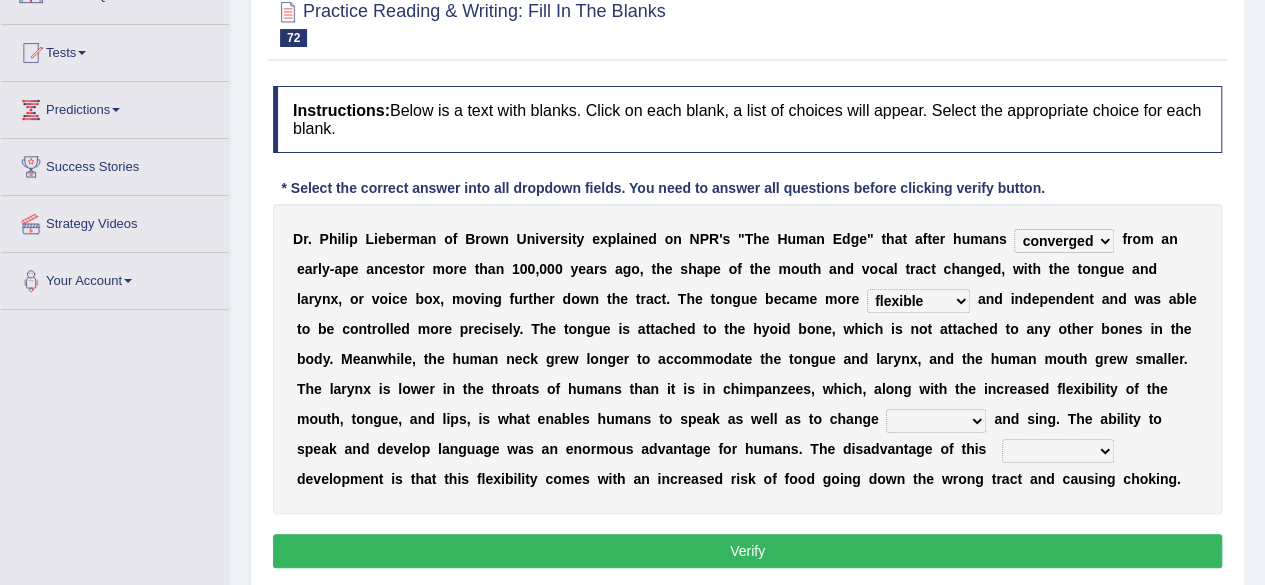 click on "ditch impacts state pitch" at bounding box center (936, 421) 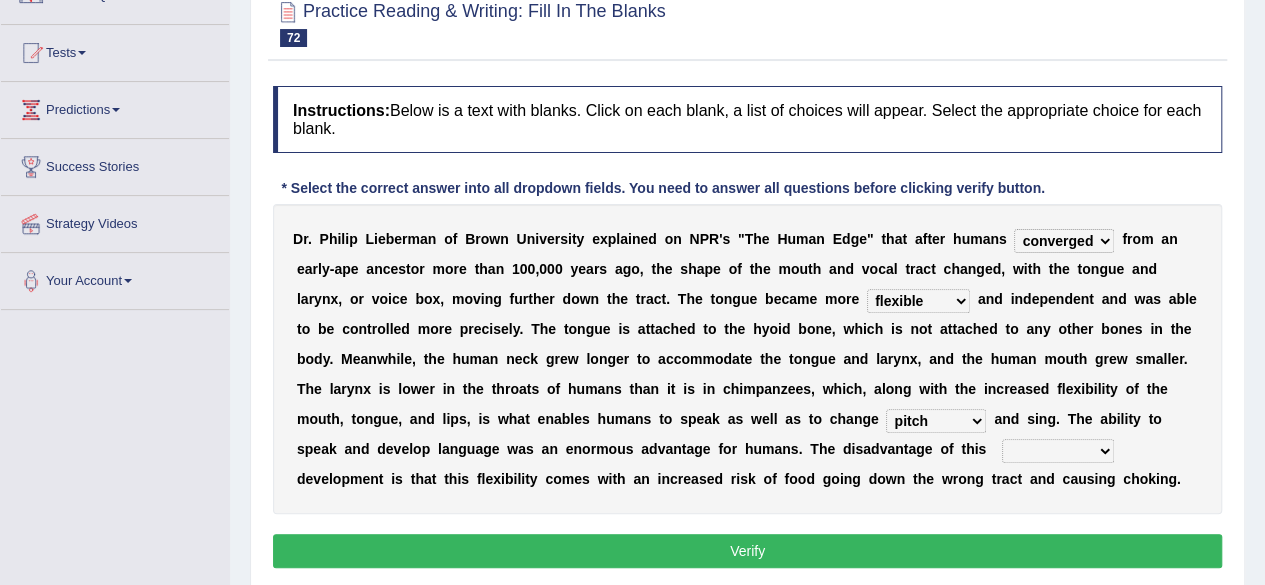 click on "imaginary evolutionary preliminary visionary" at bounding box center (1058, 451) 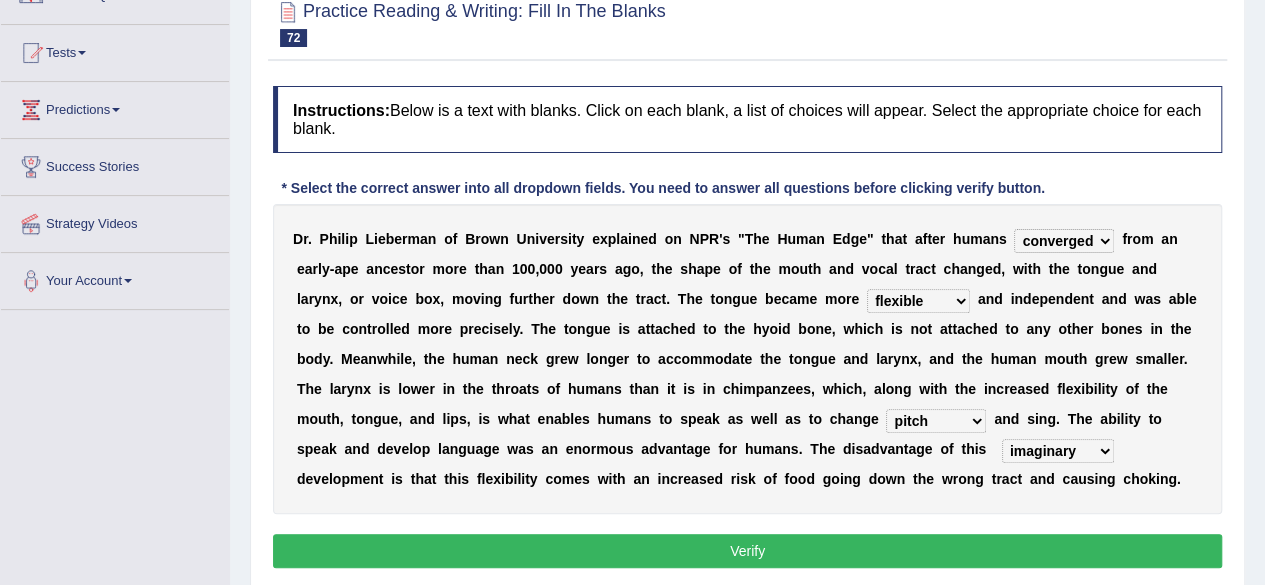 click on "imaginary evolutionary preliminary visionary" at bounding box center [1058, 451] 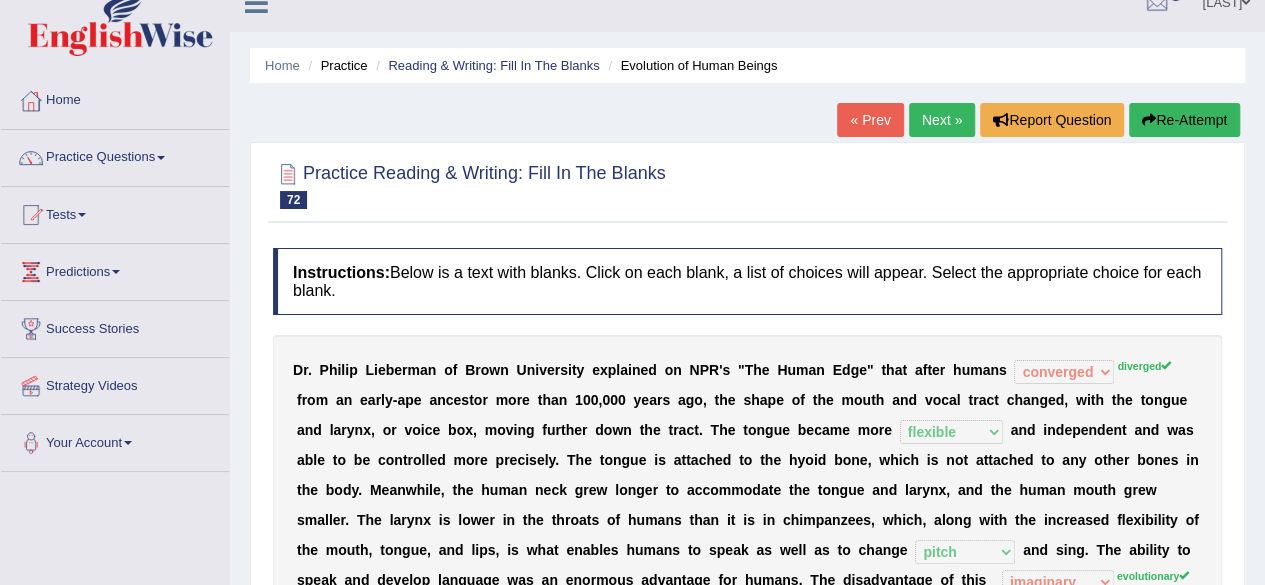 scroll, scrollTop: 15, scrollLeft: 0, axis: vertical 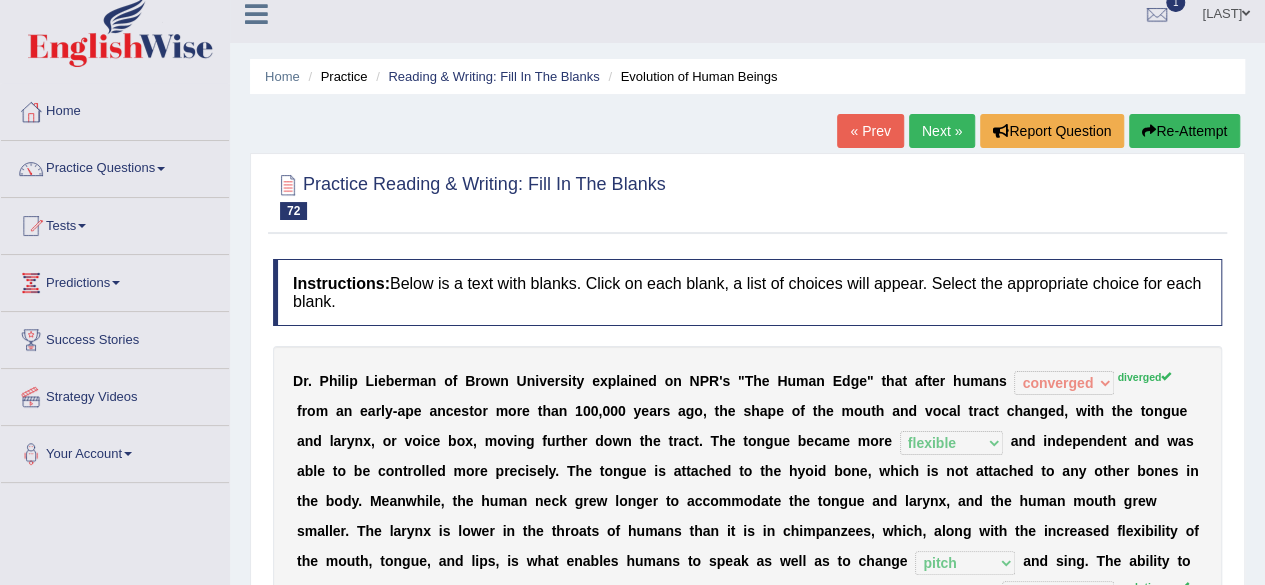 click on "Next »" at bounding box center [942, 131] 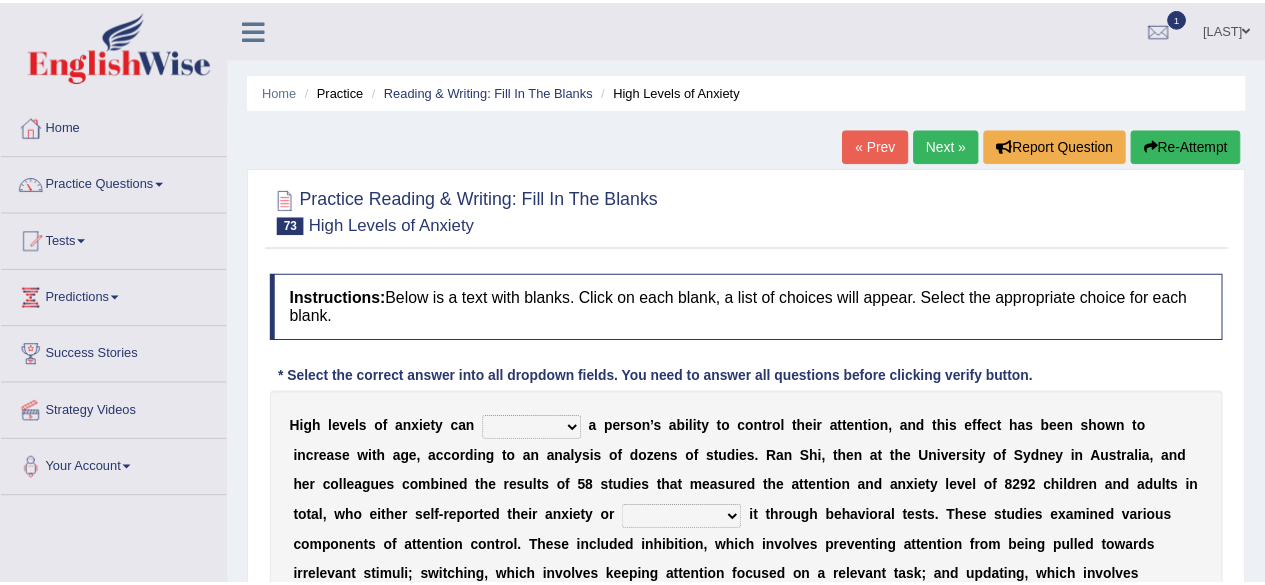 scroll, scrollTop: 0, scrollLeft: 0, axis: both 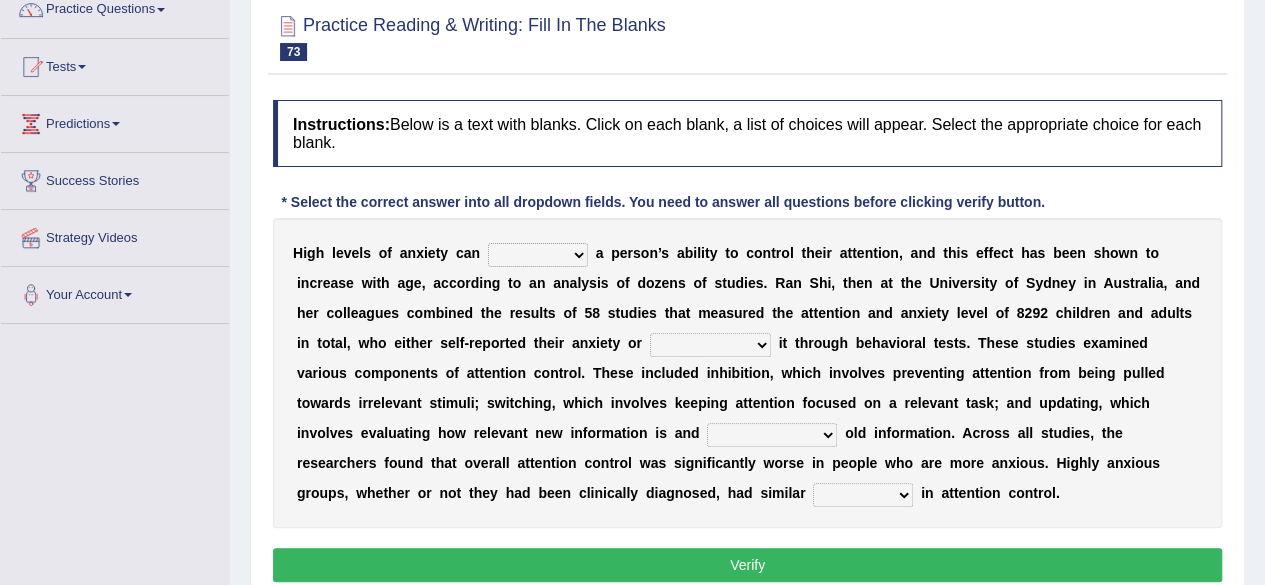 click on "refine strain demure recite" at bounding box center [538, 255] 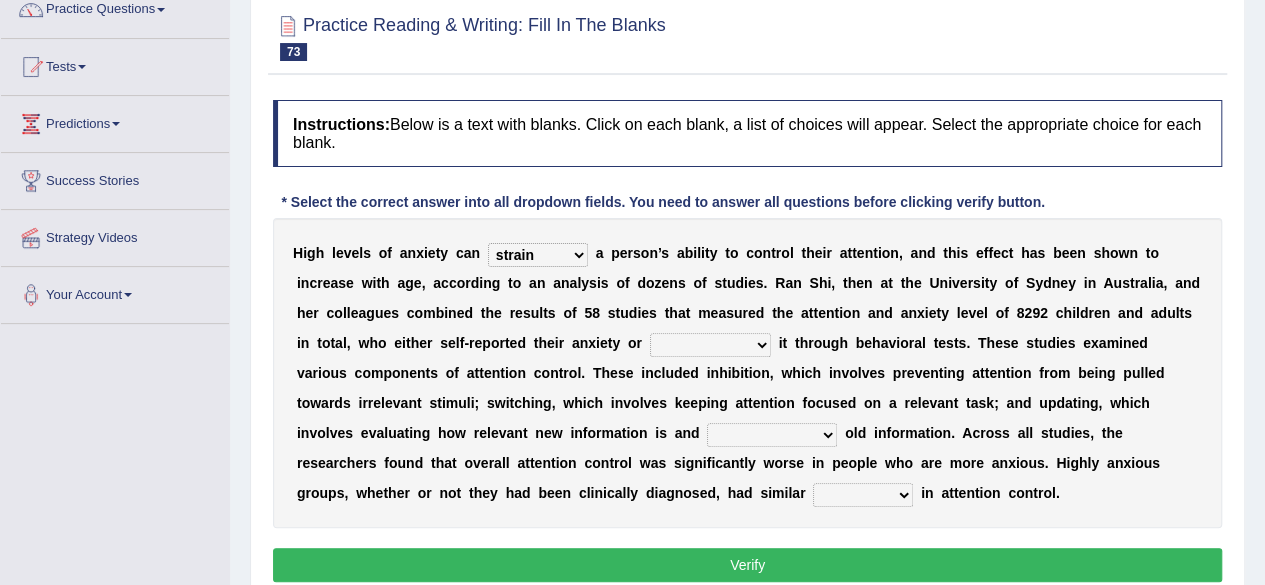 click on "refine strain demure recite" at bounding box center (538, 255) 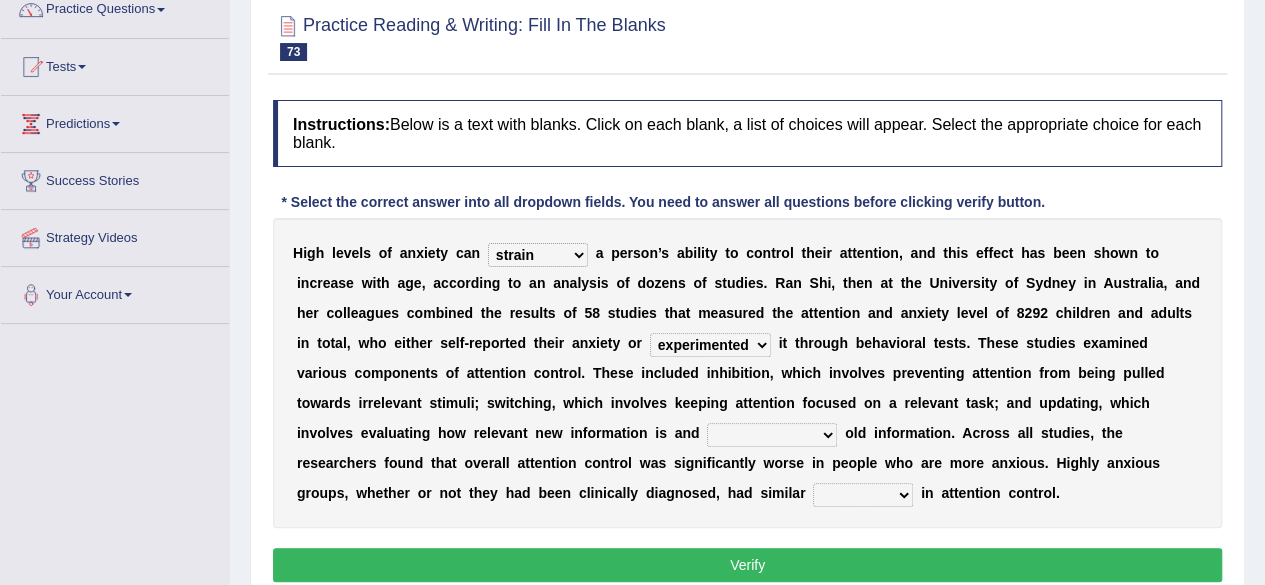 click on "fulminated remonstrated demonstrated experimented" at bounding box center (710, 345) 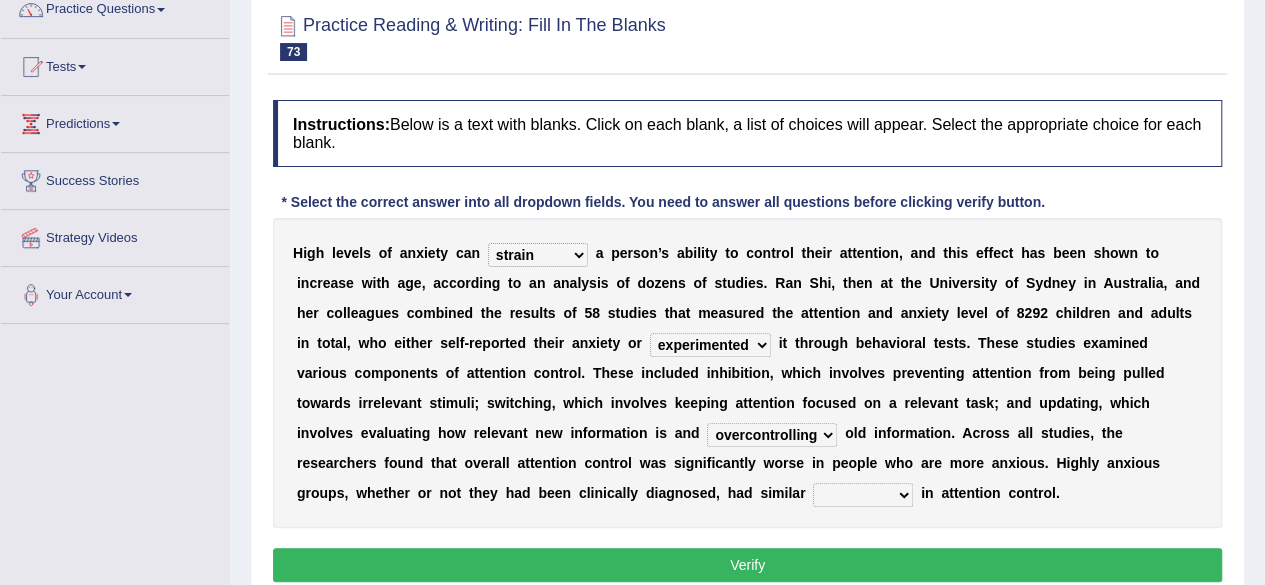 click on "overfertilizing overcontrolling overwriting overevaluating" at bounding box center (772, 435) 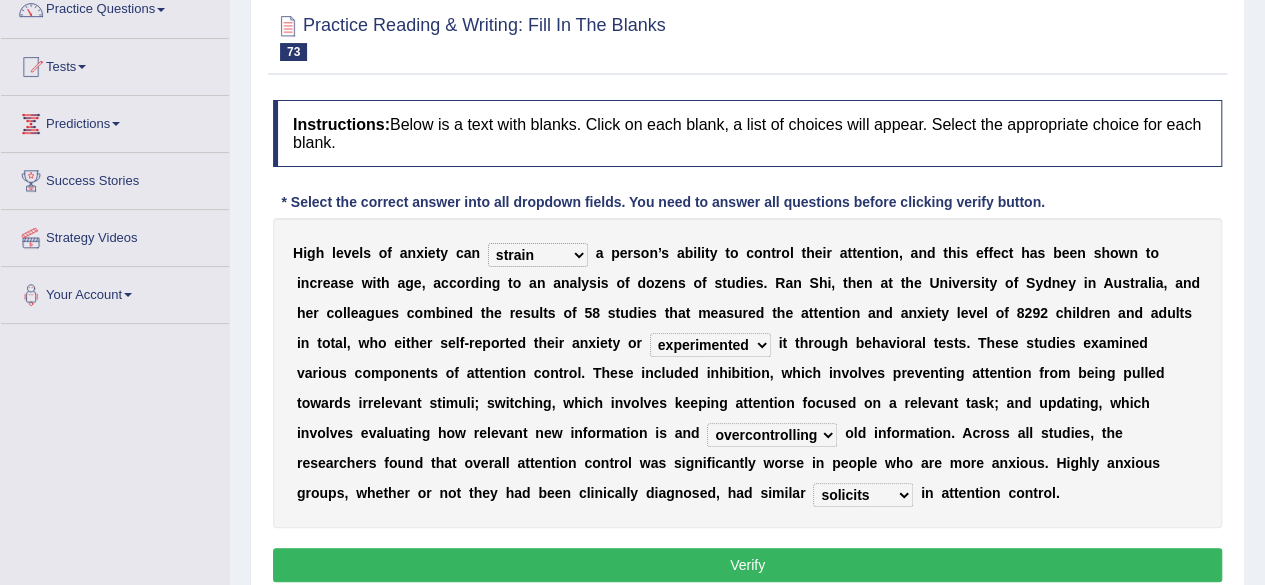 click on "deficits splits elicits solicits" at bounding box center [863, 495] 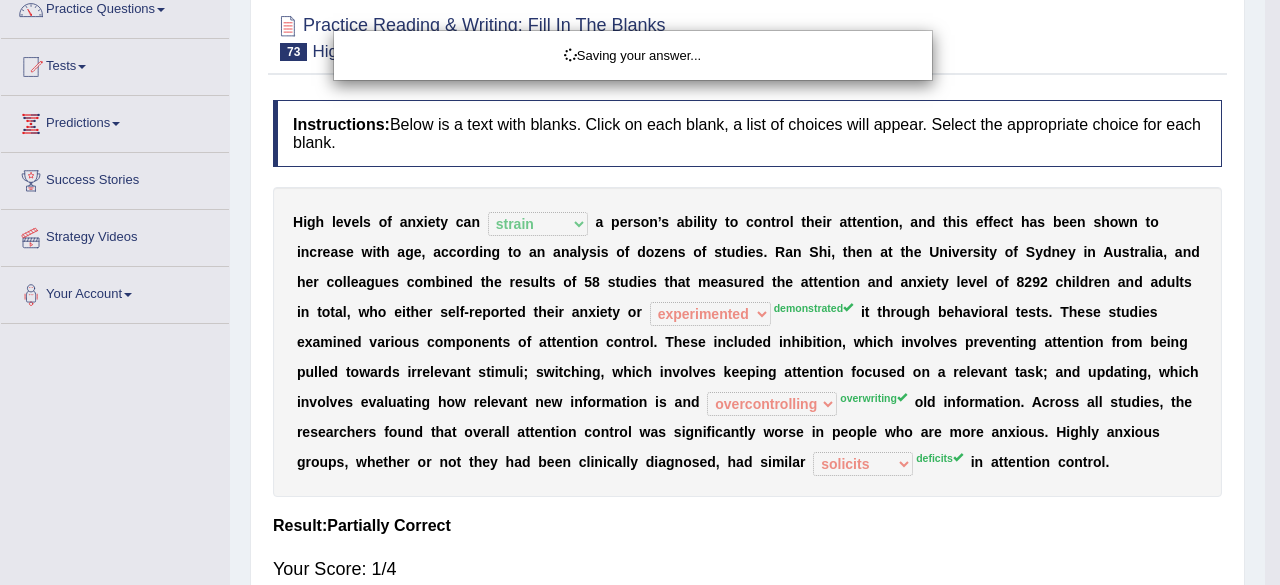 click on "Saving your answer..." at bounding box center [640, 292] 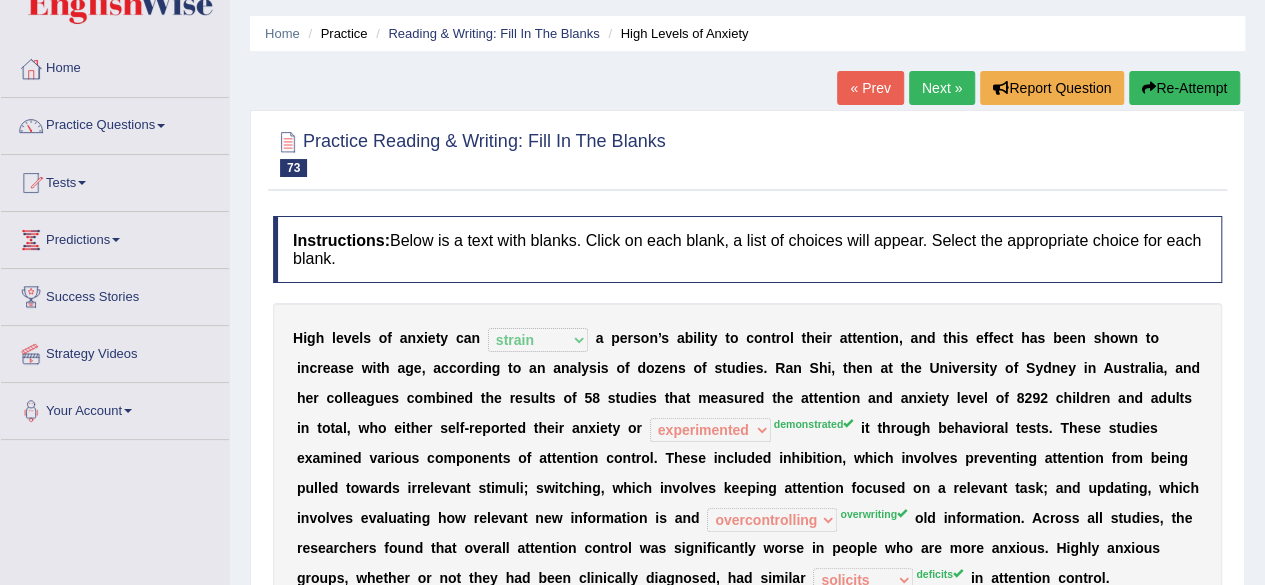 scroll, scrollTop: 54, scrollLeft: 0, axis: vertical 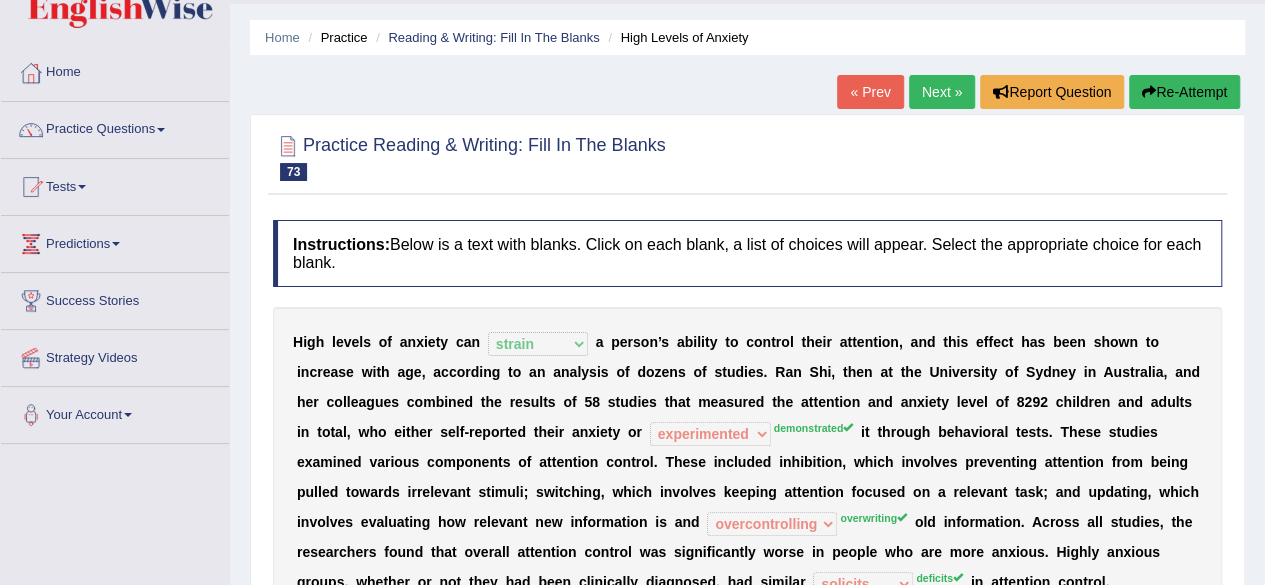 click on "Next »" at bounding box center [942, 92] 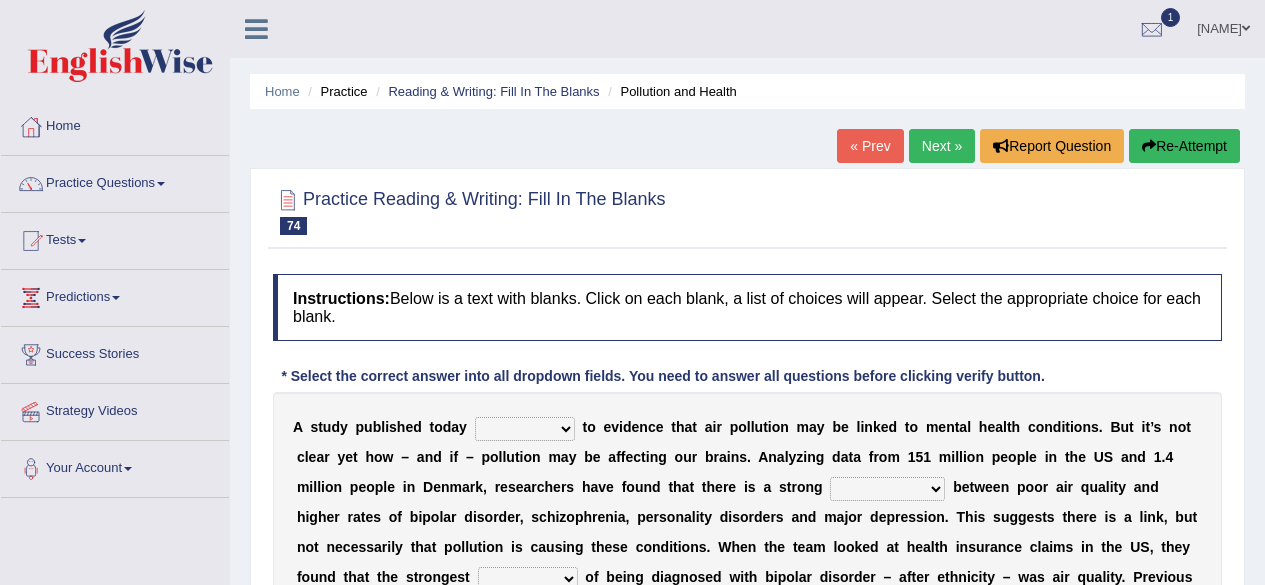 scroll, scrollTop: 0, scrollLeft: 0, axis: both 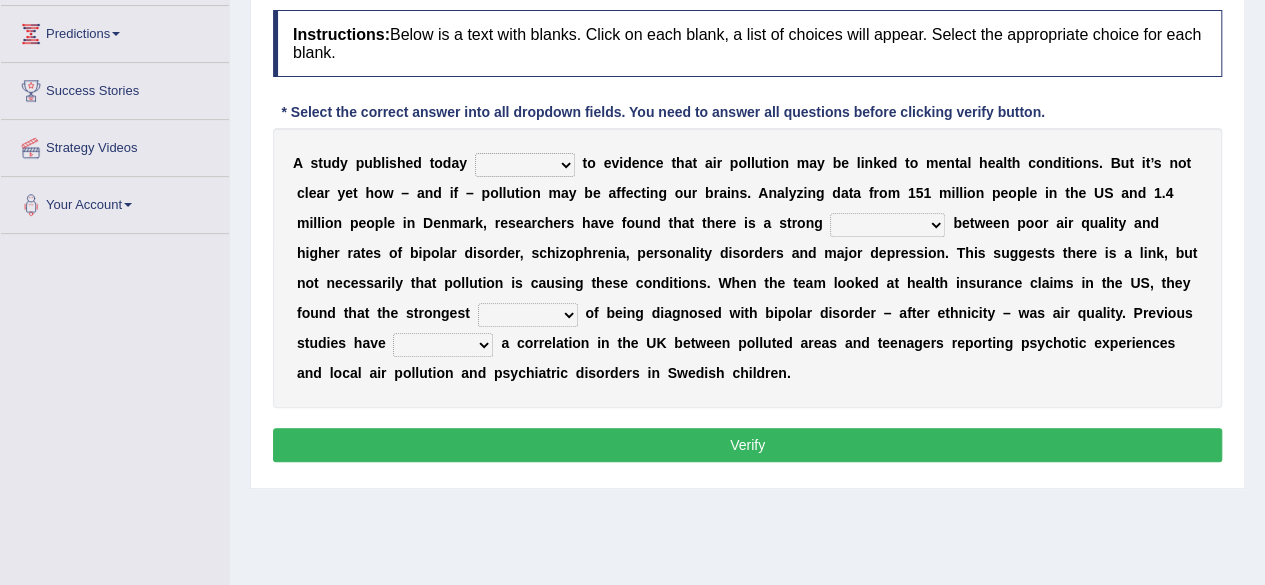 click on "decides adds compares expects" at bounding box center (525, 165) 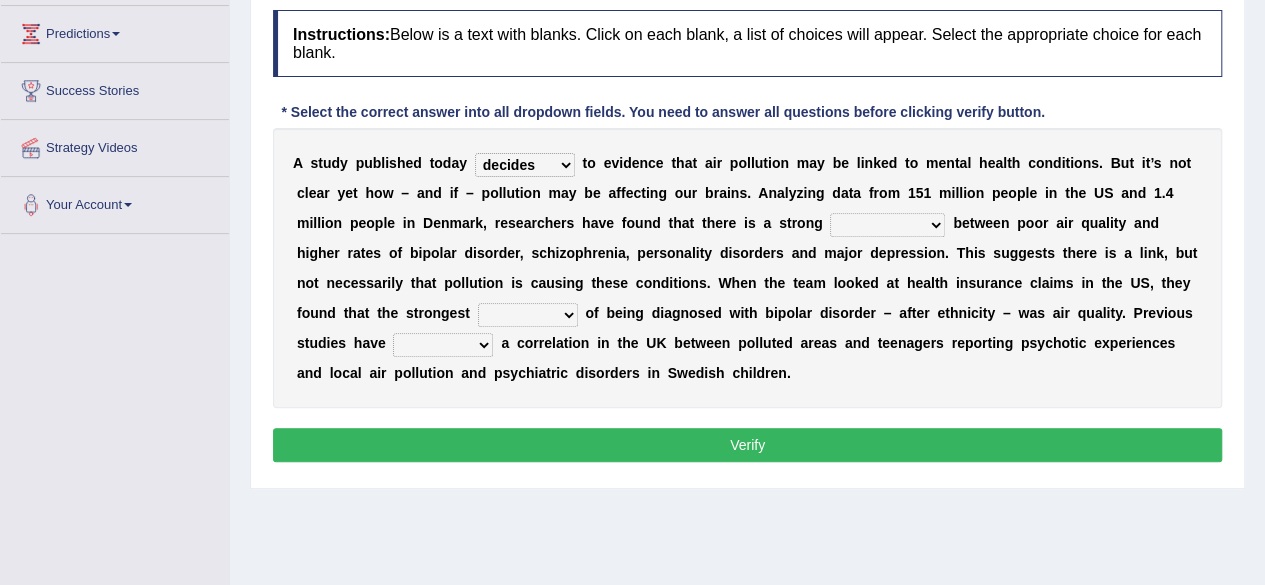 click on "decides adds compares expects" at bounding box center [525, 165] 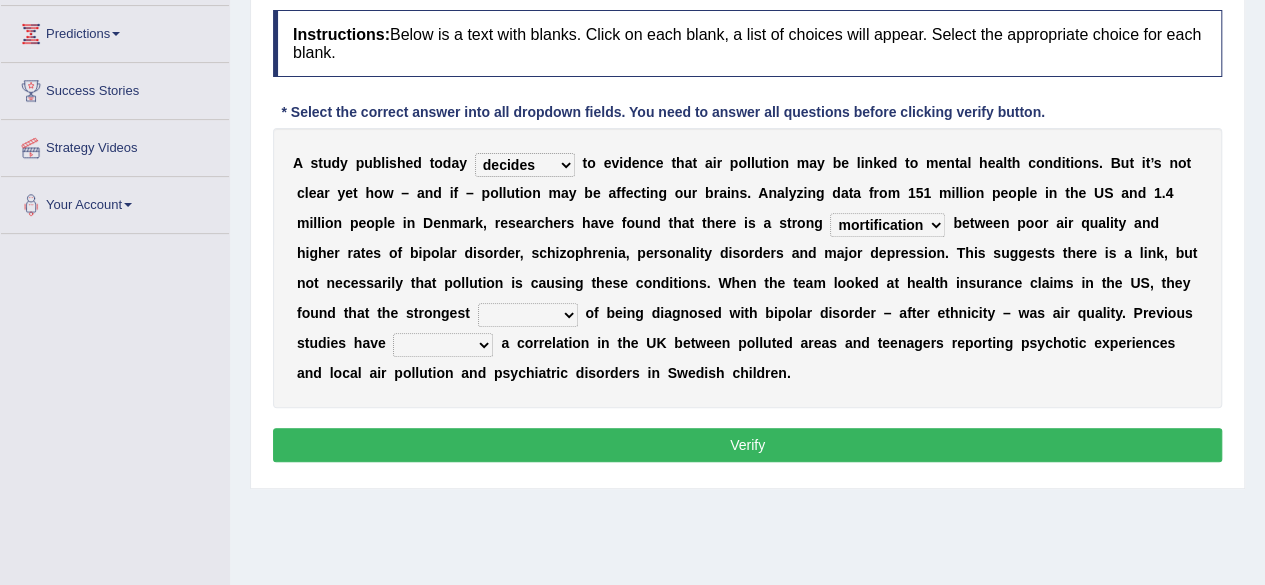 click on "mortification gesticulation citation correlation" at bounding box center [887, 225] 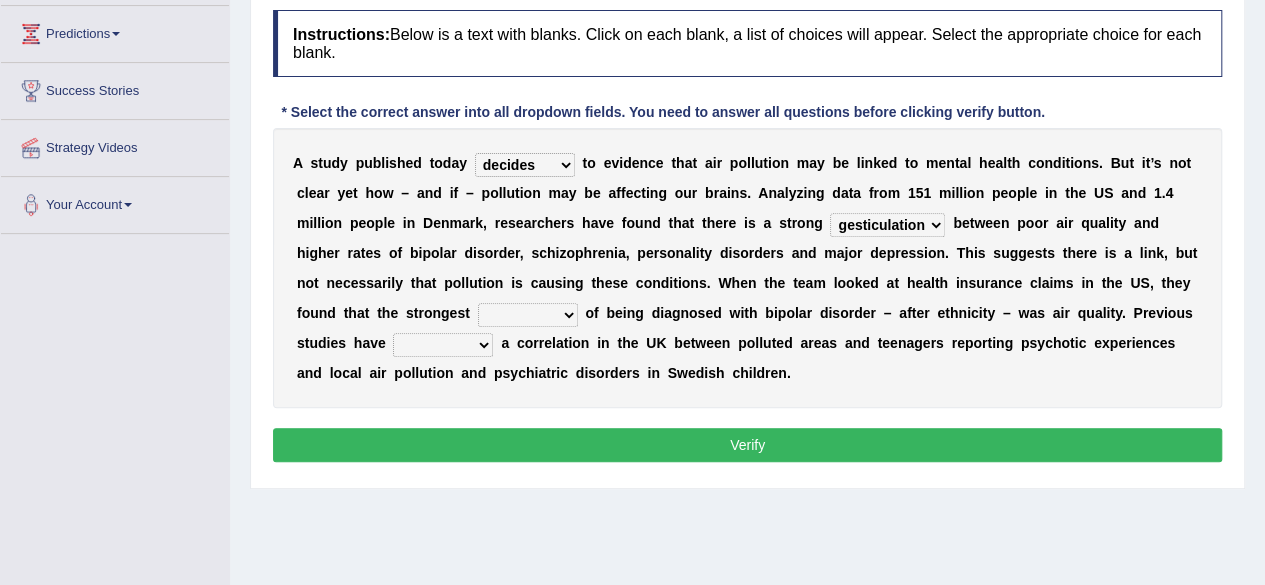 click on "mortification gesticulation citation correlation" at bounding box center [887, 225] 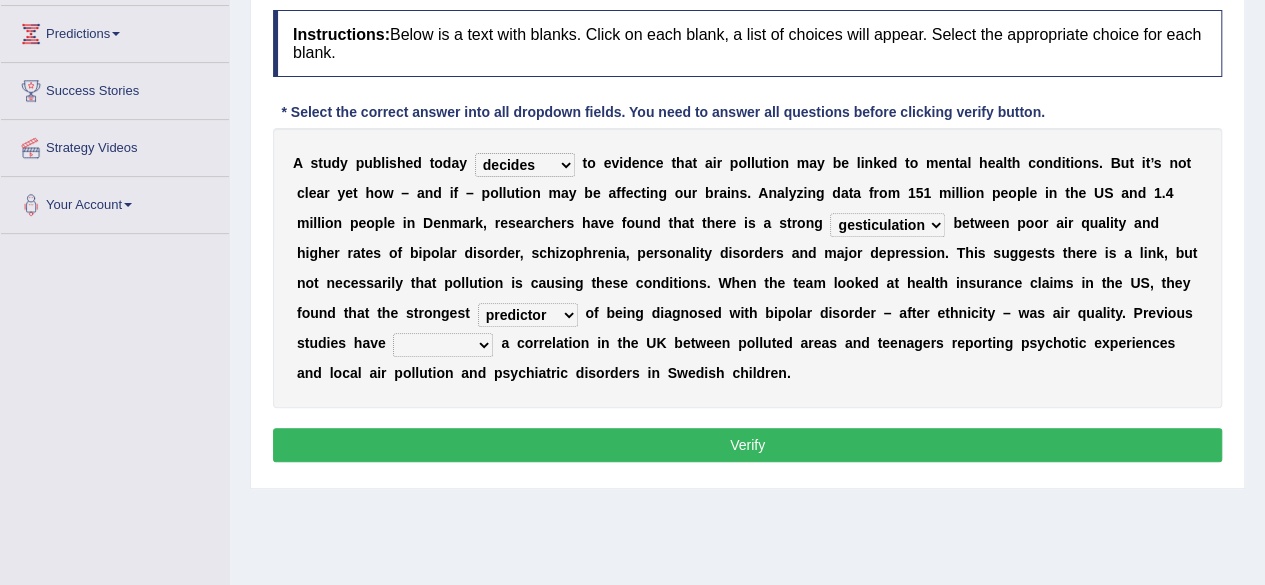 click on "detector Inspector predictor collector" at bounding box center (528, 315) 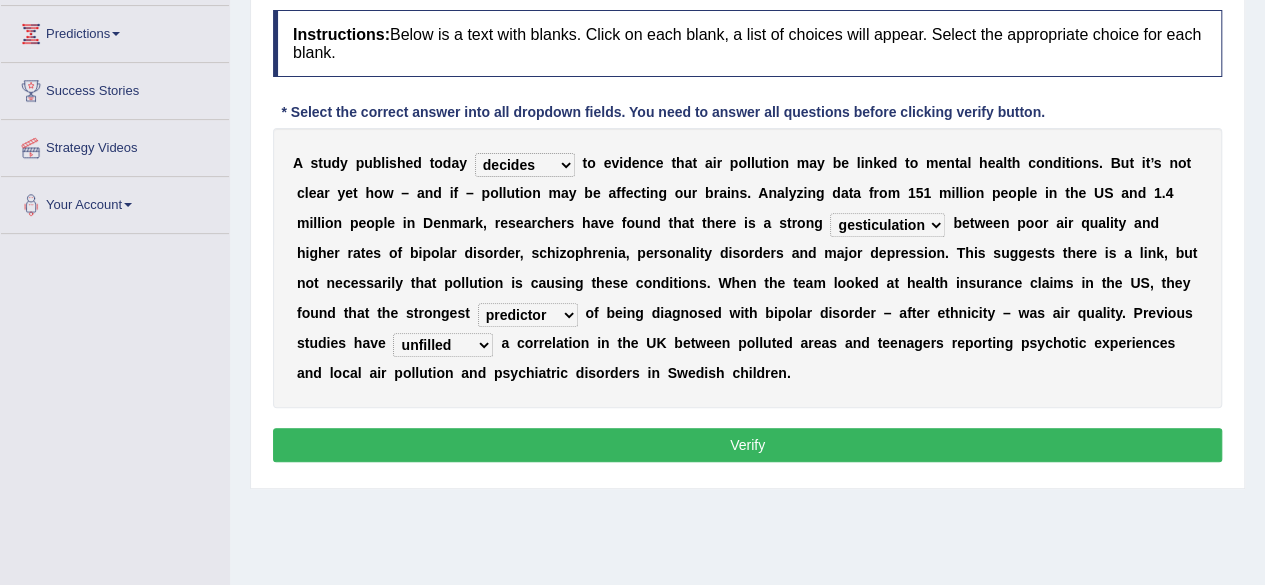 type 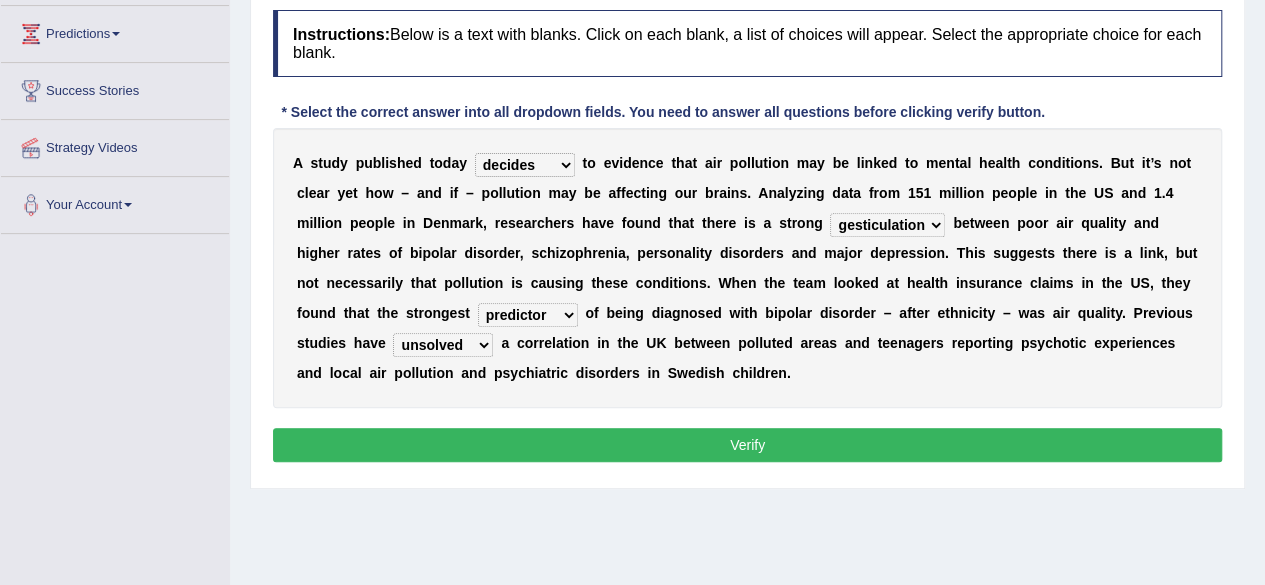 click on "Verify" at bounding box center [747, 445] 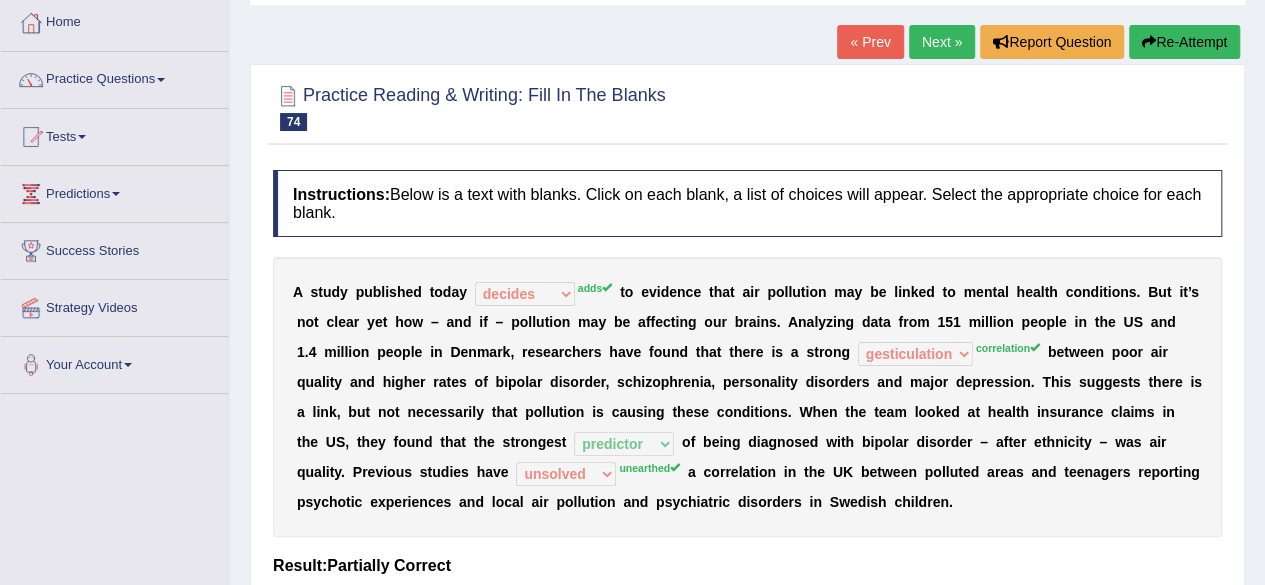 scroll, scrollTop: 64, scrollLeft: 0, axis: vertical 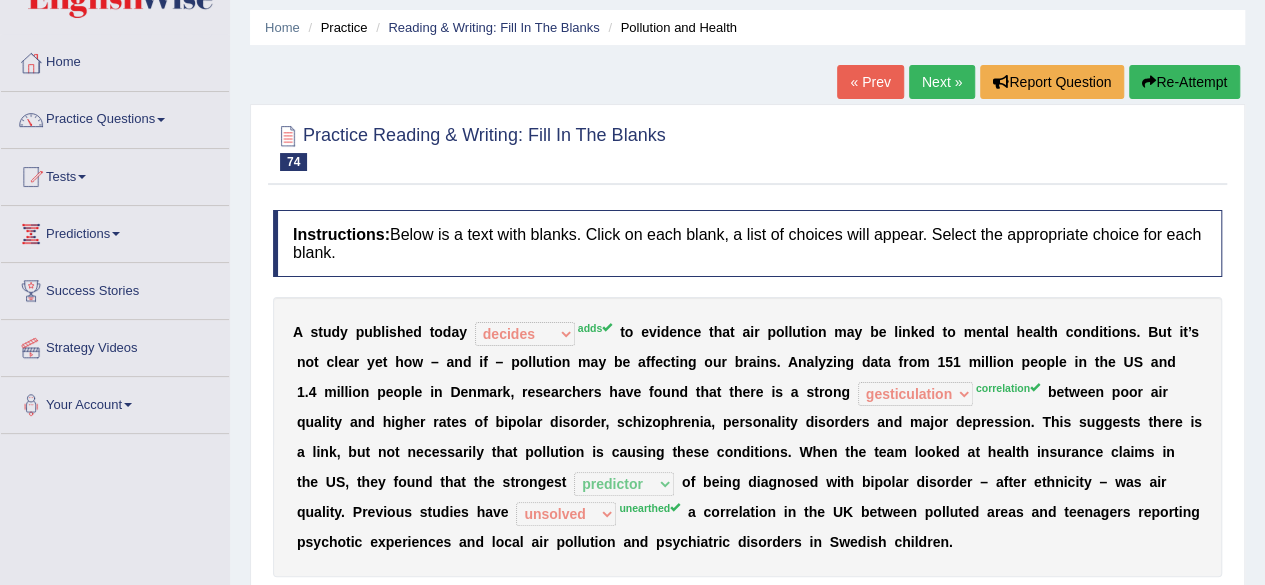 click on "Next »" at bounding box center [942, 82] 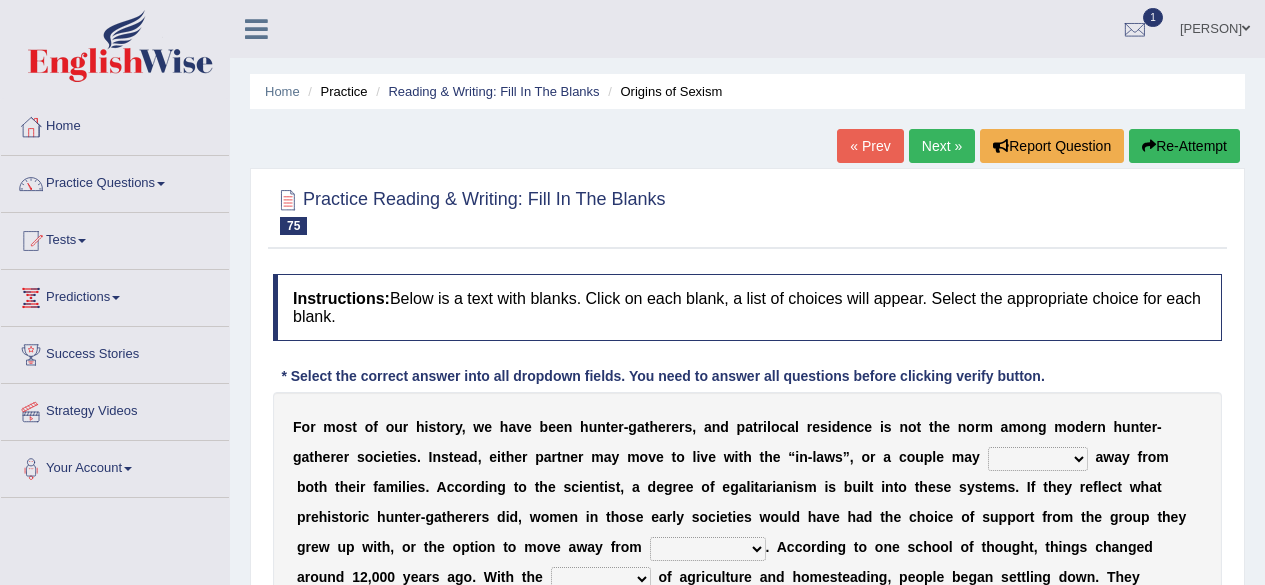 scroll, scrollTop: 0, scrollLeft: 0, axis: both 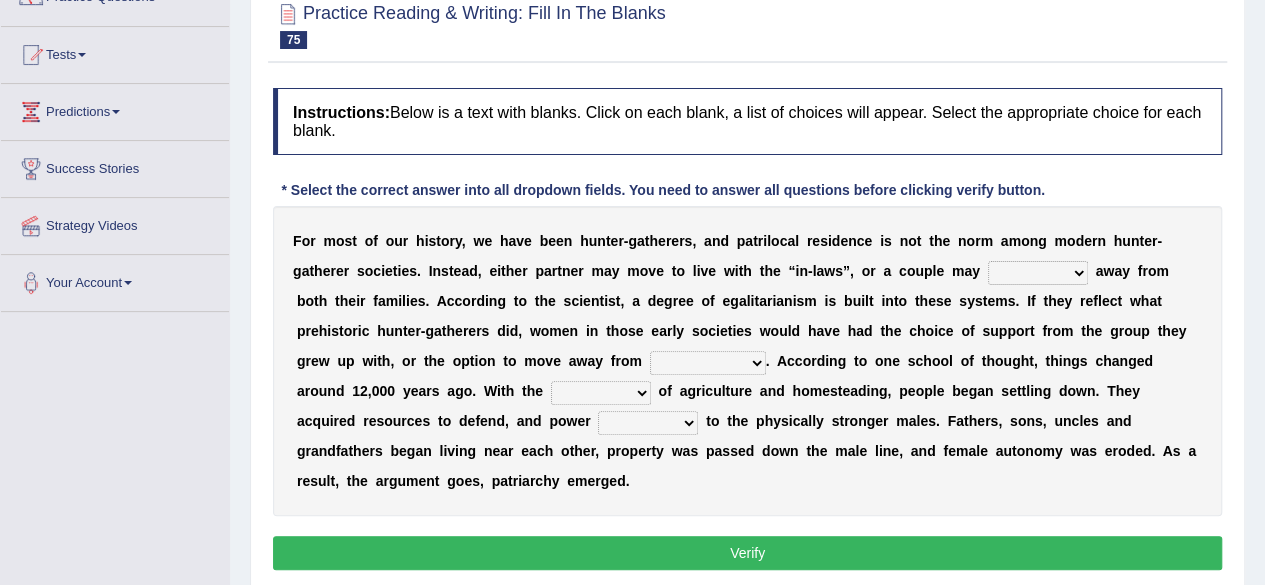 click on "reform resend reload relocate" at bounding box center [1038, 273] 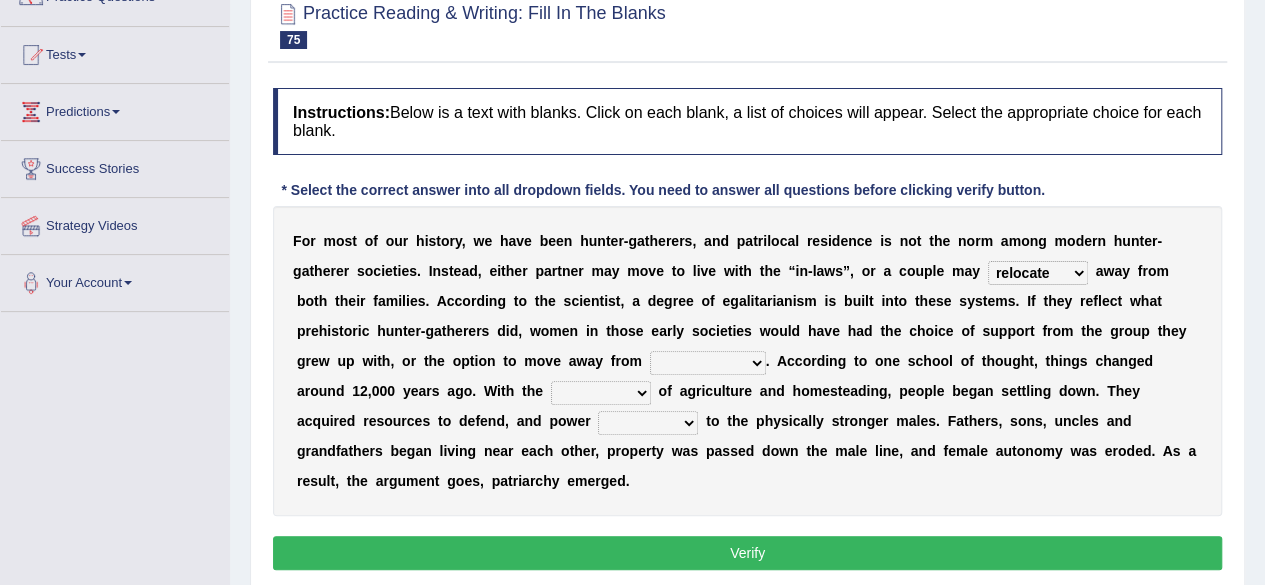 click on "reform resend reload relocate" at bounding box center (1038, 273) 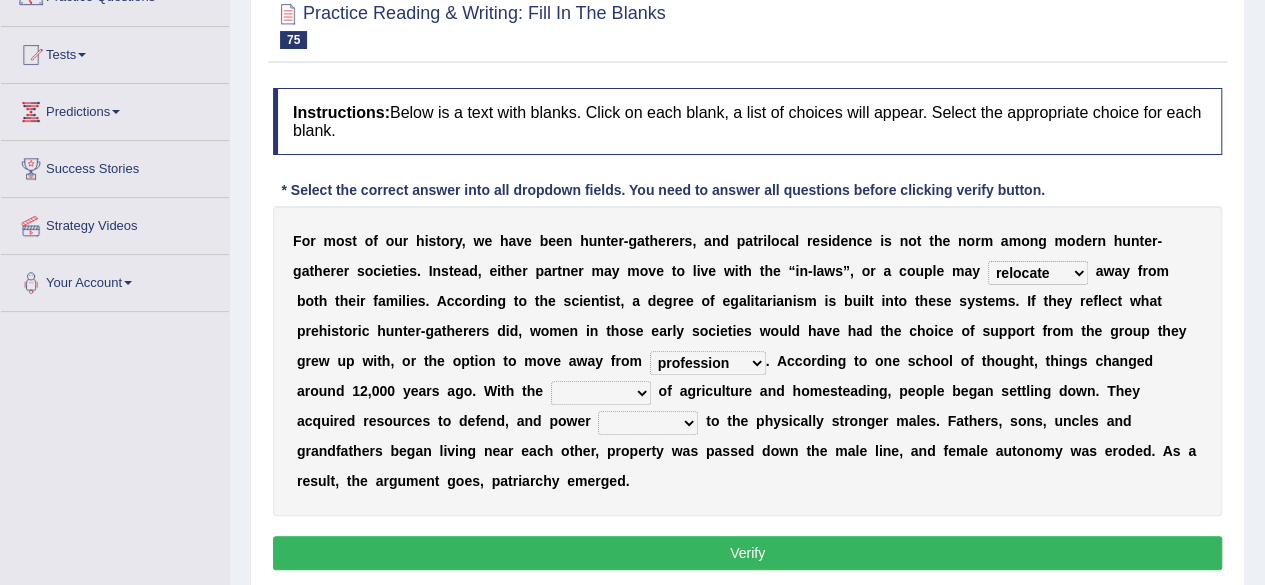 click on "compression profession depression oppression" at bounding box center [708, 363] 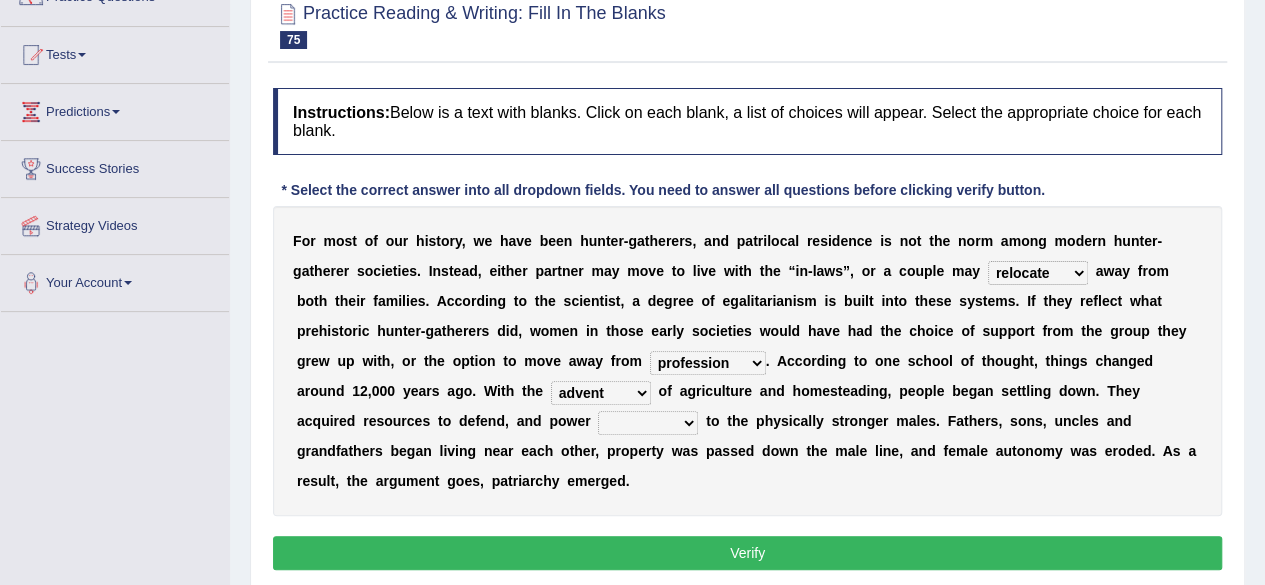 click on "advent solvent convent invent" at bounding box center [601, 393] 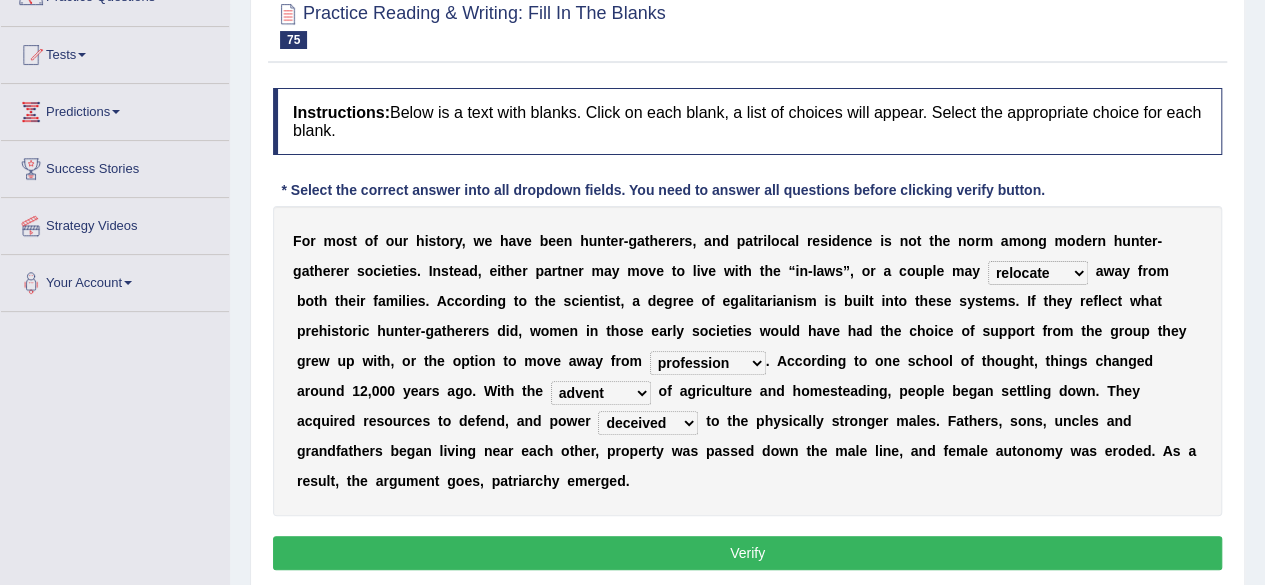 click on "Verify" at bounding box center (747, 553) 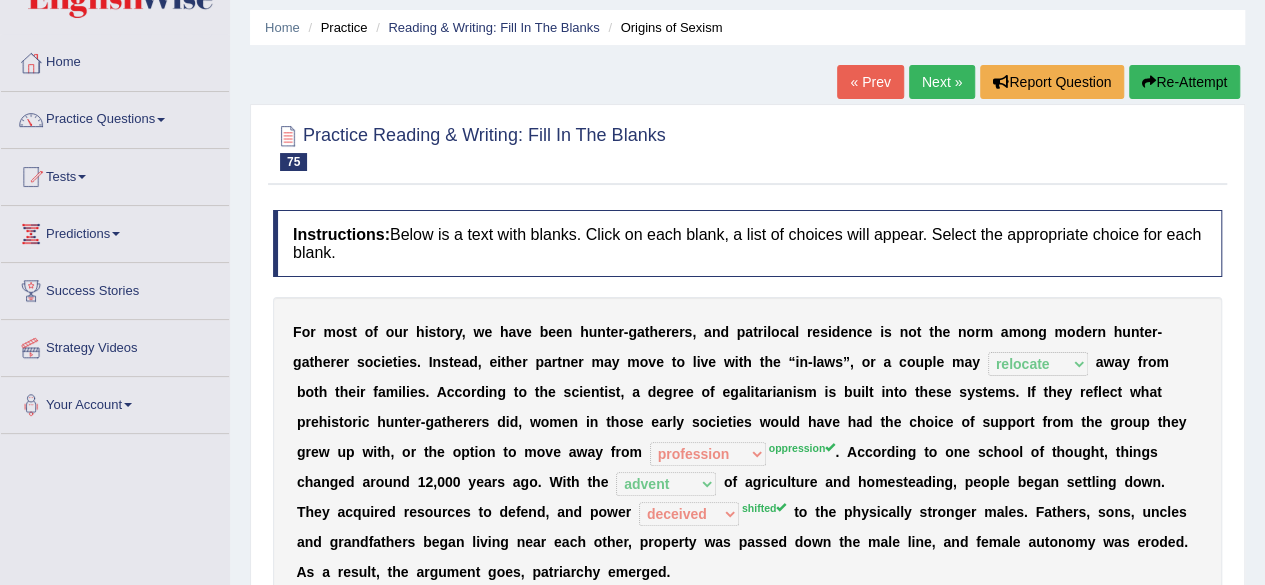 scroll, scrollTop: 26, scrollLeft: 0, axis: vertical 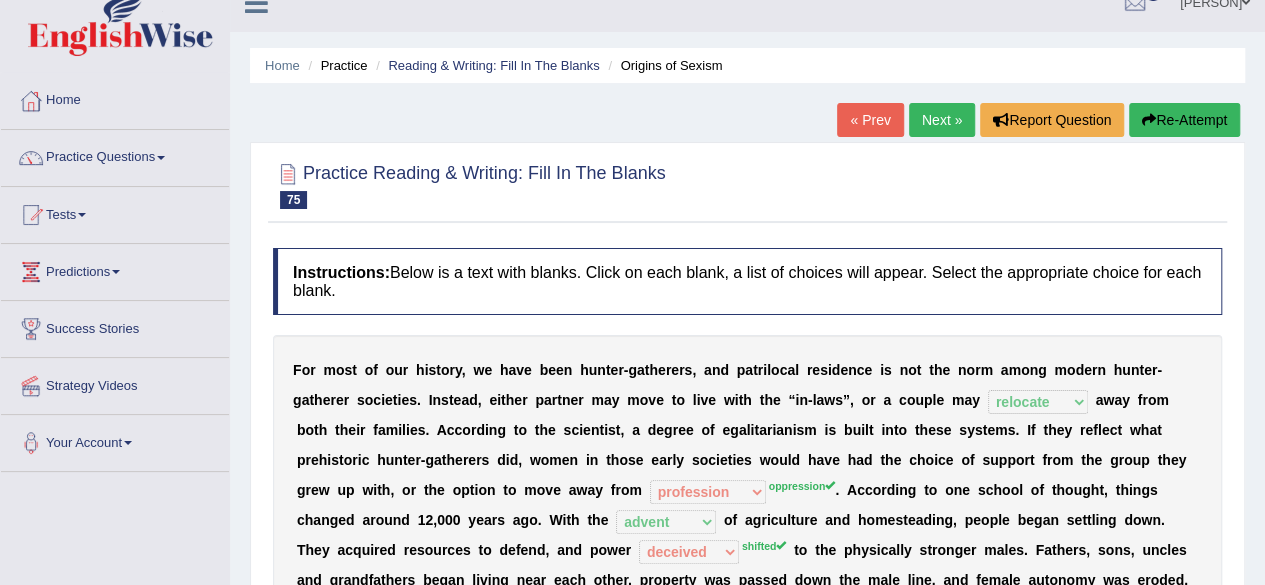 click on "Next »" at bounding box center [942, 120] 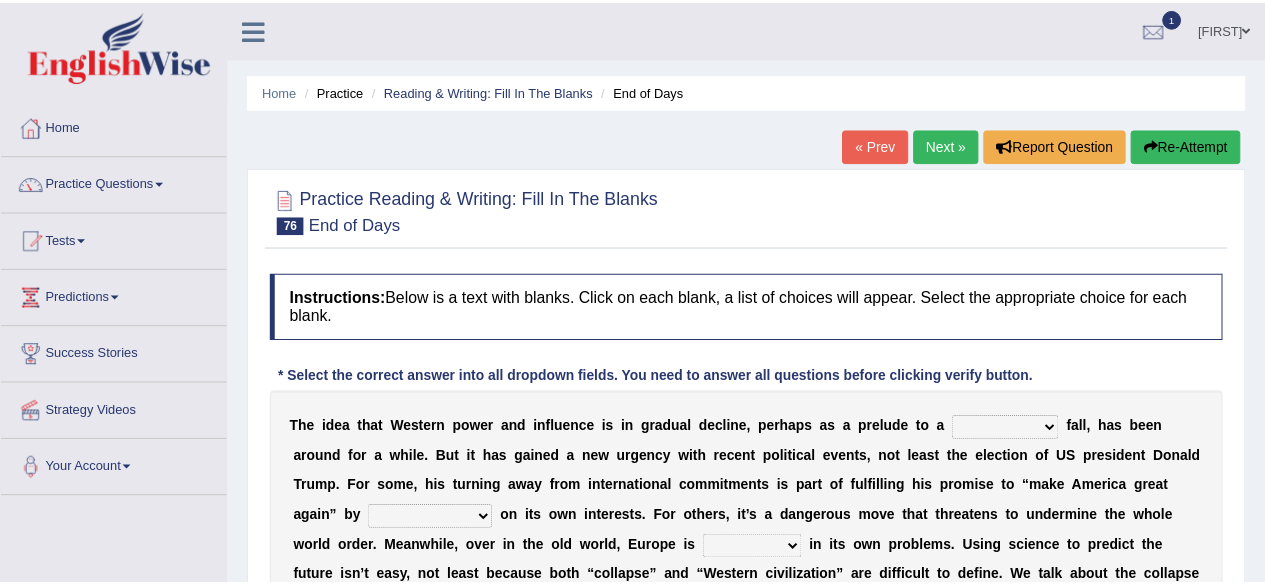 scroll, scrollTop: 0, scrollLeft: 0, axis: both 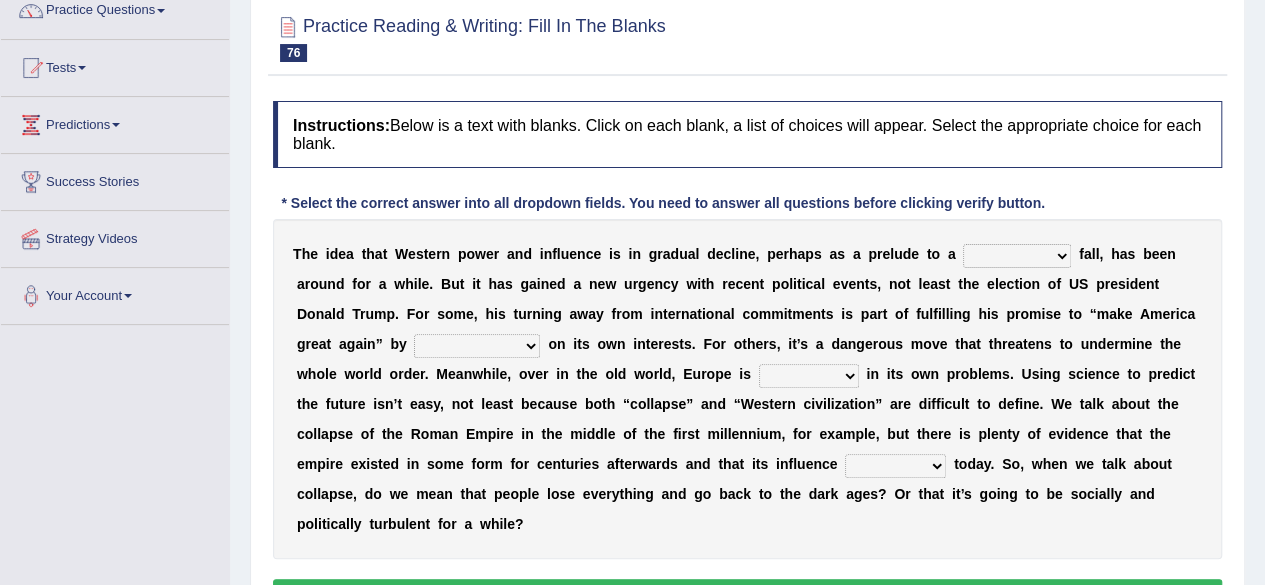 click on "covetous acetous momentous precipitous" at bounding box center [1017, 256] 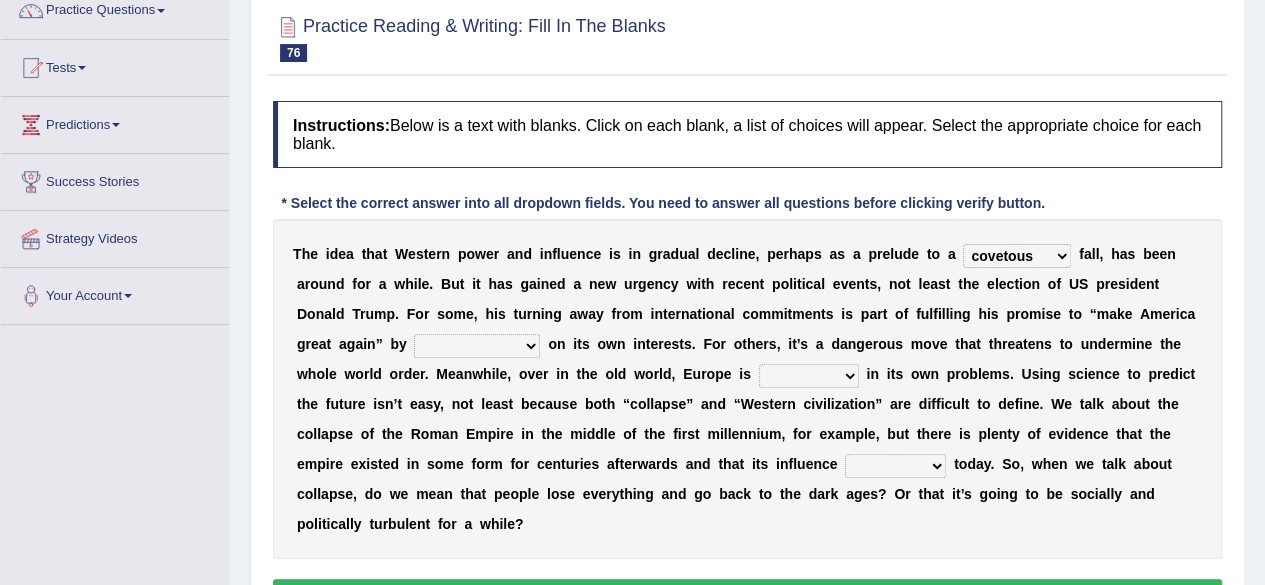 click on "covetous acetous momentous precipitous" at bounding box center [1017, 256] 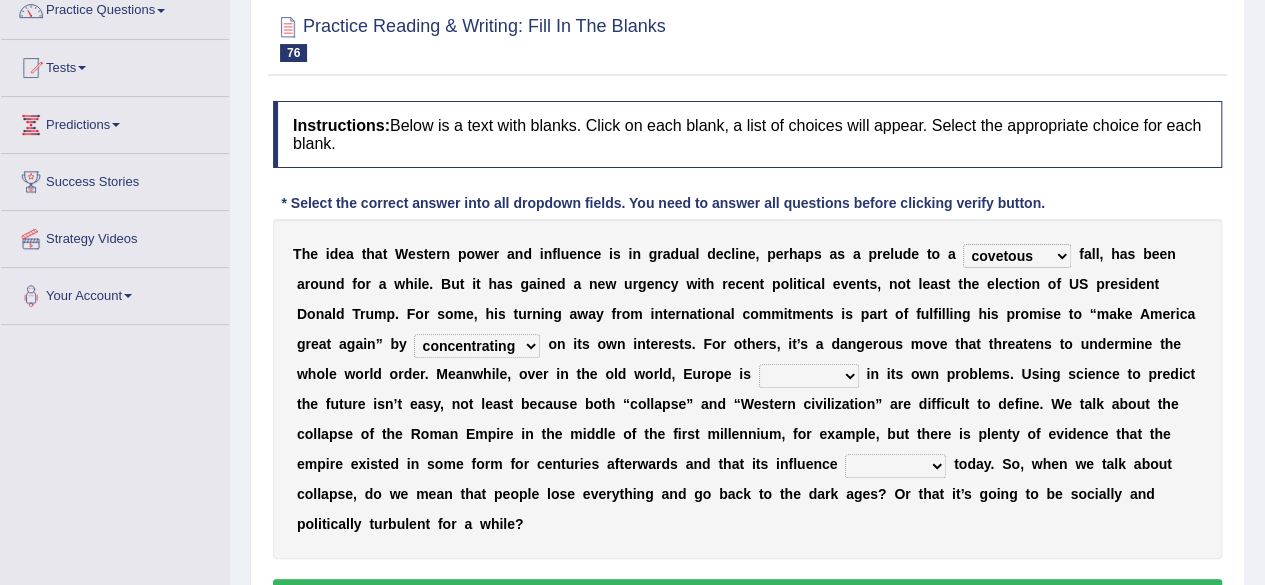 click on "concentrating castrating demonstrating orchestrating" at bounding box center [477, 346] 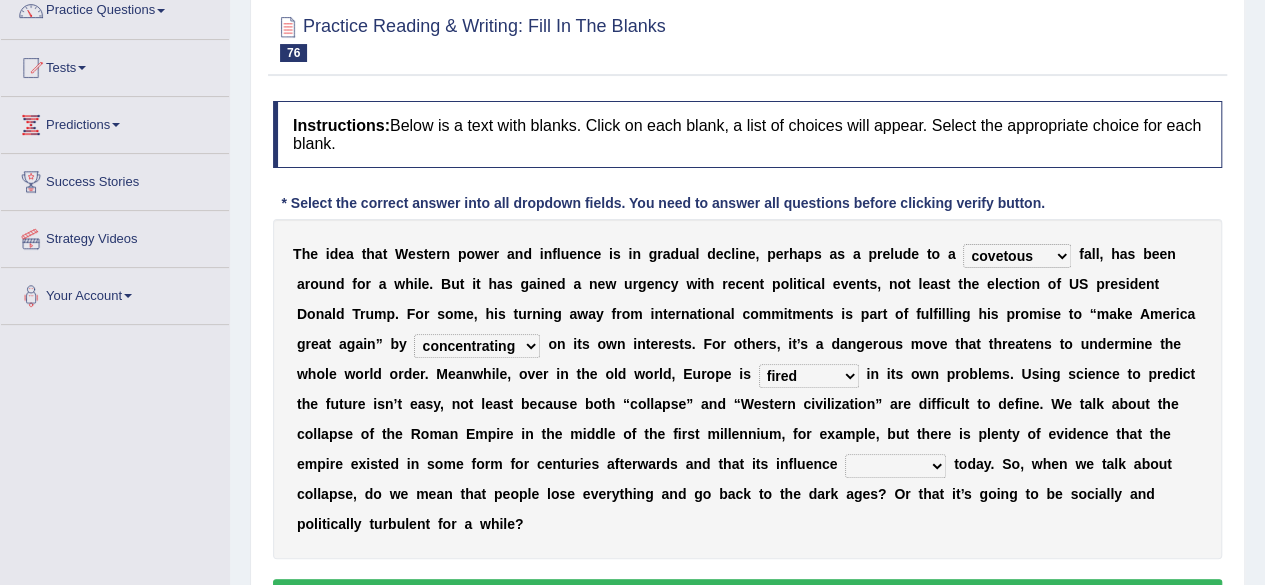 click on "fired wired mired sired" at bounding box center (809, 376) 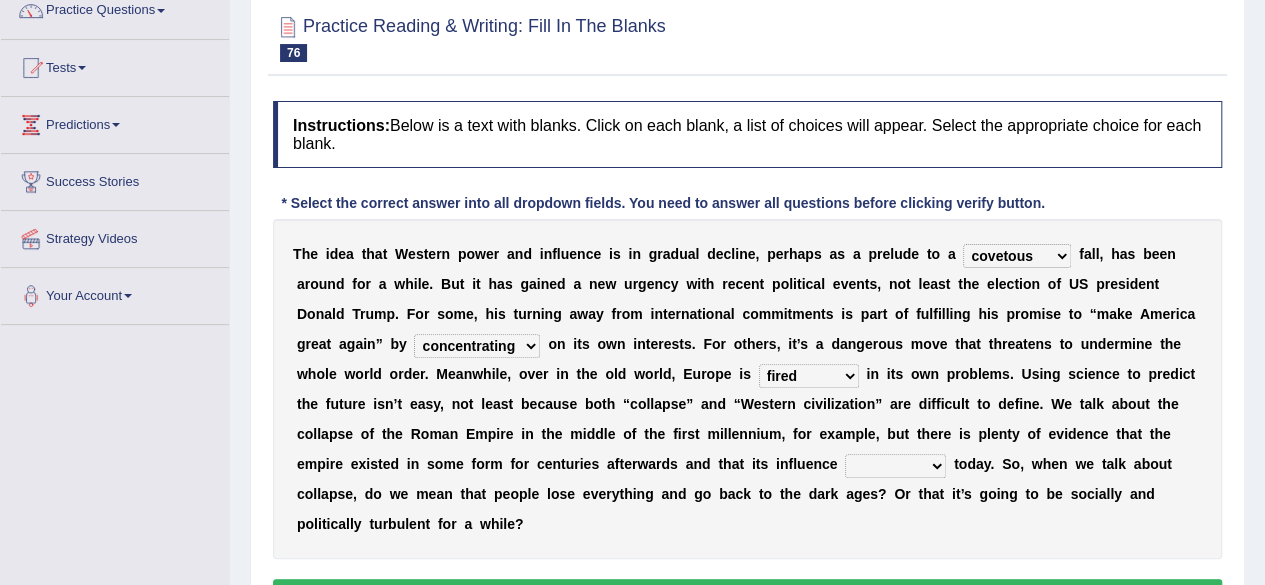 click on "malingers lingers harbingers mongers" at bounding box center (895, 466) 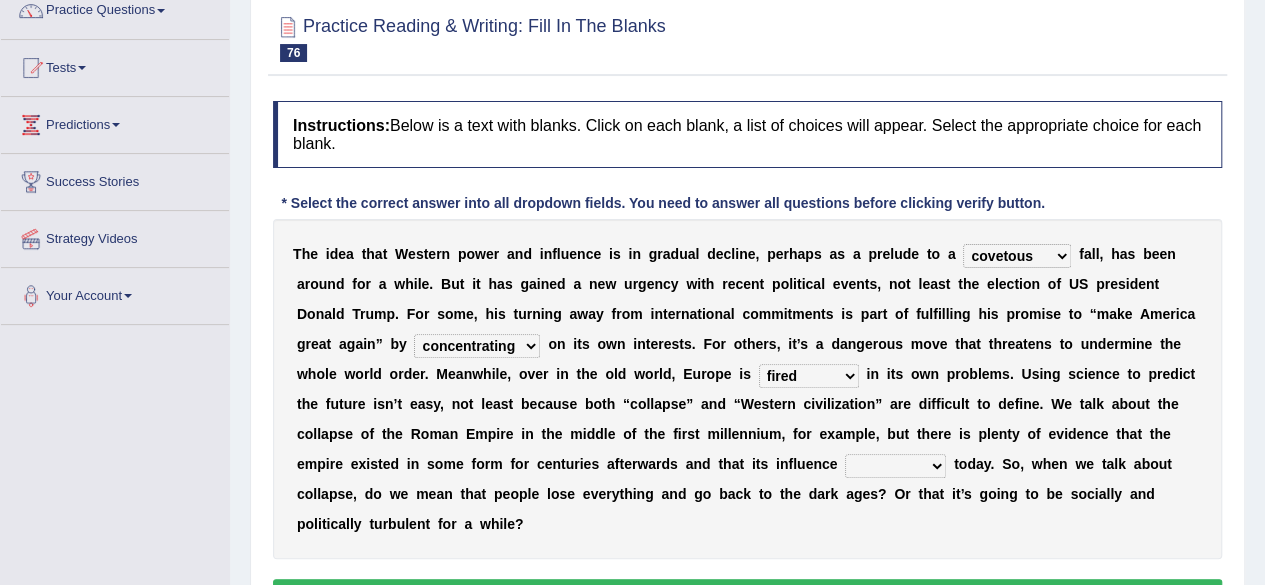 select on "harbingers" 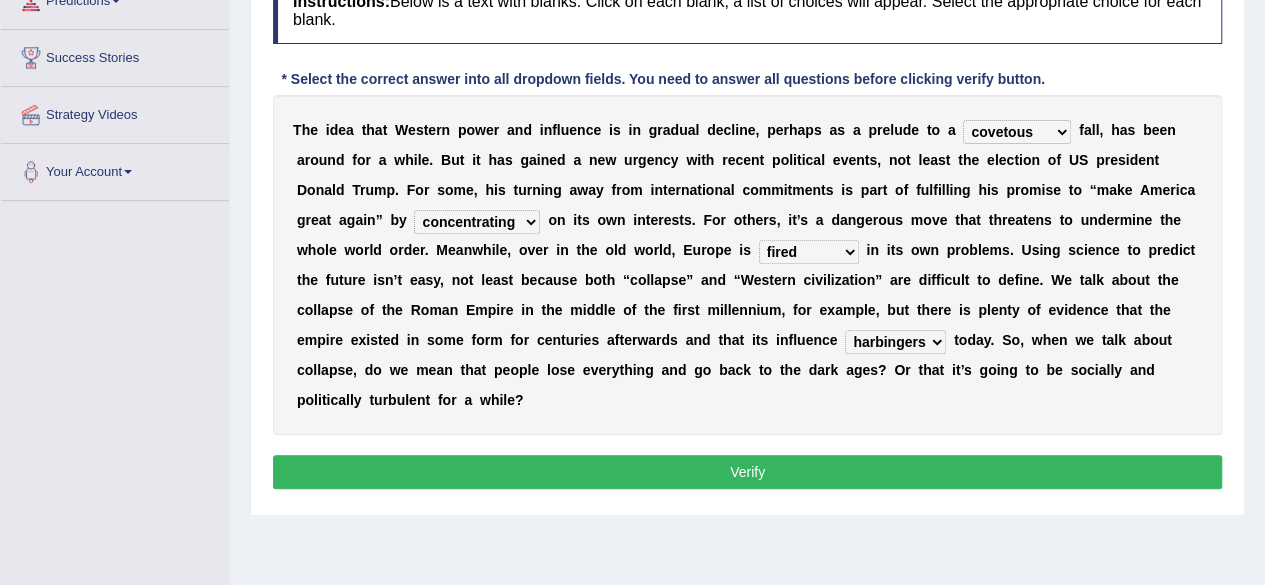 scroll, scrollTop: 291, scrollLeft: 0, axis: vertical 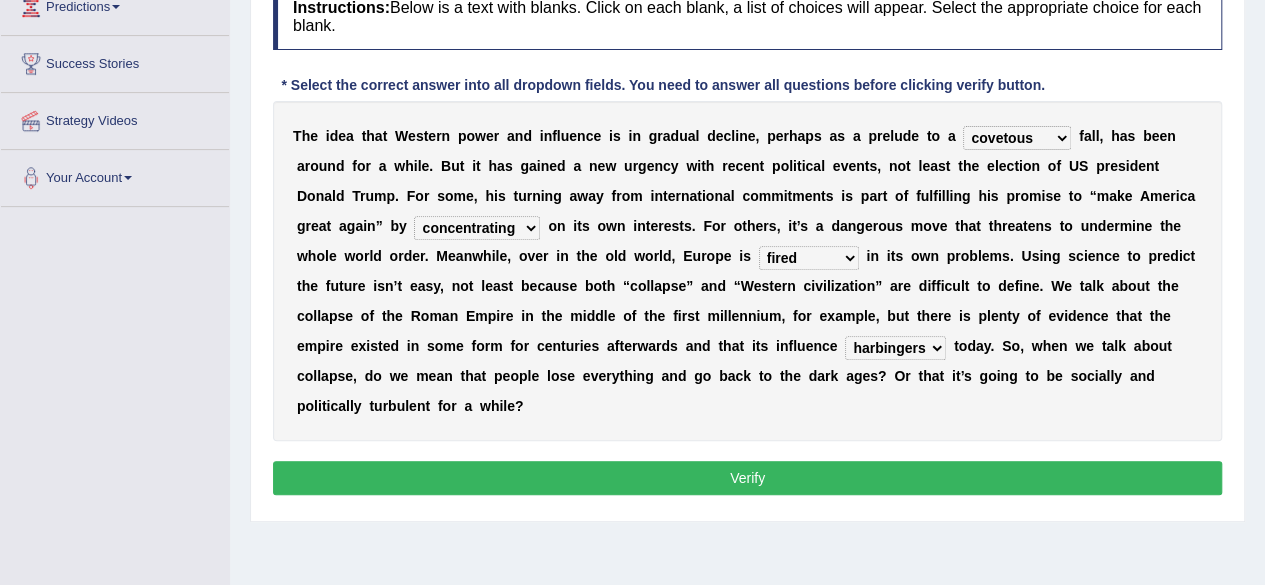 click on "Verify" at bounding box center [747, 478] 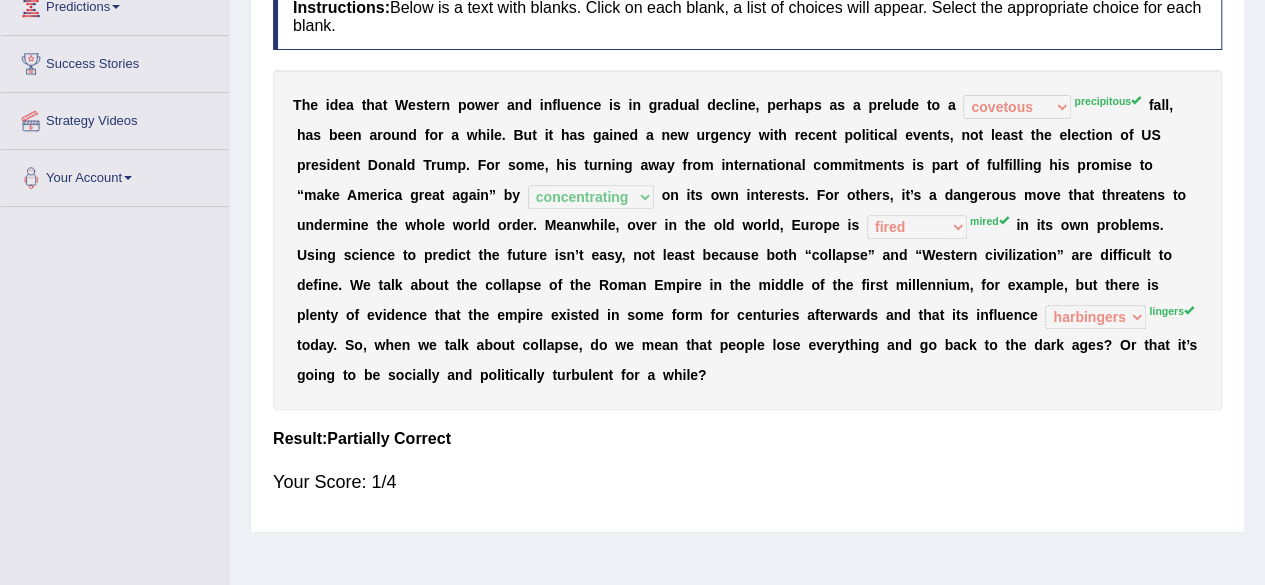 click on "T h e    i d e a    t h a t    W e s t e r n    p o w e r    a n d    i n f l u e n c e    i s    i n    g r a d u a l    d e c l i n e ,    p e r h a p s    a s    a    p r e l u d e    t o    a    covetous acetous momentous precipitous precipitous    f a l l ,    h a s    b e e n    a r o u n d    f o r    a    w h i l e .    B u t    i t    h a s    g a i n e d    a    n e w    u r g e n c y    w i t h    r e c e n t    p o l i t i c a l    e v e n t s ,    n o t    l e a s t    t h e    e l e c t i o n    o f    U S    p r e s i d e n t    D o n a l d    T r u m p .    F o r    s o m e ,    h i s    t u r n i n g    a w a y    f r o m    i n t e r n a t i o n a l    c o m m i t m e n t s    i s    p a r t    o f    f u l f i l l i n g    h i s    p r o m i s e    t o    “ m a k e    A m e r i c a    g r e a t    a g a i n ”    b y    concentrating castrating demonstrating orchestrating    o n    i t s    o w n    i n t e r e s t s ." at bounding box center [747, 240] 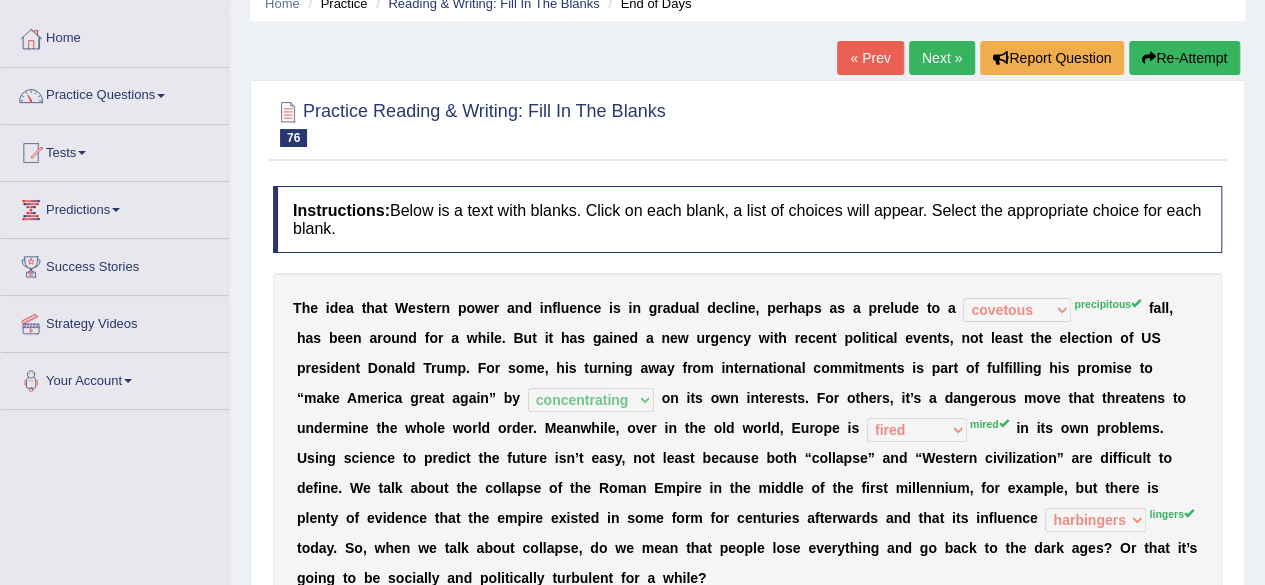 scroll, scrollTop: 78, scrollLeft: 0, axis: vertical 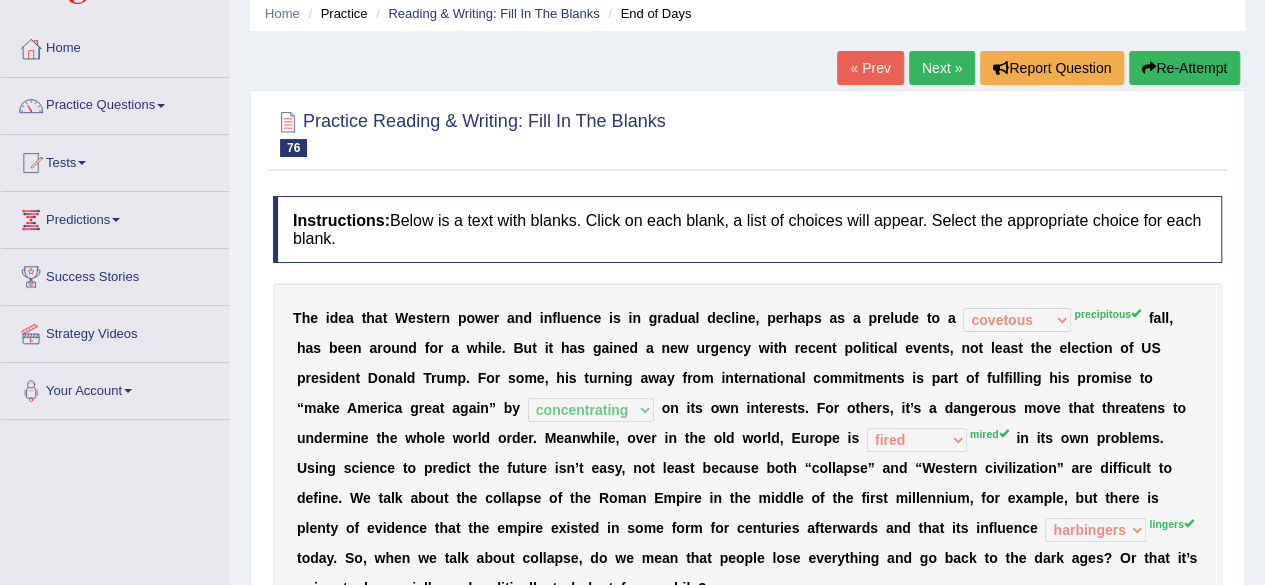 click on "Next »" at bounding box center [942, 68] 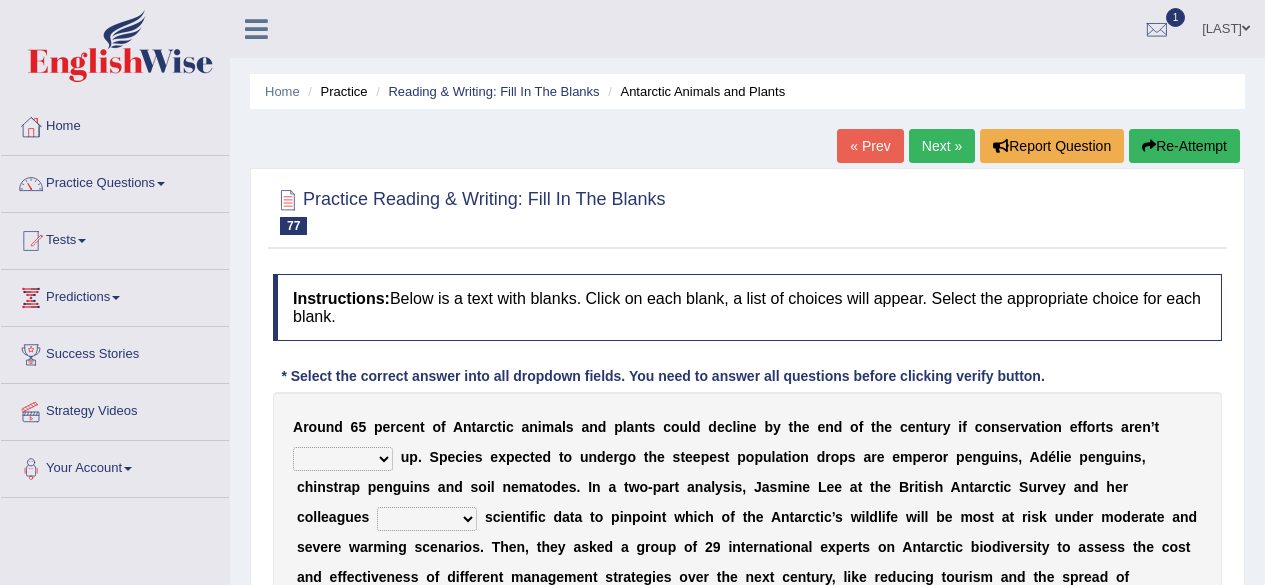 scroll, scrollTop: 0, scrollLeft: 0, axis: both 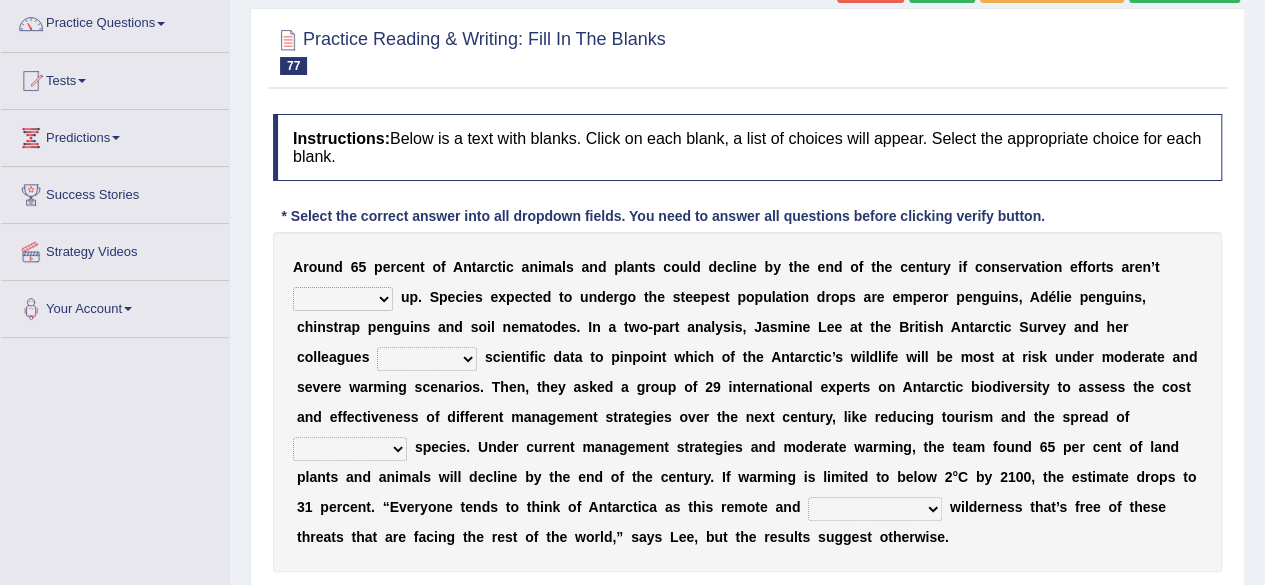 click on "detached ratcheted attached stitched" at bounding box center (343, 299) 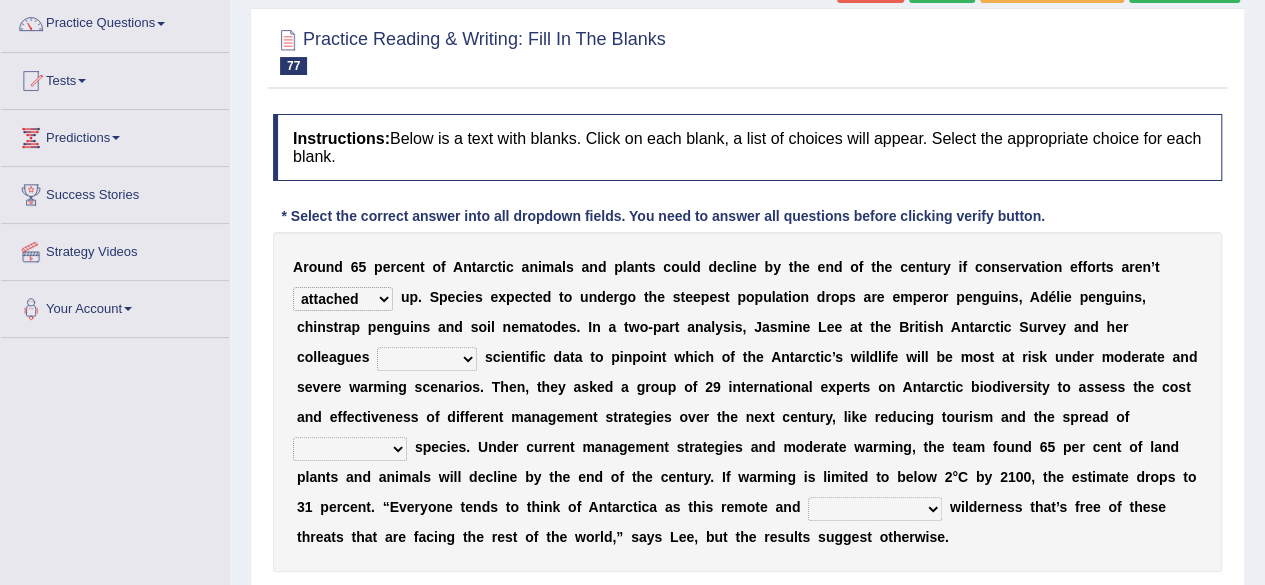 click on "detached ratcheted attached stitched" at bounding box center (343, 299) 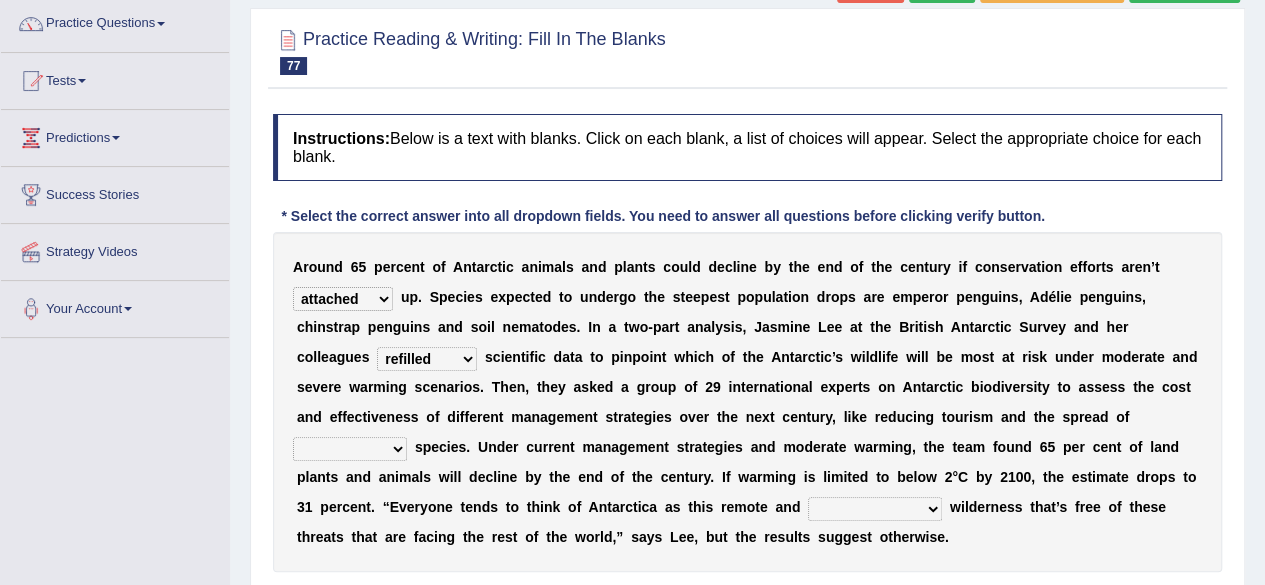 click on "p" at bounding box center (427, 447) 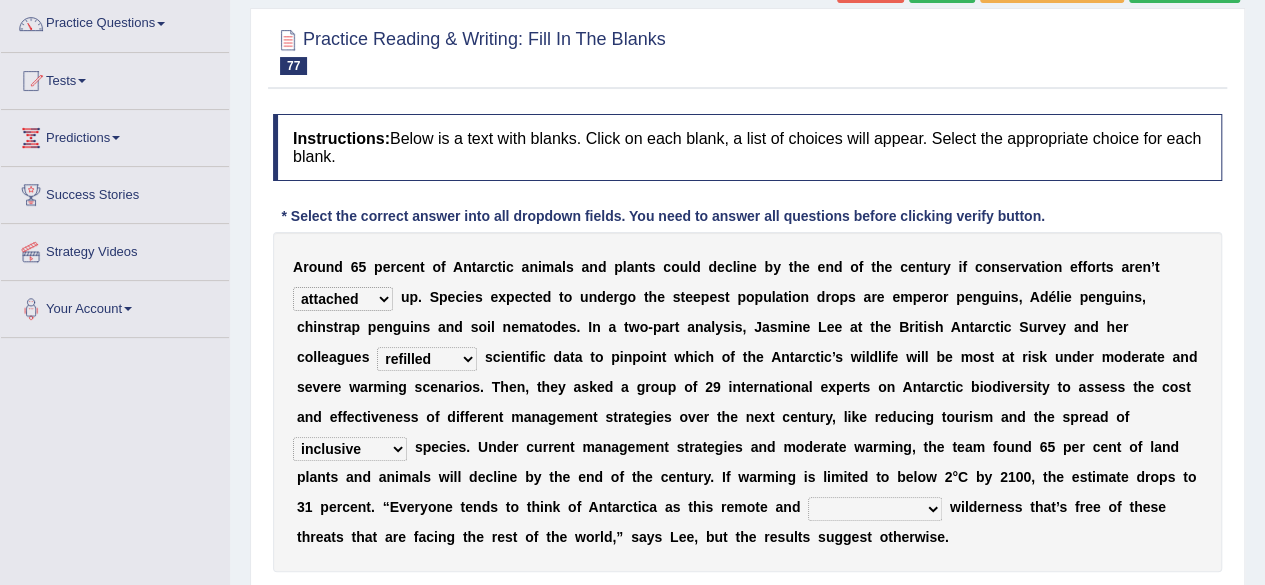 click on "unconventional untouched unpretentious uncontroversial" at bounding box center [875, 509] 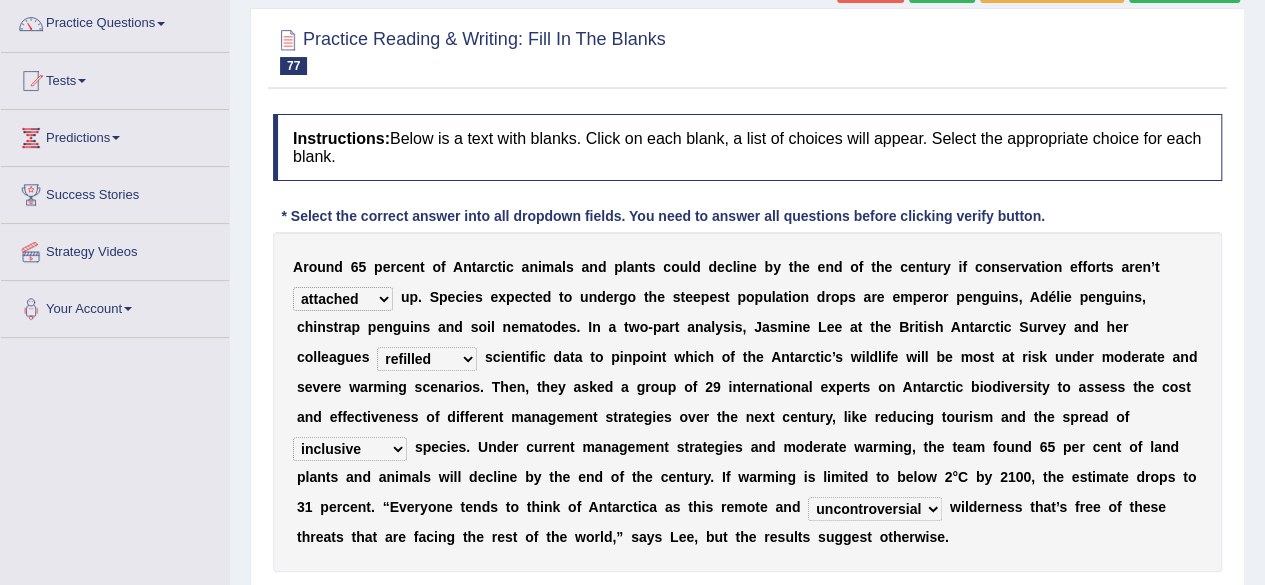 click on "unconventional untouched unpretentious uncontroversial" at bounding box center [875, 509] 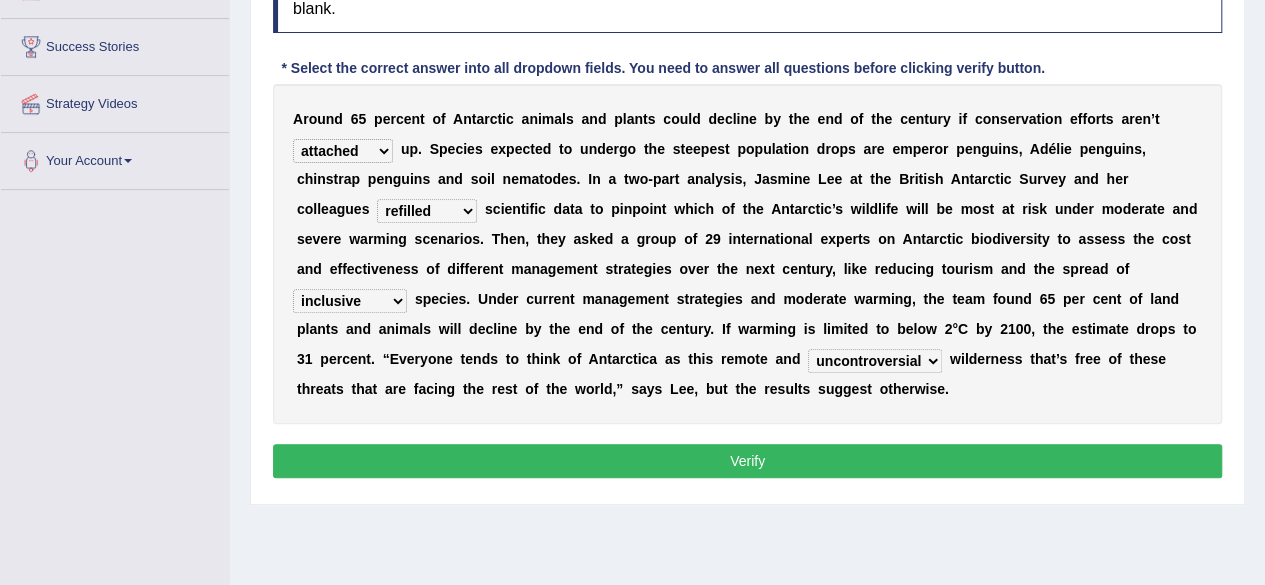 scroll, scrollTop: 319, scrollLeft: 0, axis: vertical 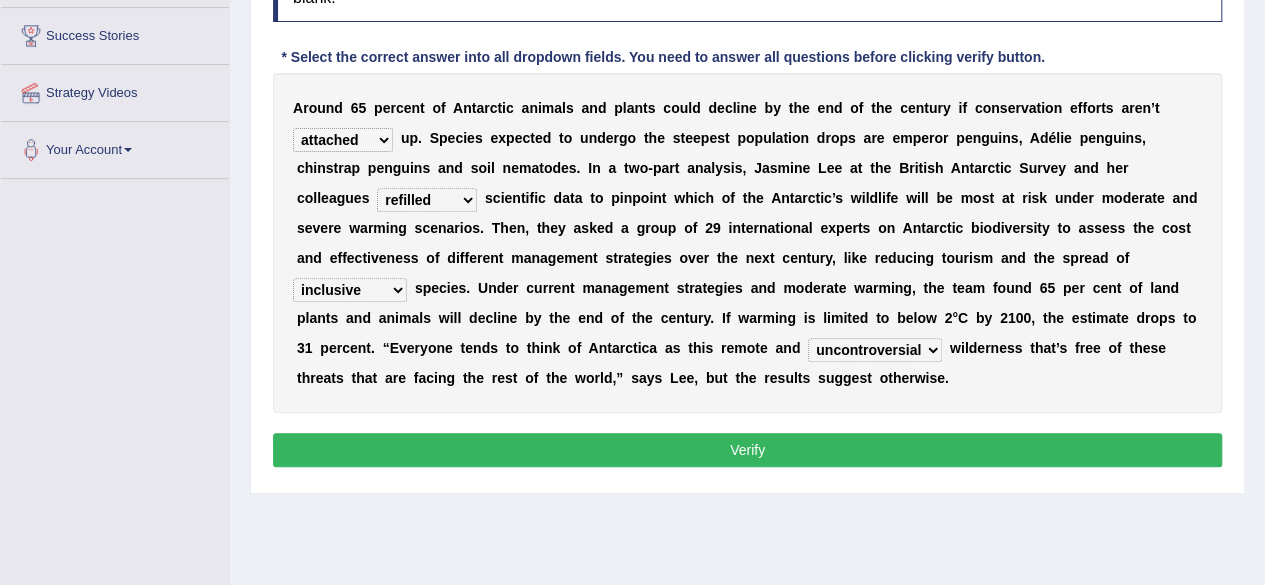 click on "Verify" at bounding box center (747, 450) 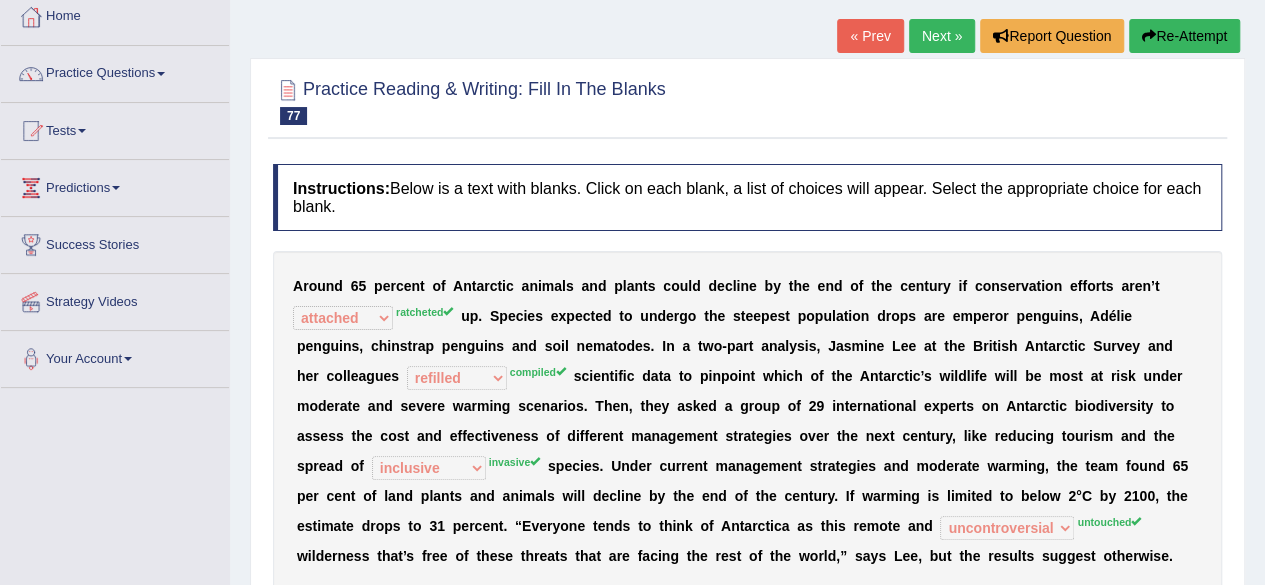 scroll, scrollTop: 106, scrollLeft: 0, axis: vertical 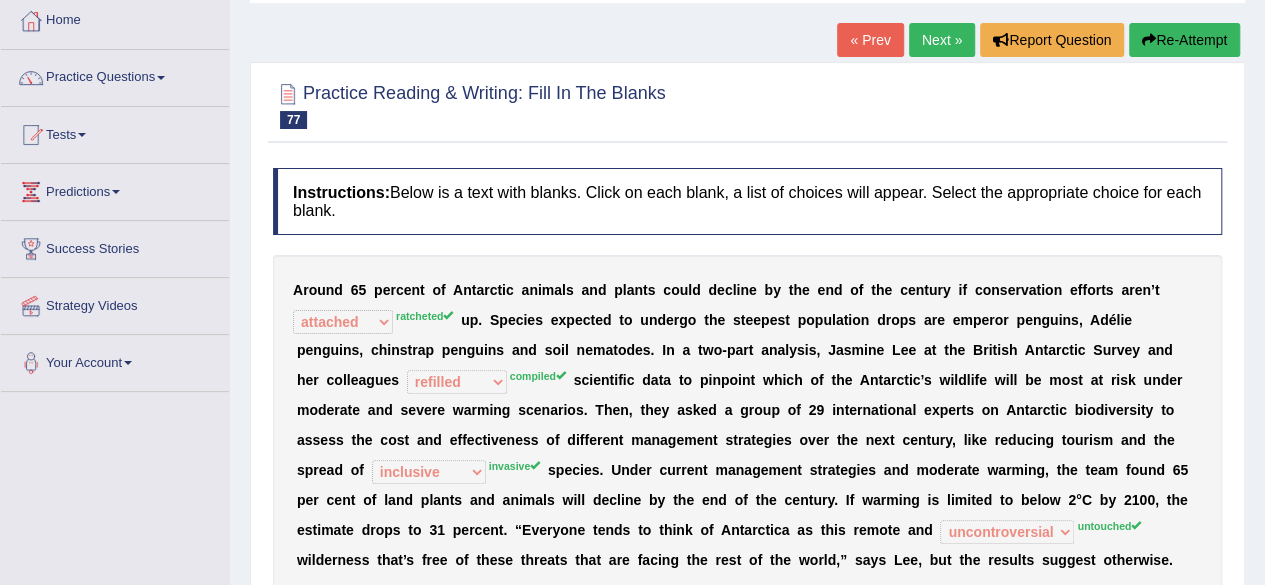 click on "Next »" at bounding box center [942, 40] 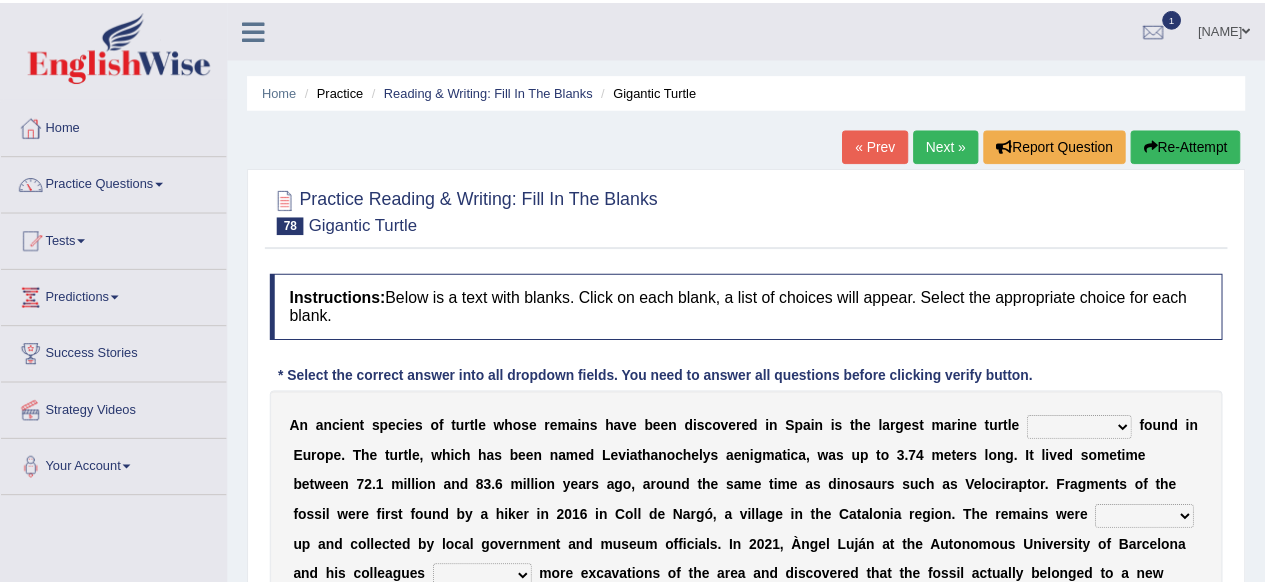 scroll, scrollTop: 0, scrollLeft: 0, axis: both 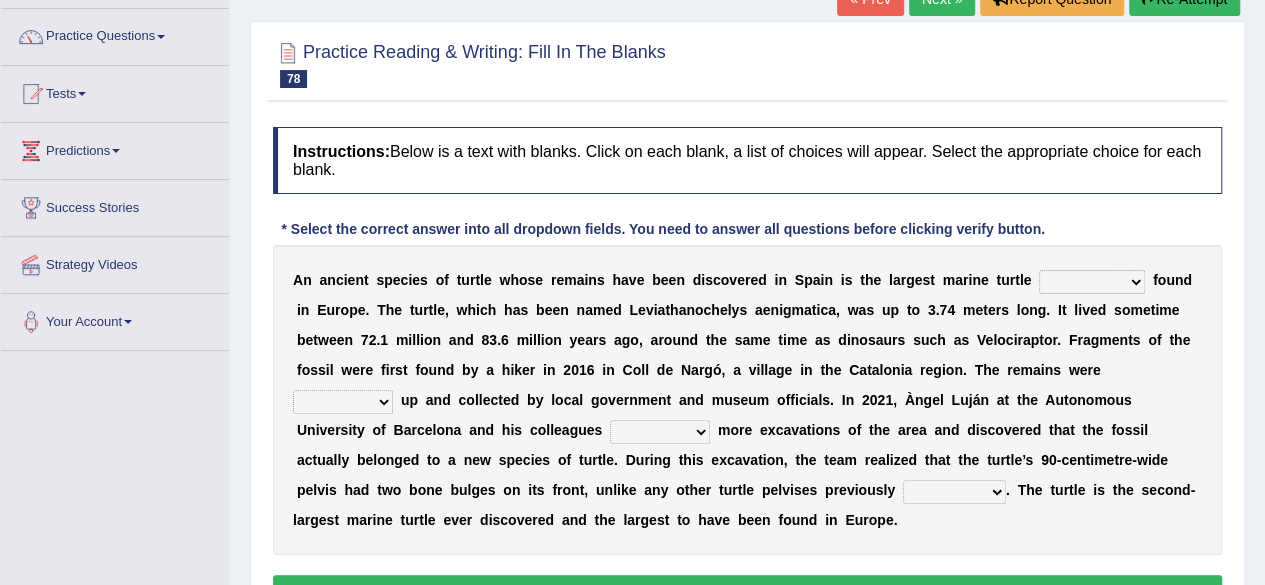 click on "ever whatsoever since however" at bounding box center [1092, 282] 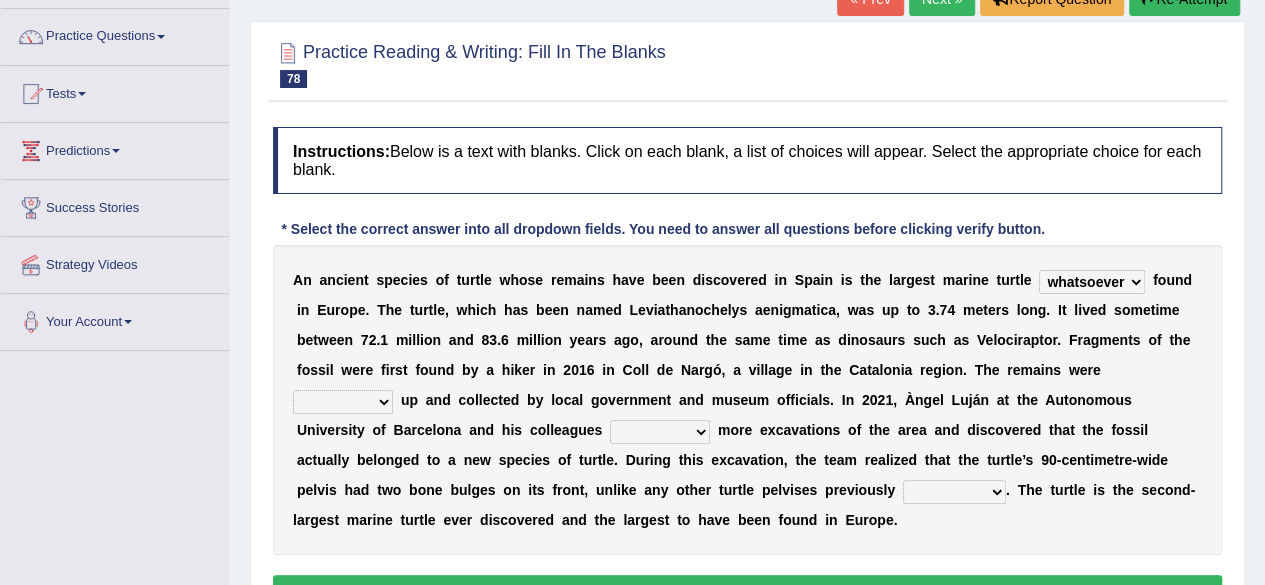 click on "ever whatsoever since however" at bounding box center (1092, 282) 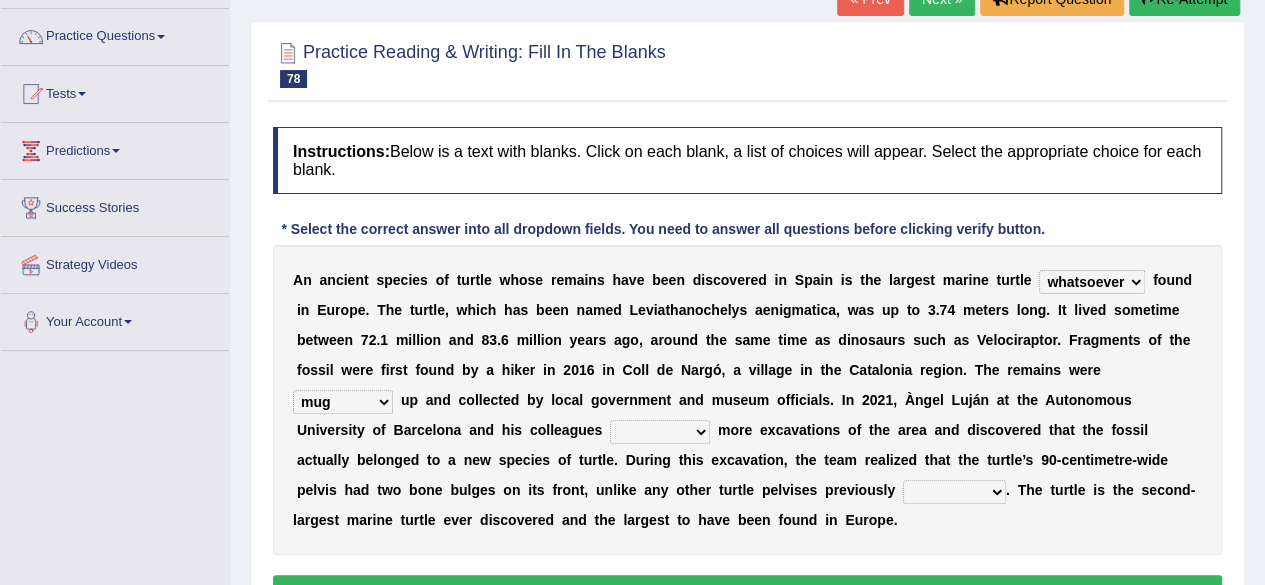 click on "bug dug mug tug" at bounding box center [343, 402] 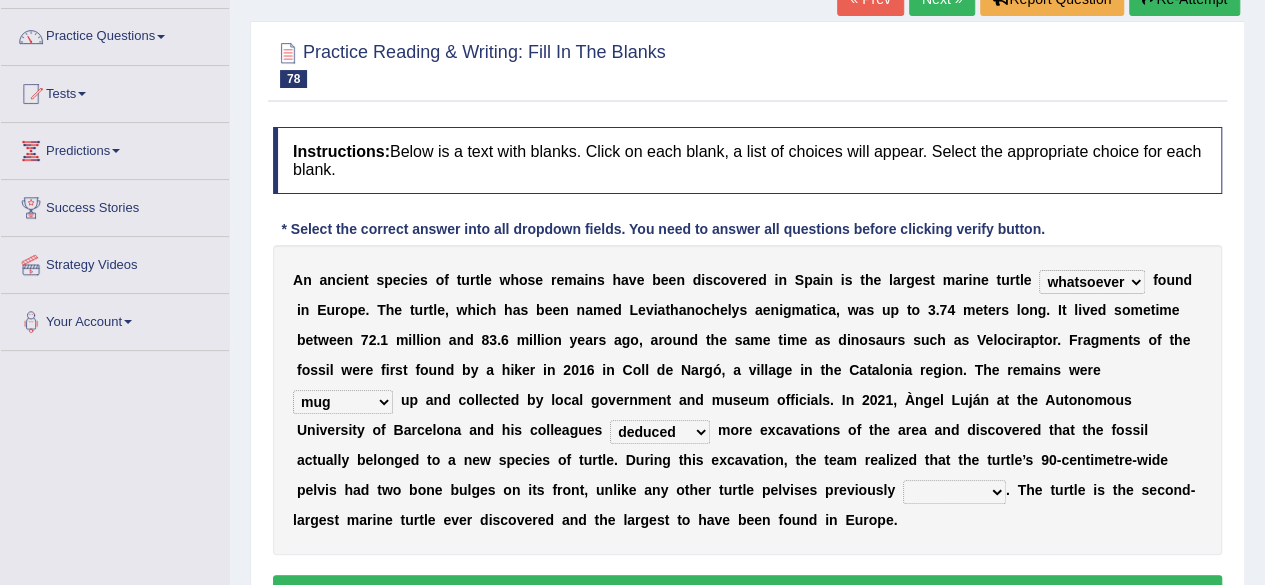 click on "deduced conducted digested conduced" at bounding box center [660, 432] 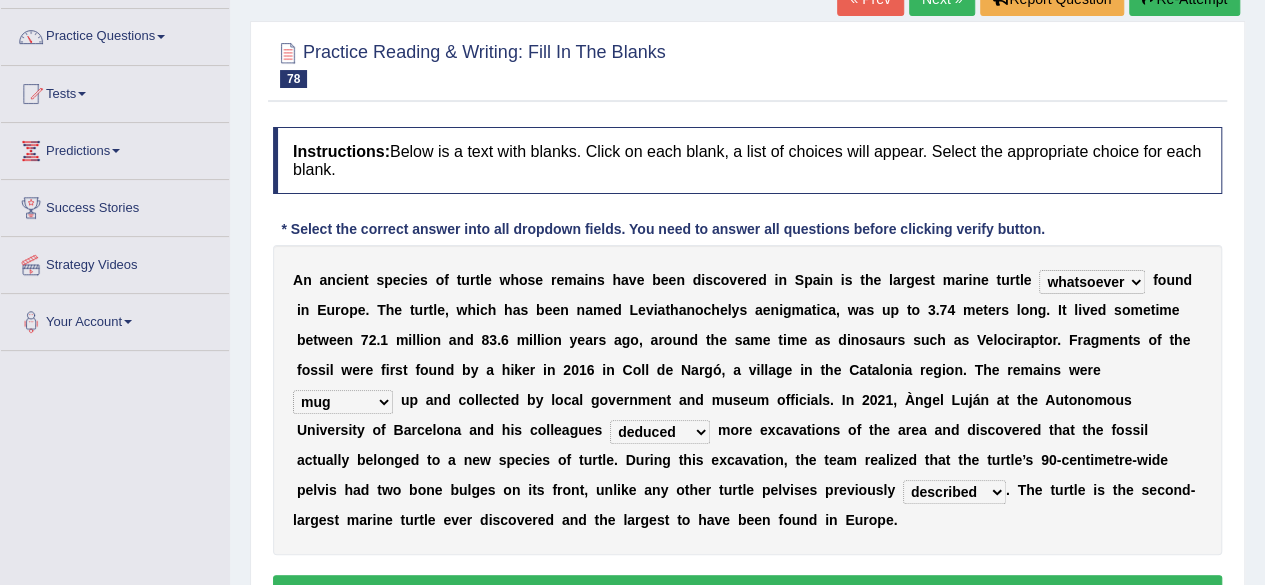 click on "described proscribed inscribed subscribed" at bounding box center [954, 492] 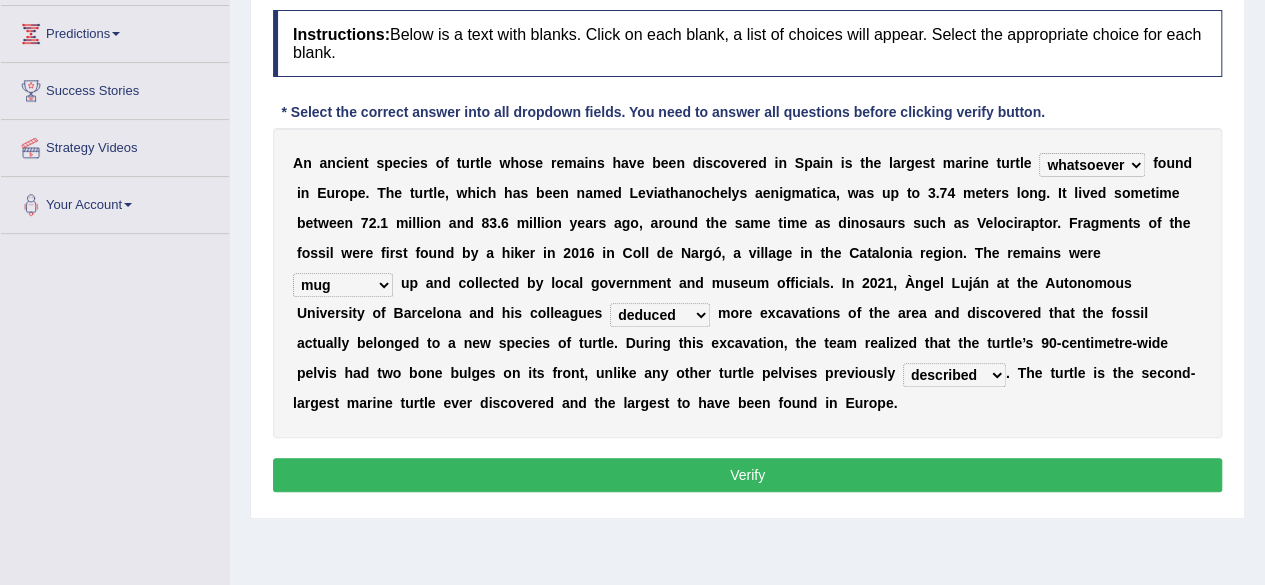 scroll, scrollTop: 295, scrollLeft: 0, axis: vertical 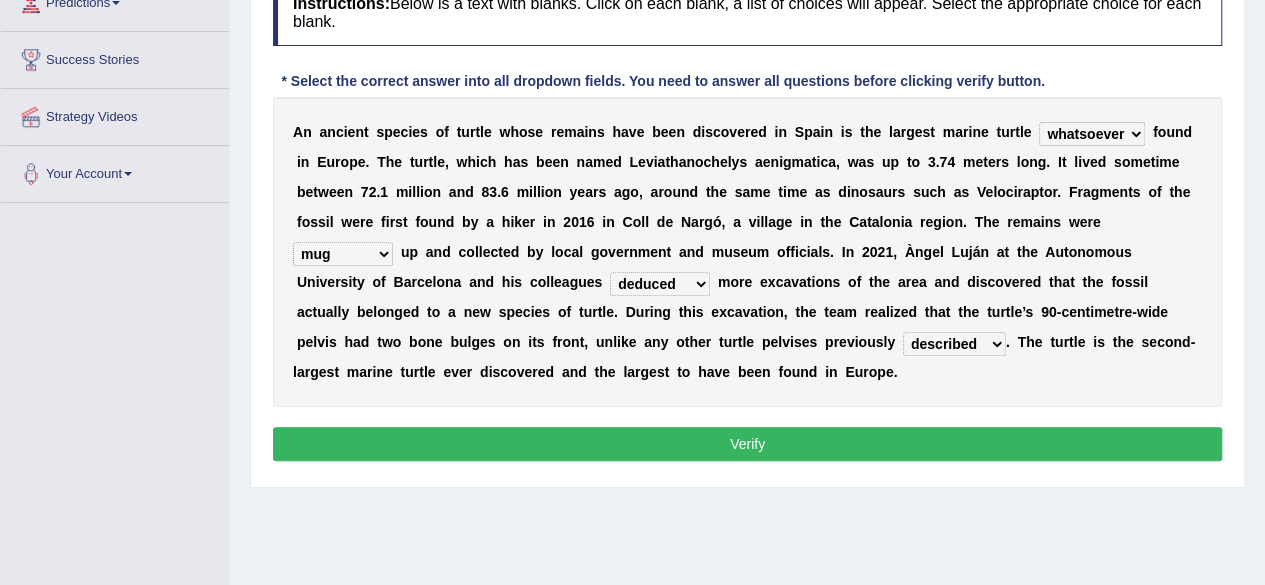 click on "Verify" at bounding box center [747, 444] 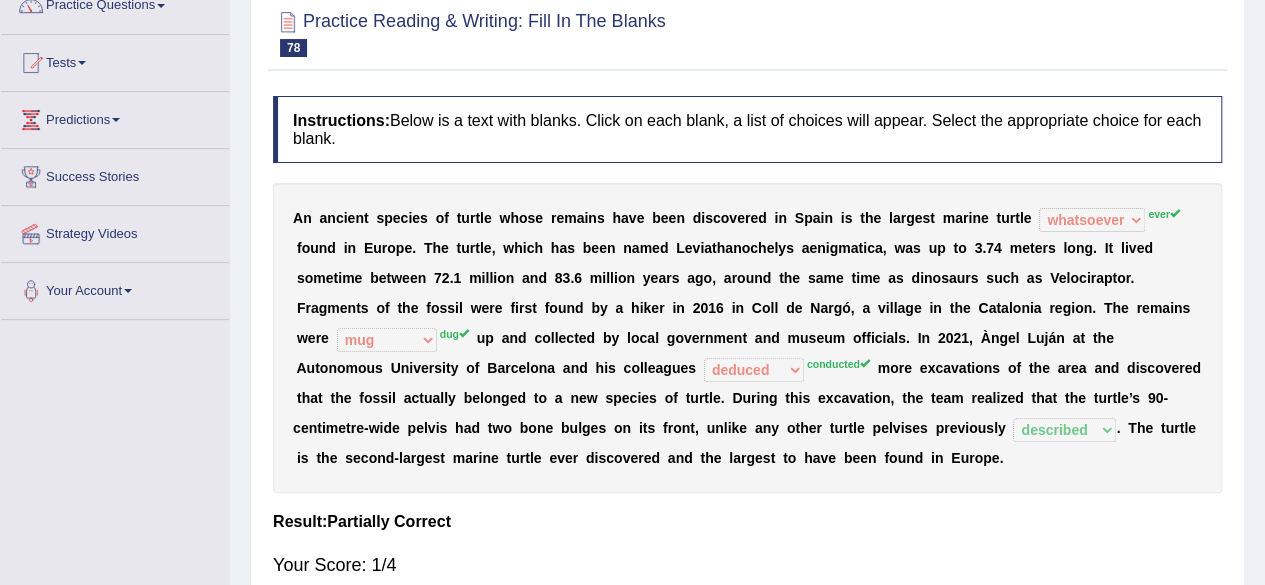 scroll, scrollTop: 0, scrollLeft: 0, axis: both 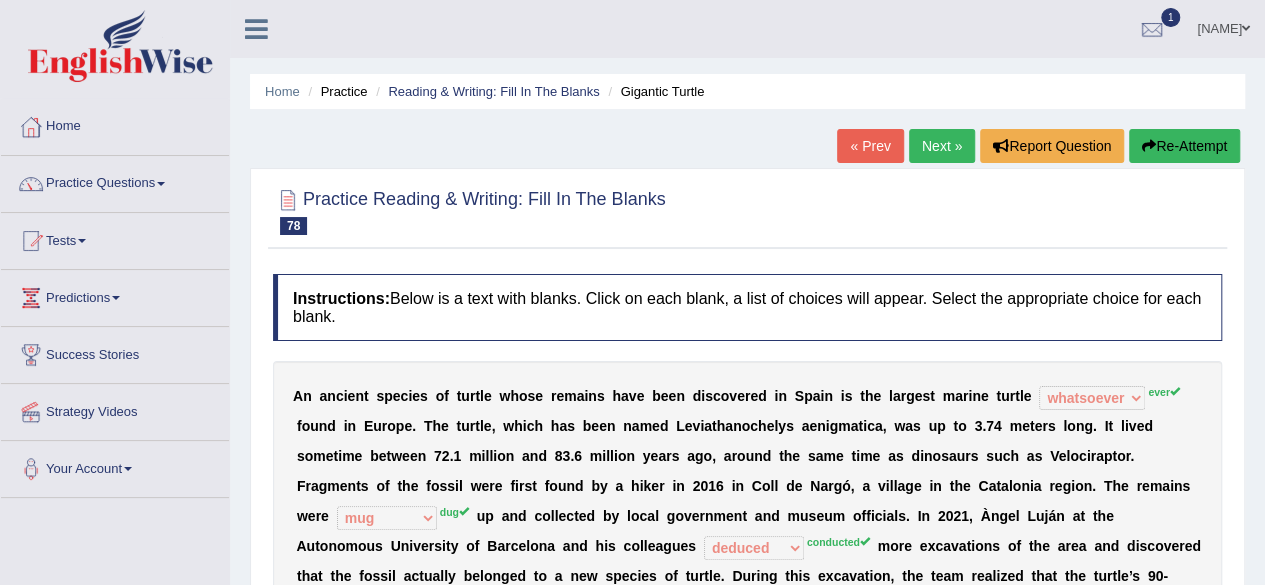 click on "Practice Reading & Writing: Fill In The Blanks
78
Gigantic Turtle
Instructions:  Below is a text with blanks. Click on each blank, a list of choices will appear. Select the appropriate choice for each blank.
* Select the correct answer into all dropdown fields. You need to answer all questions before clicking verify button. A n    a n c i e n t    s p e c i e s    o f    t u r t l e    w h o s e    r e m a i n s    h a v e    b e e n    d i s c o v e r e d    i n    S p a i n    i s    t h e    l a r g e s t    m a r i n e    t u r t l e    ever whatsoever since however ever    f o u n d    i n    E u r o p e .    T h e    t u r t l e ,    w h i c h    h a s    b e e n    n a m e d    L e v i a t h a n o c h e l y s    a e n i g m a t i c a ,    w a s    u p    t o    3 . 7 4    m e t e r s    l o n g .    I t    l i v e d    s o m e t i m e    b e t w e e n    7 2 . 1    m i l l i o n a" at bounding box center [747, 481] 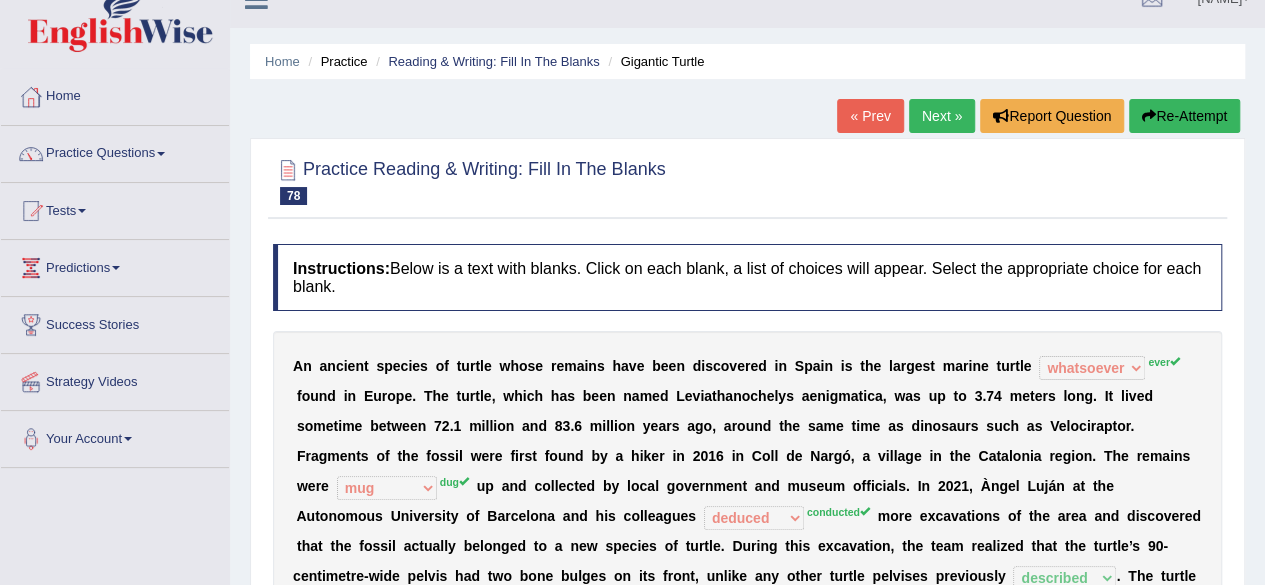 scroll, scrollTop: 0, scrollLeft: 0, axis: both 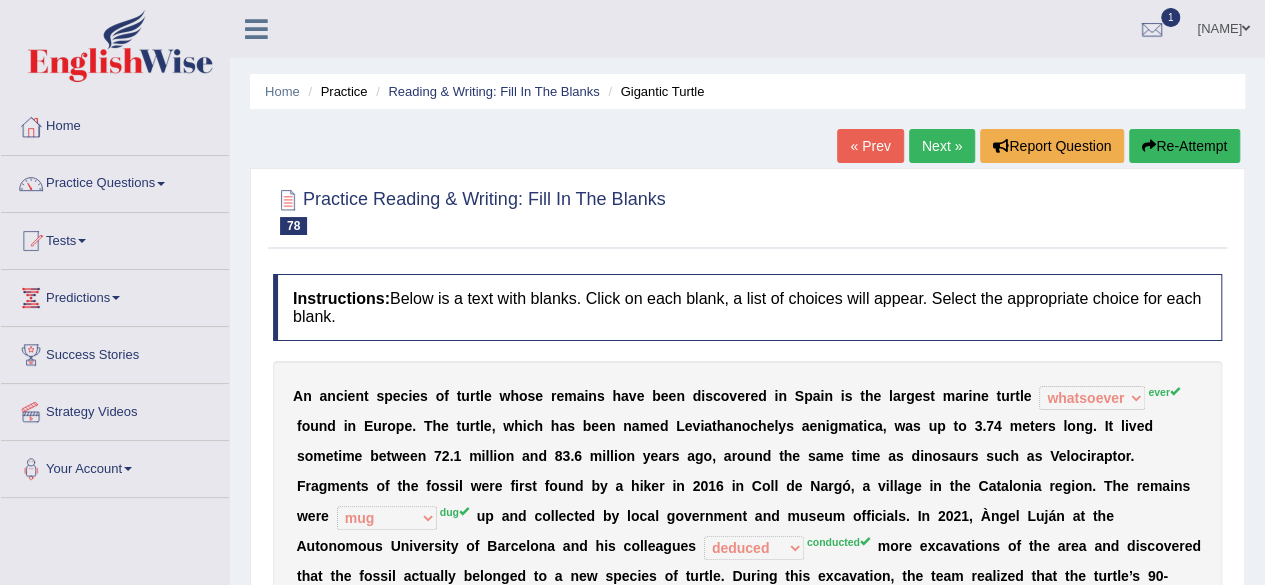 click on "Re-Attempt" at bounding box center (1184, 146) 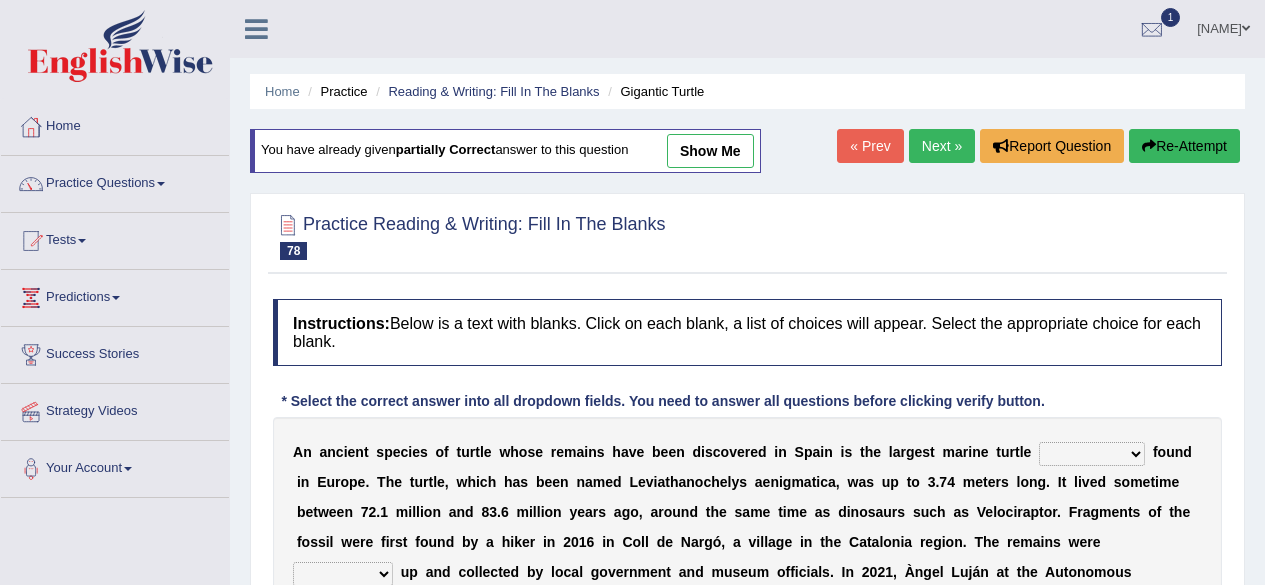scroll, scrollTop: 0, scrollLeft: 0, axis: both 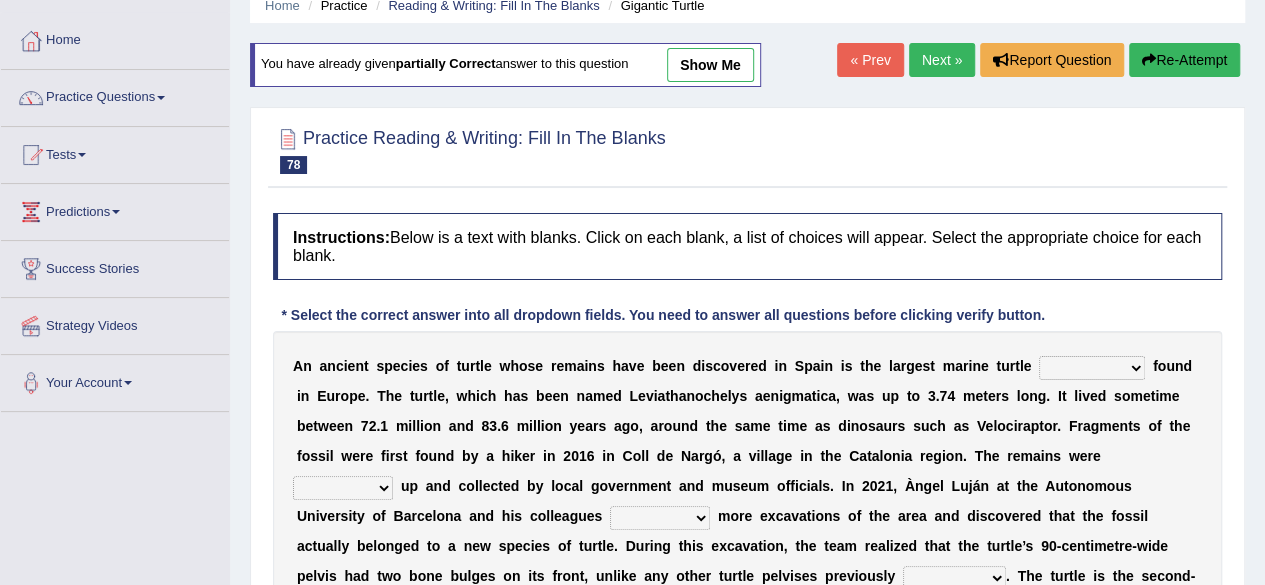 click on "ever whatsoever since however" at bounding box center (1092, 368) 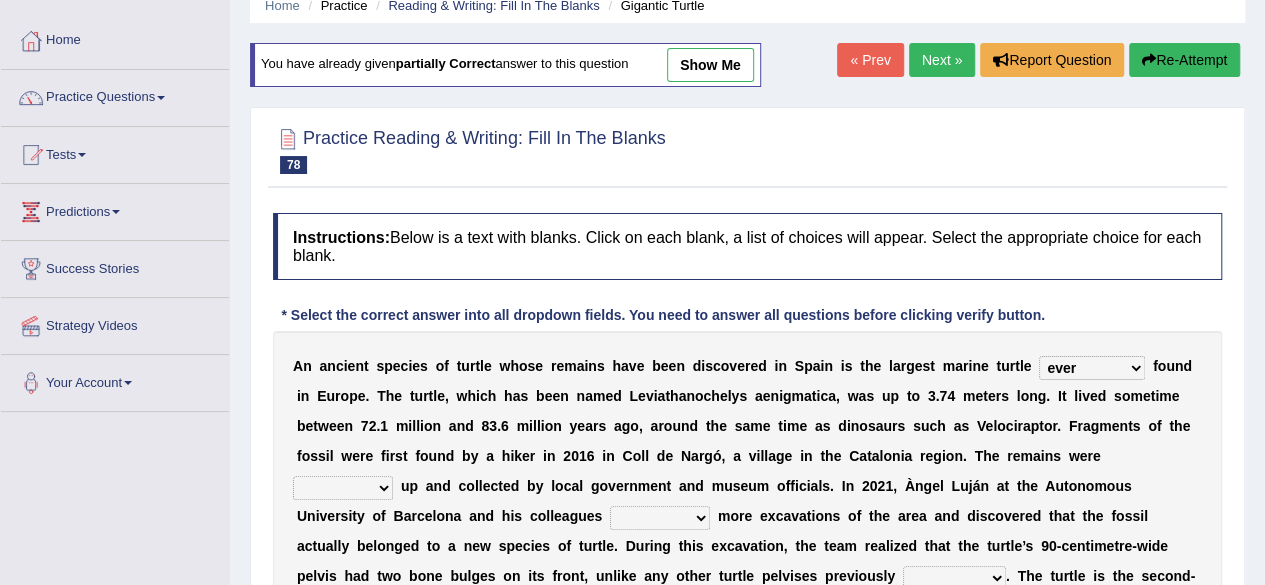click on "ever whatsoever since however" at bounding box center (1092, 368) 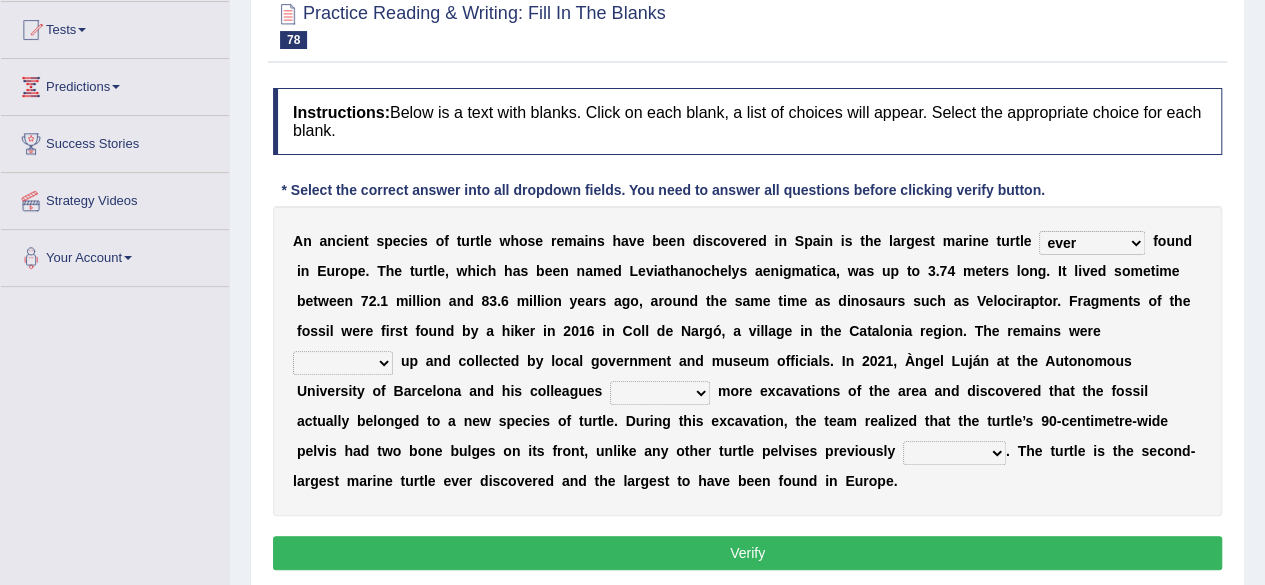 scroll, scrollTop: 212, scrollLeft: 0, axis: vertical 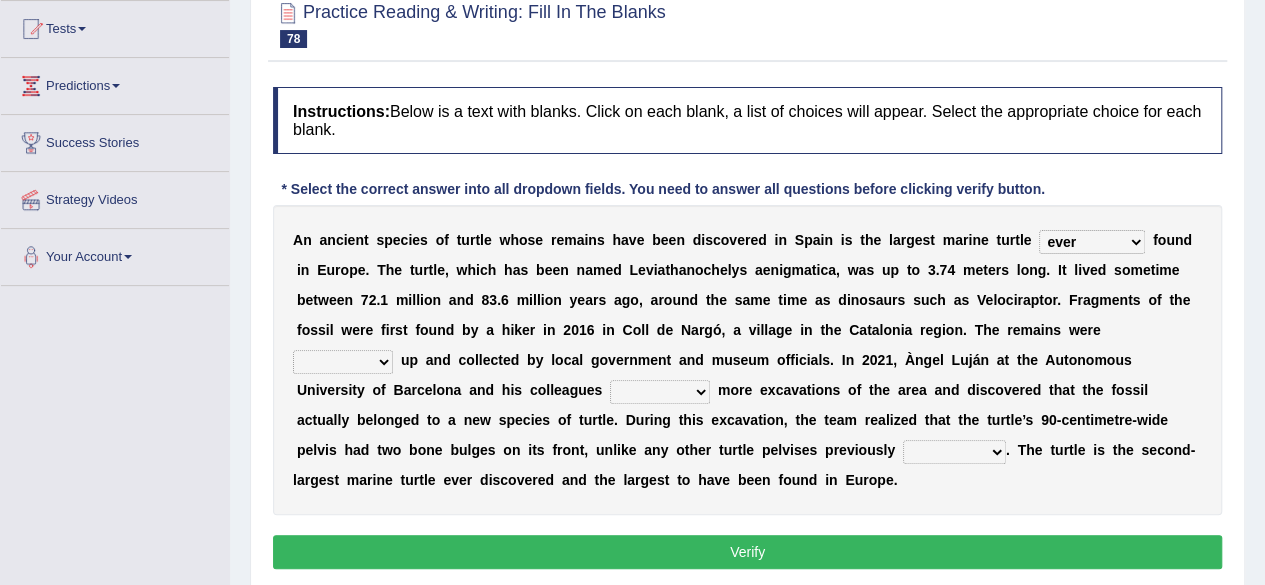 click on "bug dug mug tug" at bounding box center [343, 362] 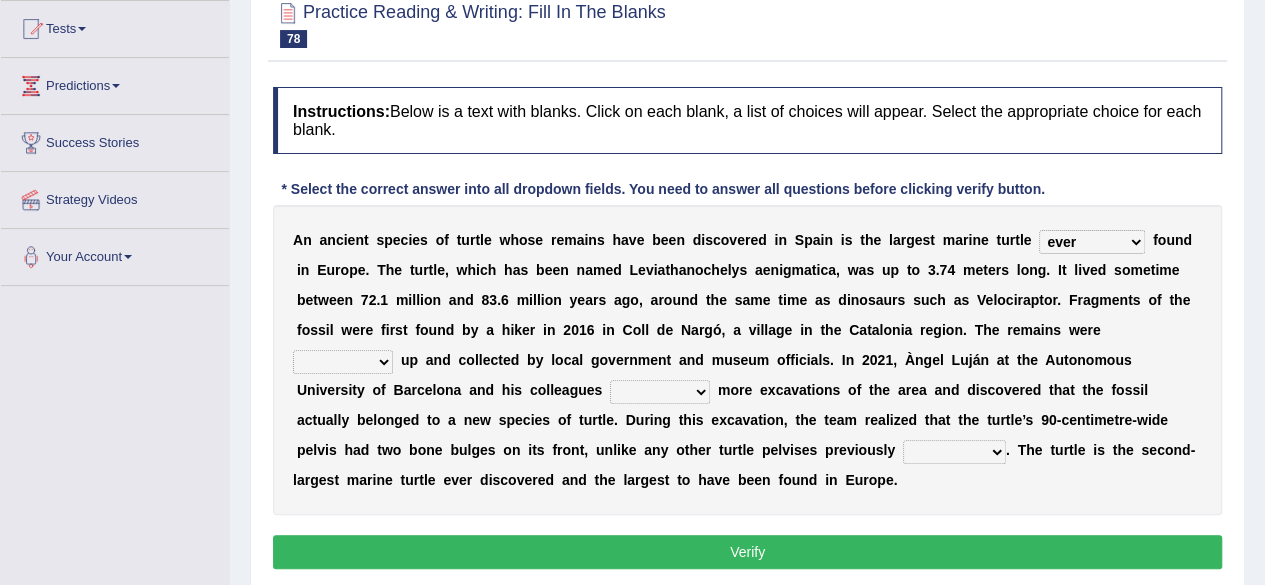 select on "dug" 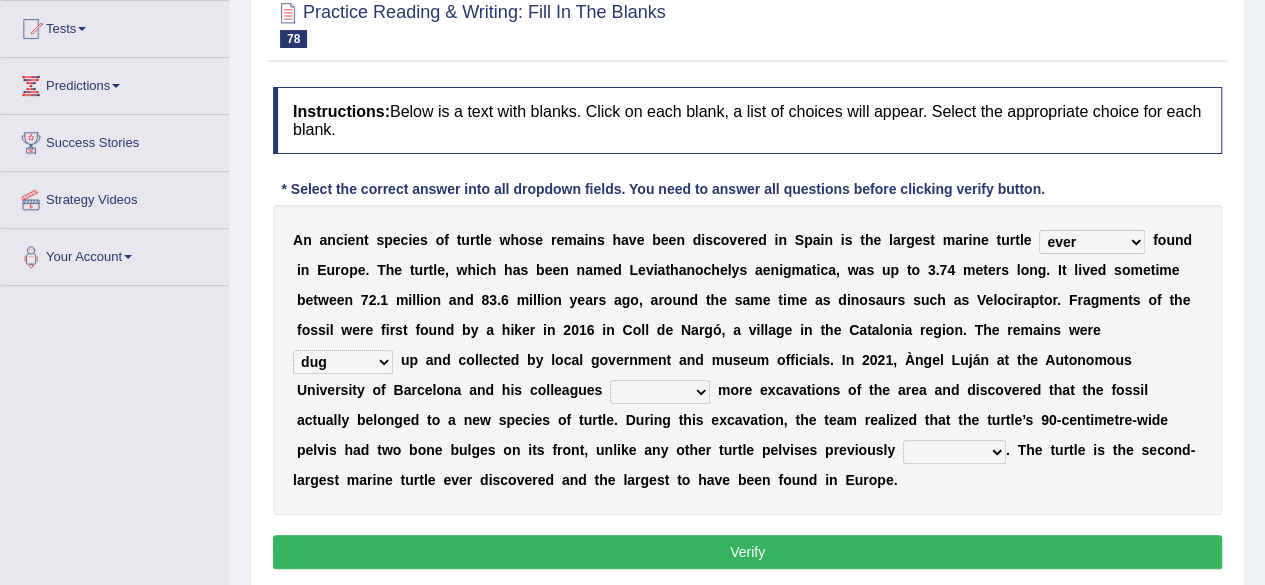 click on "bug dug mug tug" at bounding box center [343, 362] 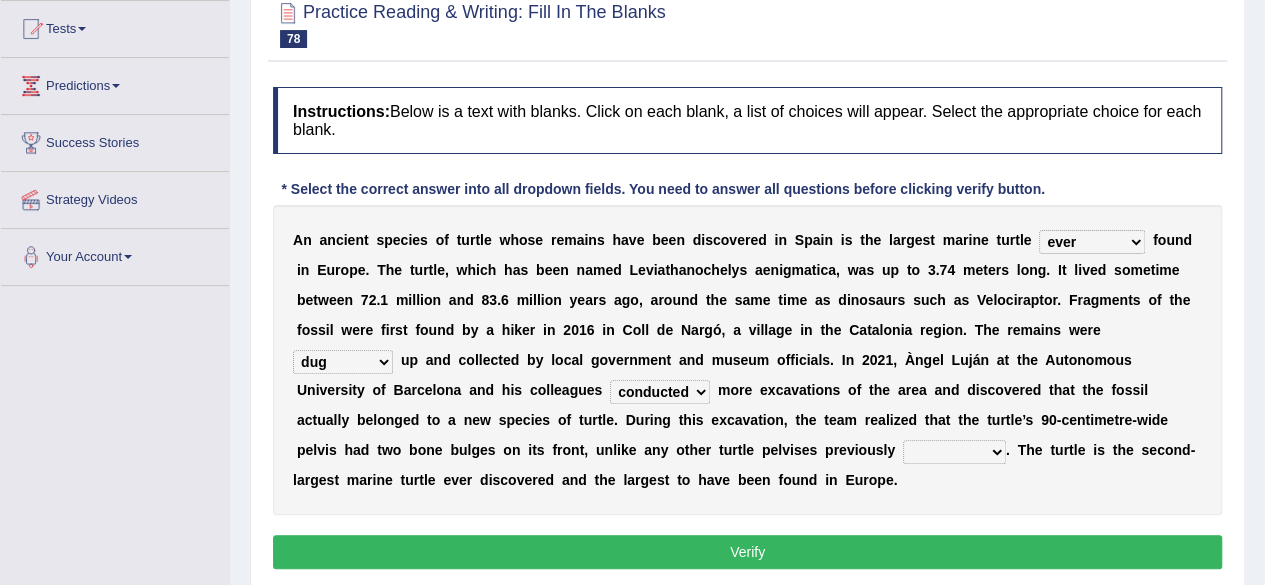click on "." at bounding box center [1008, 450] 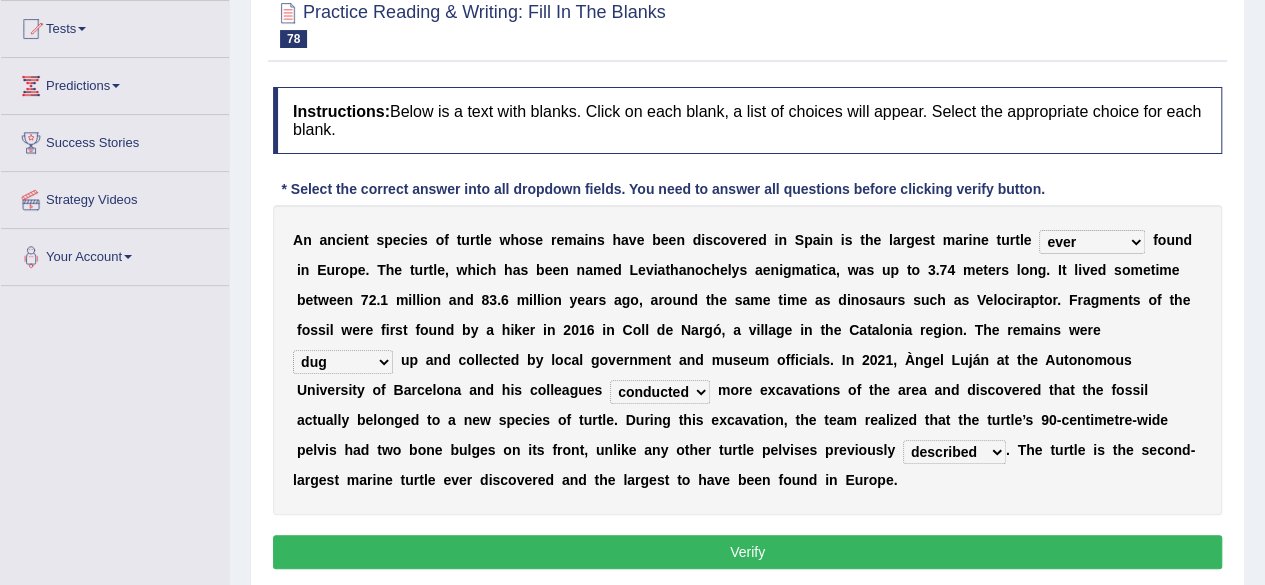 click on "Verify" at bounding box center (747, 552) 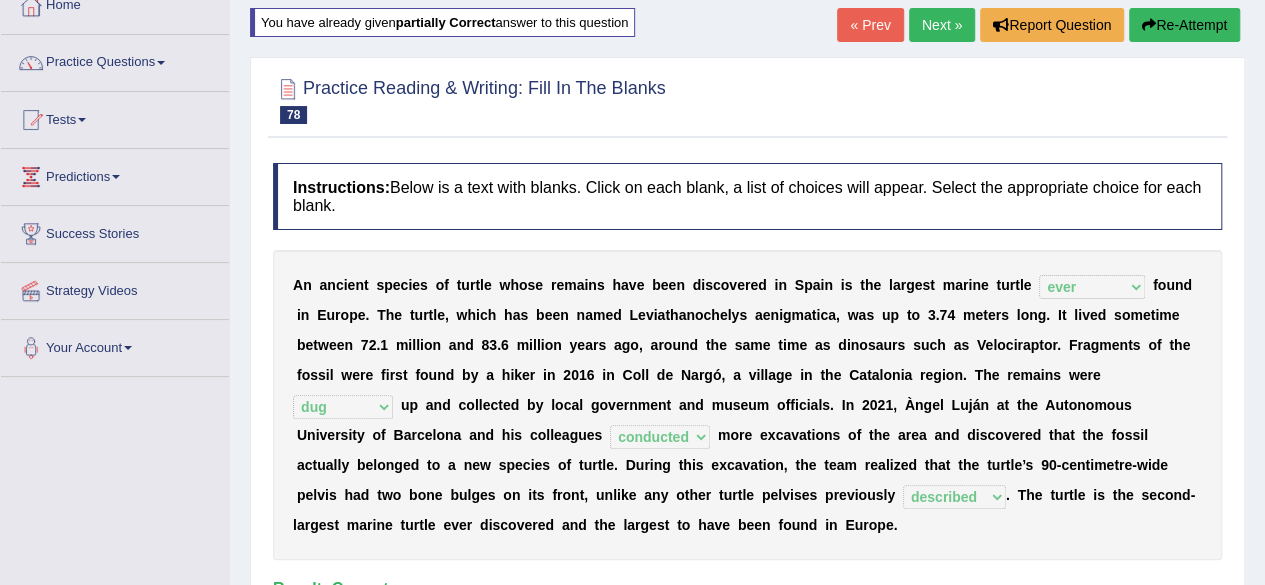 scroll, scrollTop: 0, scrollLeft: 0, axis: both 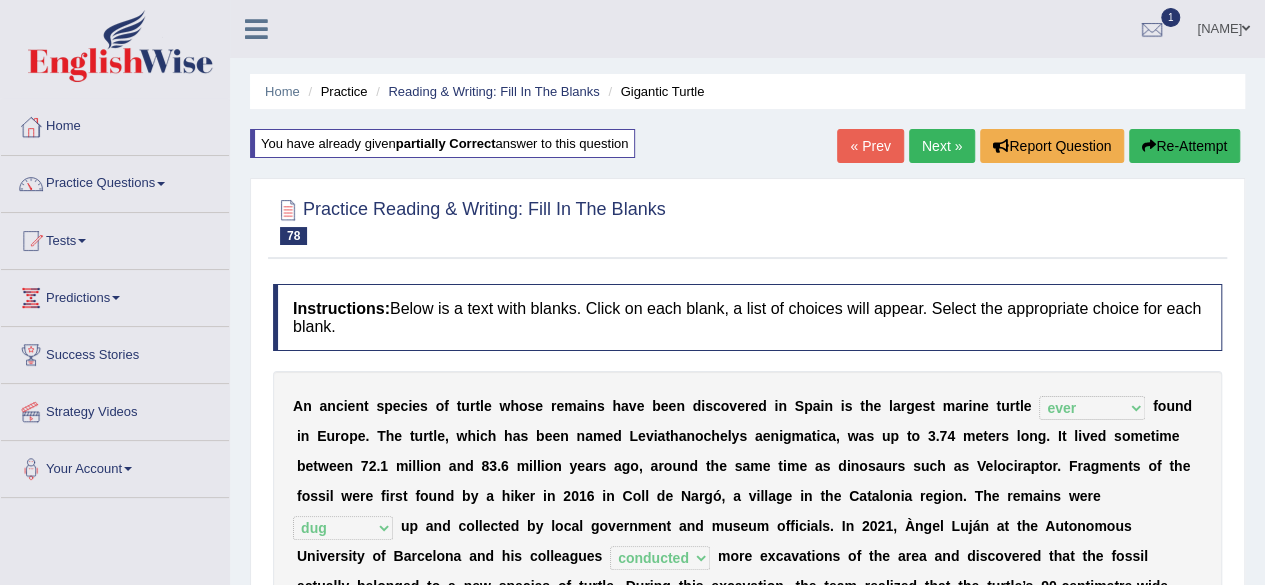click on "Next »" at bounding box center (942, 146) 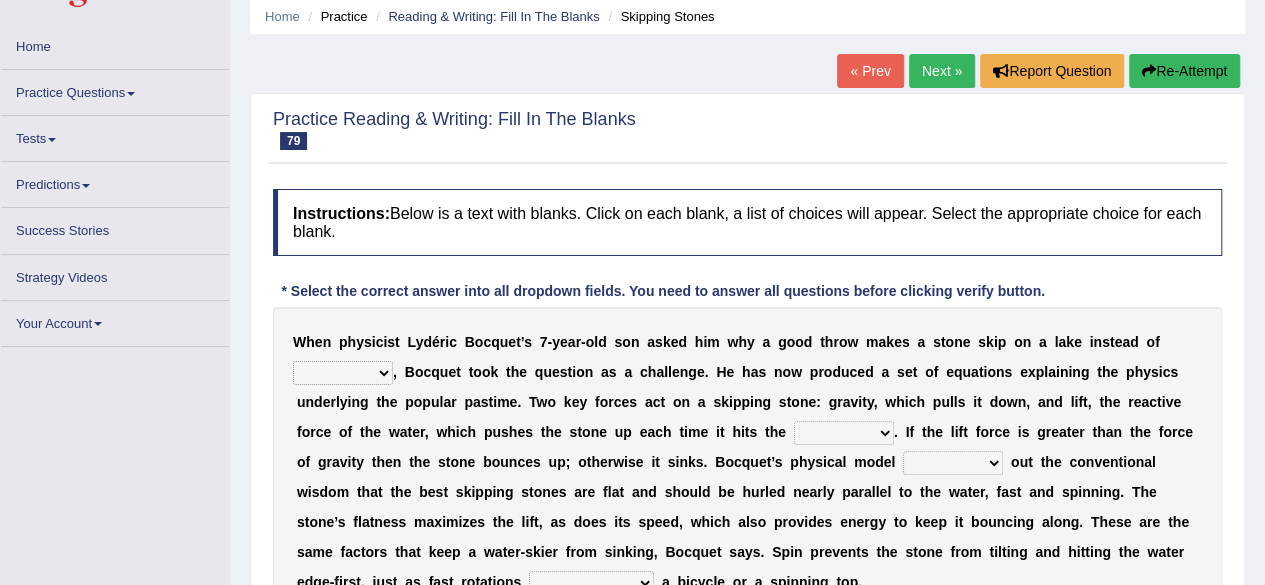 scroll, scrollTop: 0, scrollLeft: 0, axis: both 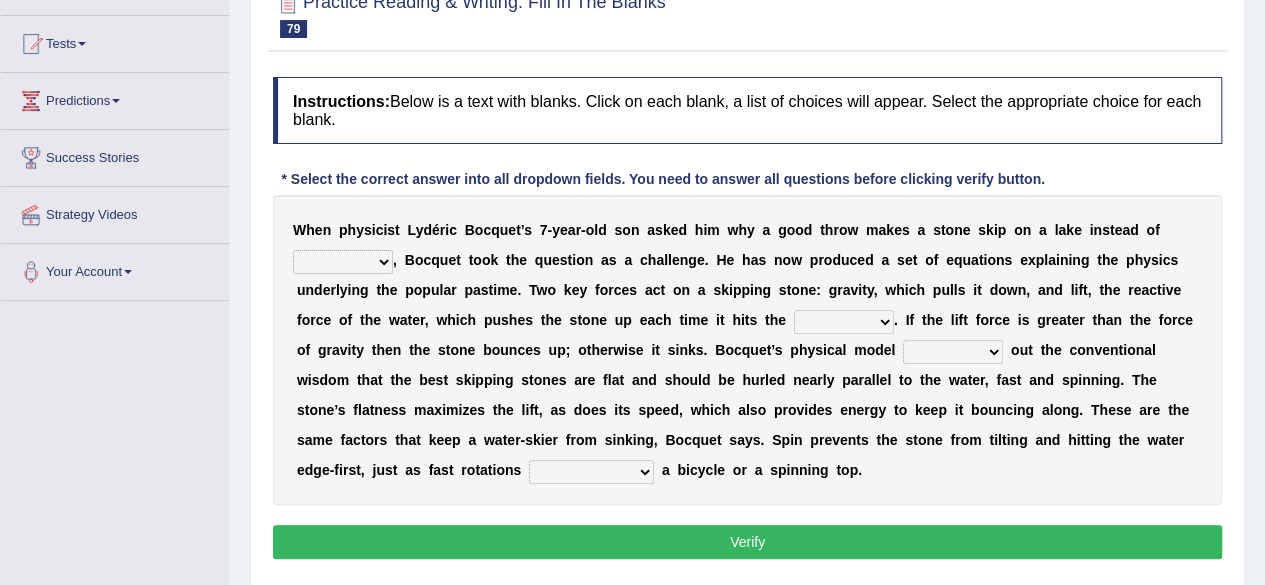 click on "sinking plunking debunking hiking" at bounding box center [343, 262] 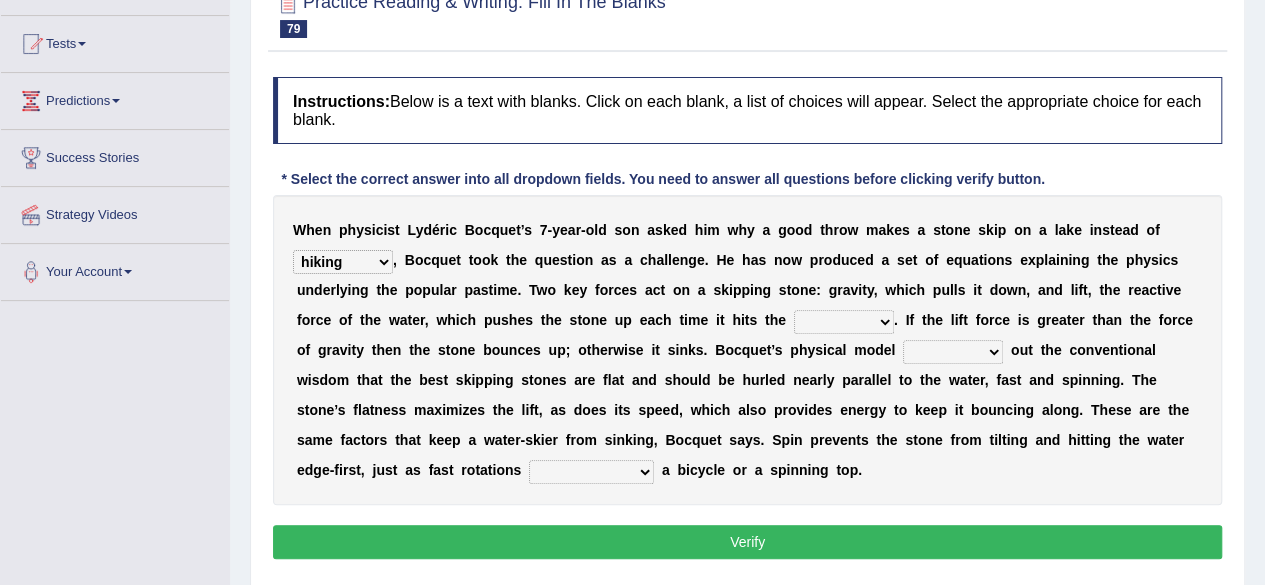 click on "surface efface preface boldface" at bounding box center [844, 322] 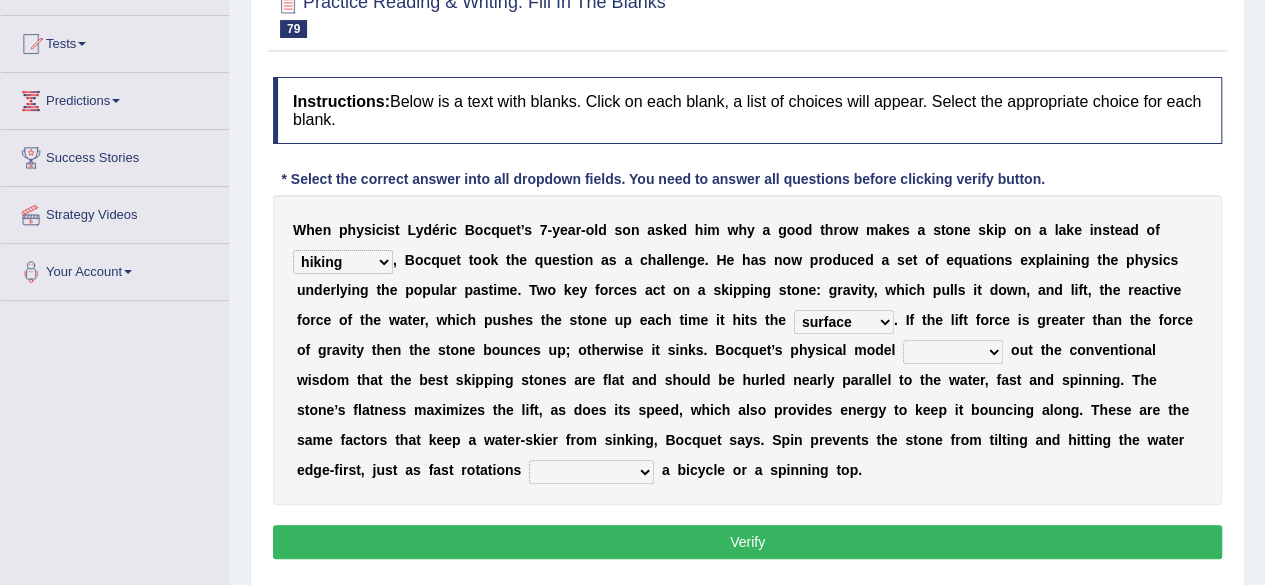 click on "hears tears bears fears" at bounding box center [953, 352] 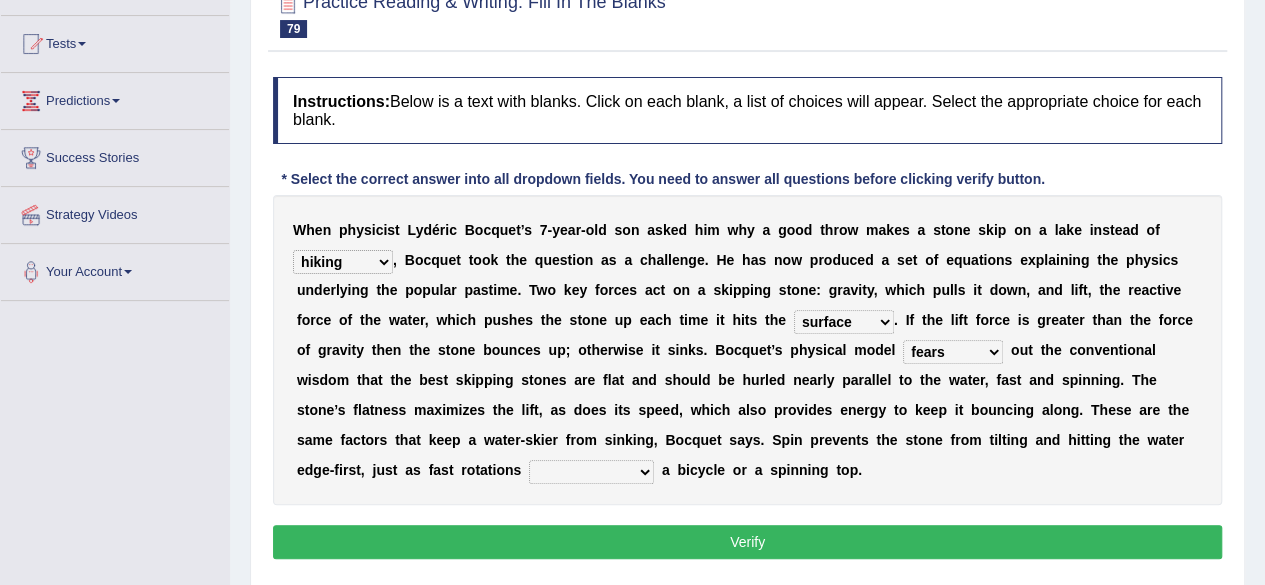 click on "commercialize stabilize nationalize fertilize" at bounding box center (591, 472) 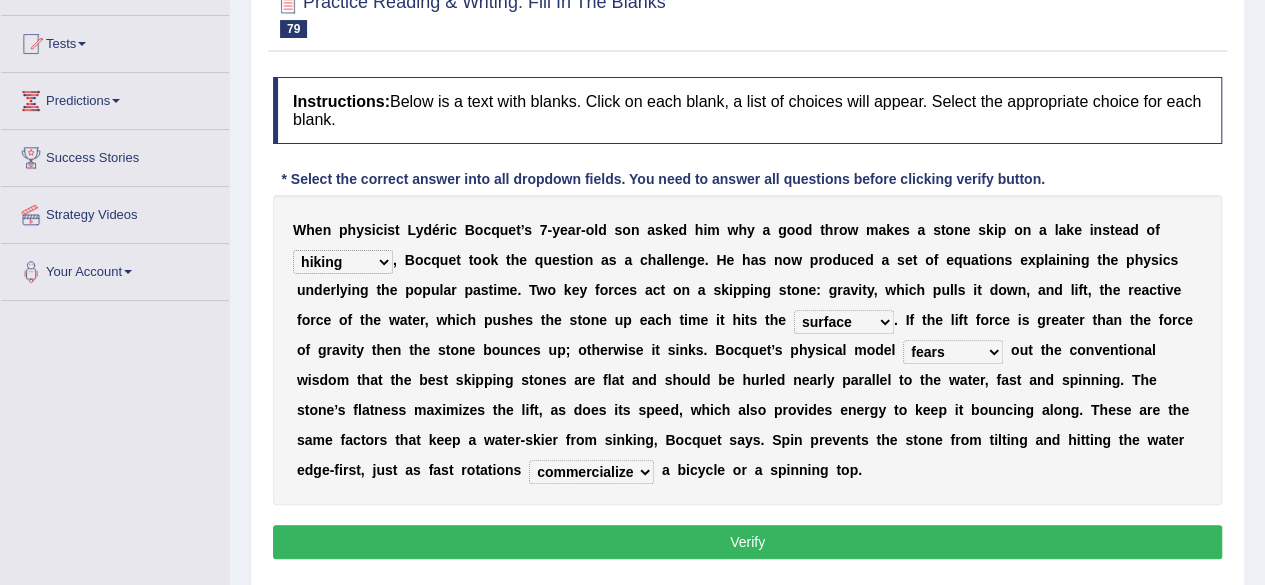 click on "commercialize stabilize nationalize fertilize" at bounding box center (591, 472) 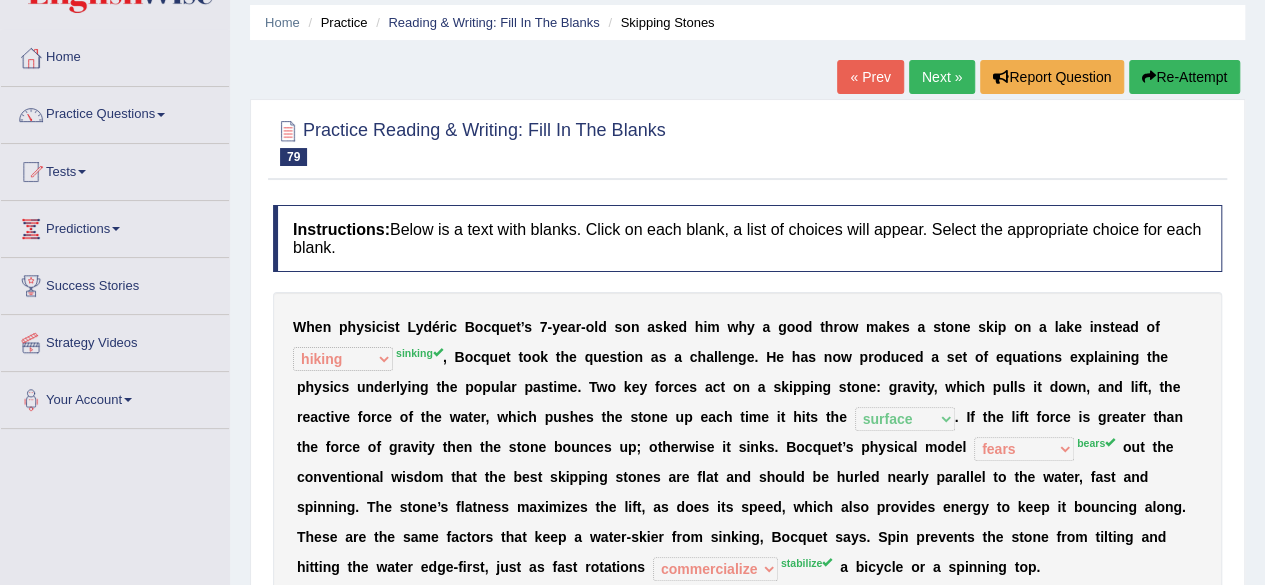 scroll, scrollTop: 50, scrollLeft: 0, axis: vertical 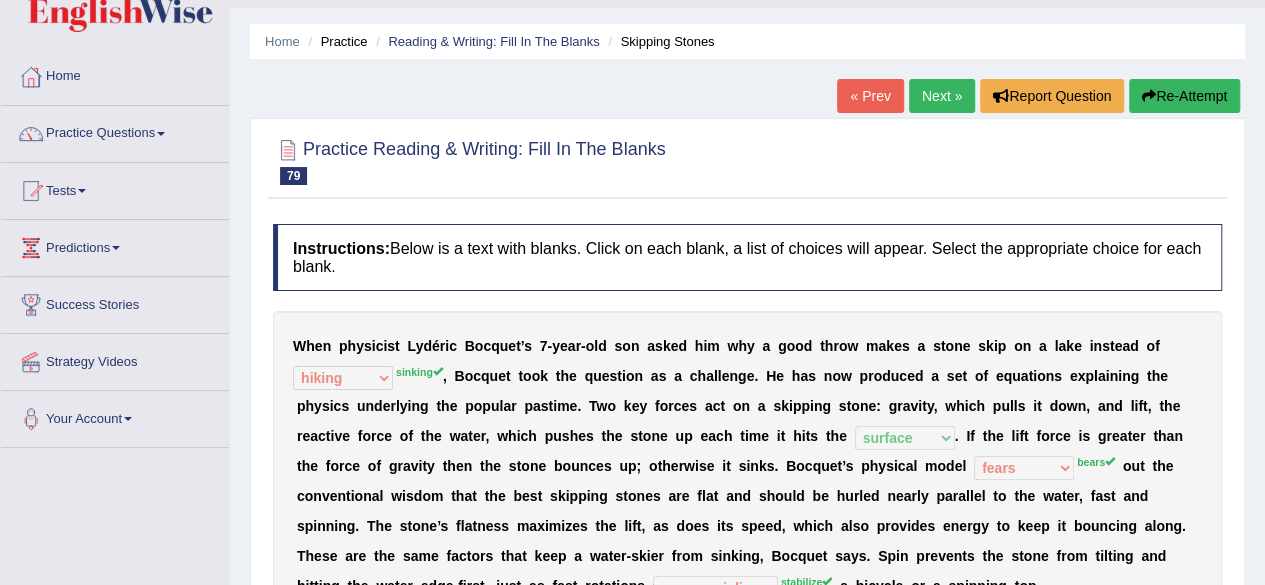 click on "Next »" at bounding box center (942, 96) 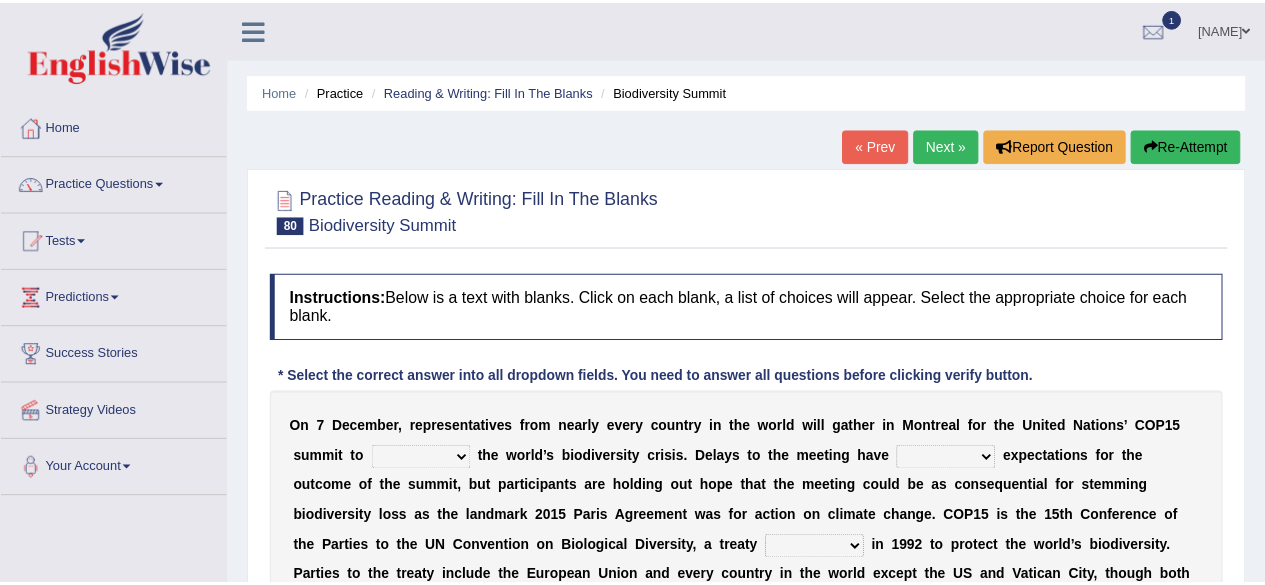 scroll, scrollTop: 0, scrollLeft: 0, axis: both 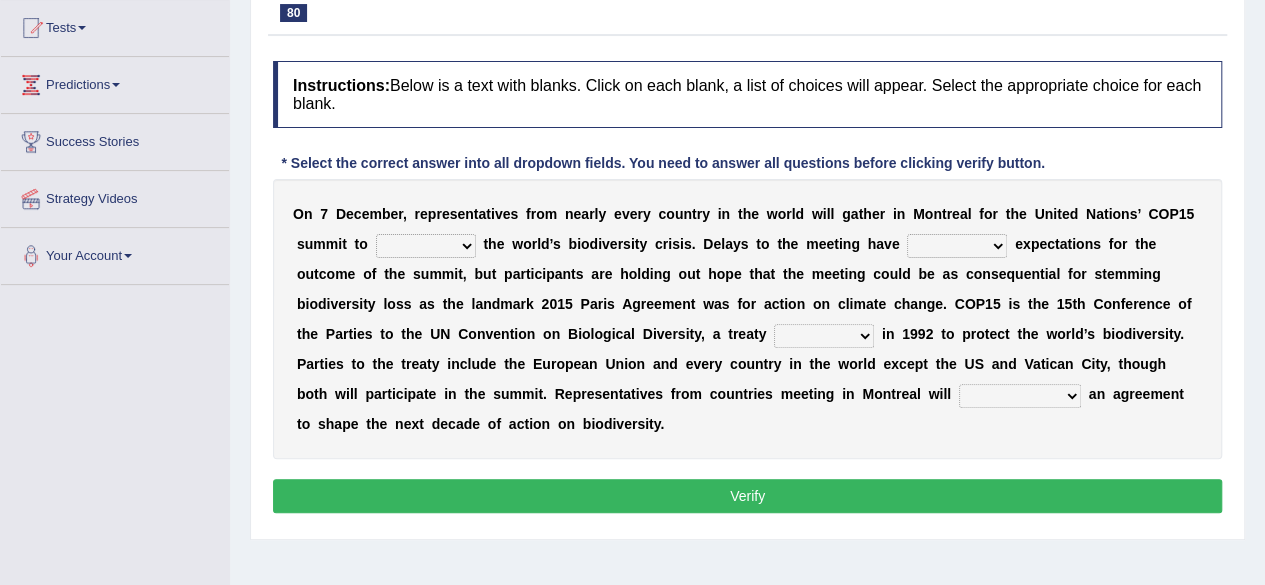 click on "work tackle figure redress" at bounding box center [426, 246] 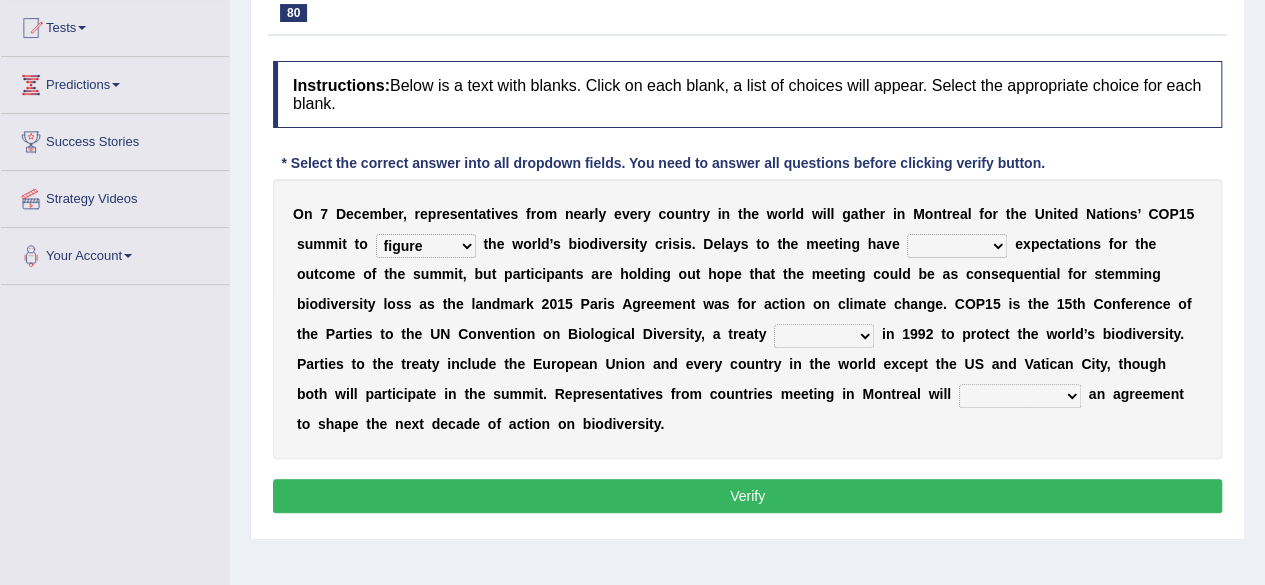 click on "tempered coppered whispered coated" at bounding box center [957, 246] 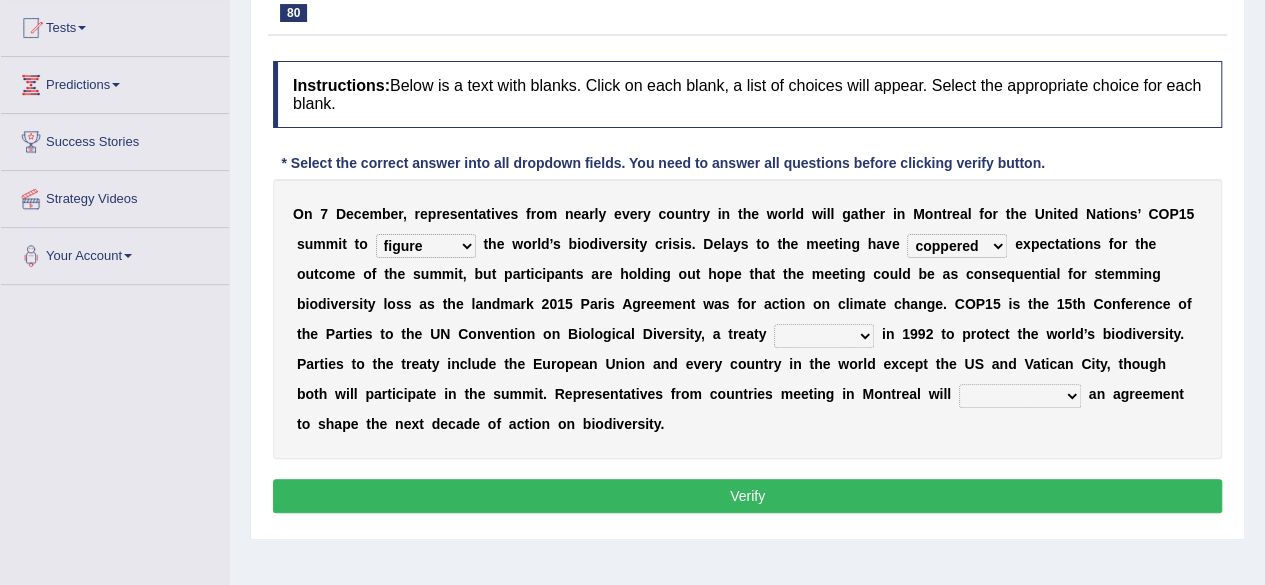 click on "crafted drifted rafted drafted" at bounding box center (824, 336) 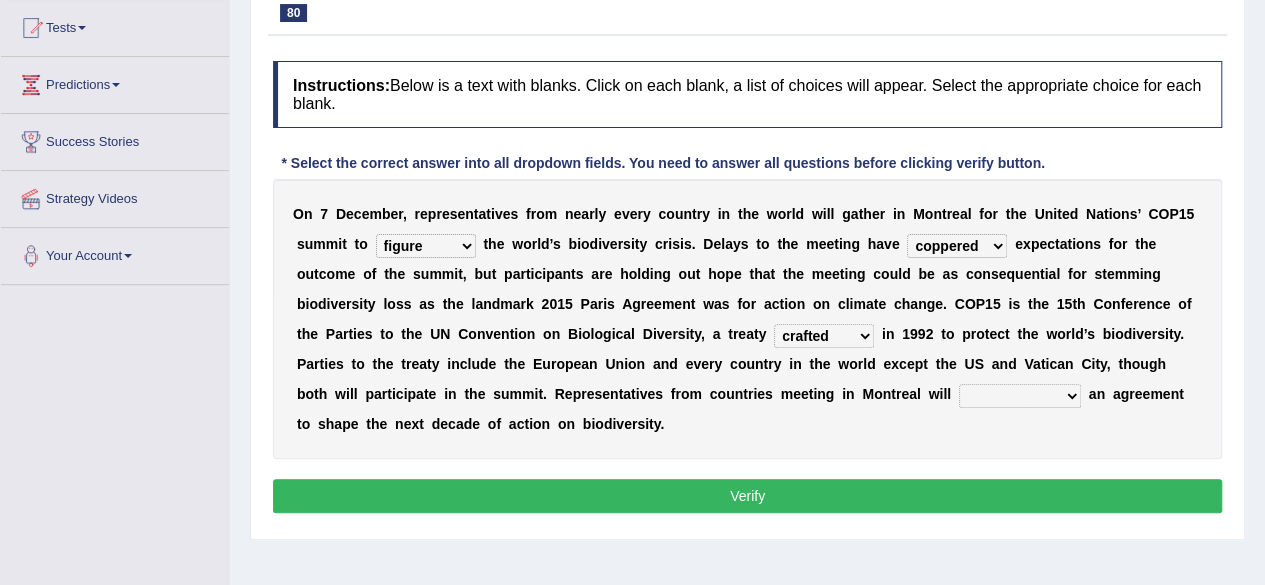 click on "satiate depreciate dispassionate negotiate" at bounding box center (1020, 396) 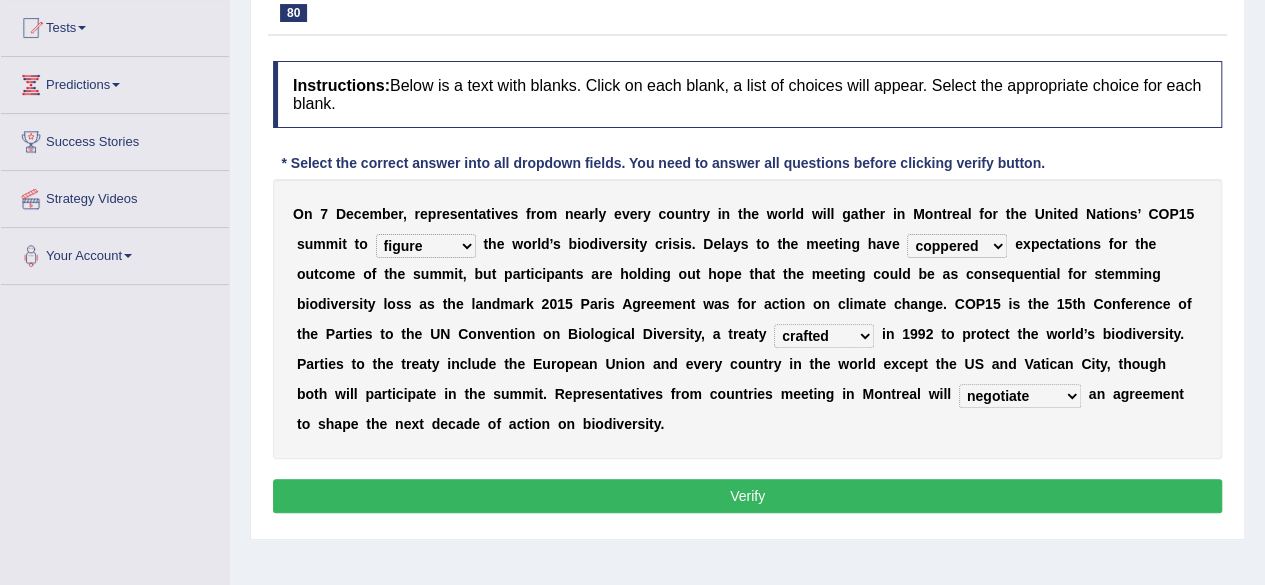 click on "satiate depreciate dispassionate negotiate" at bounding box center [1020, 396] 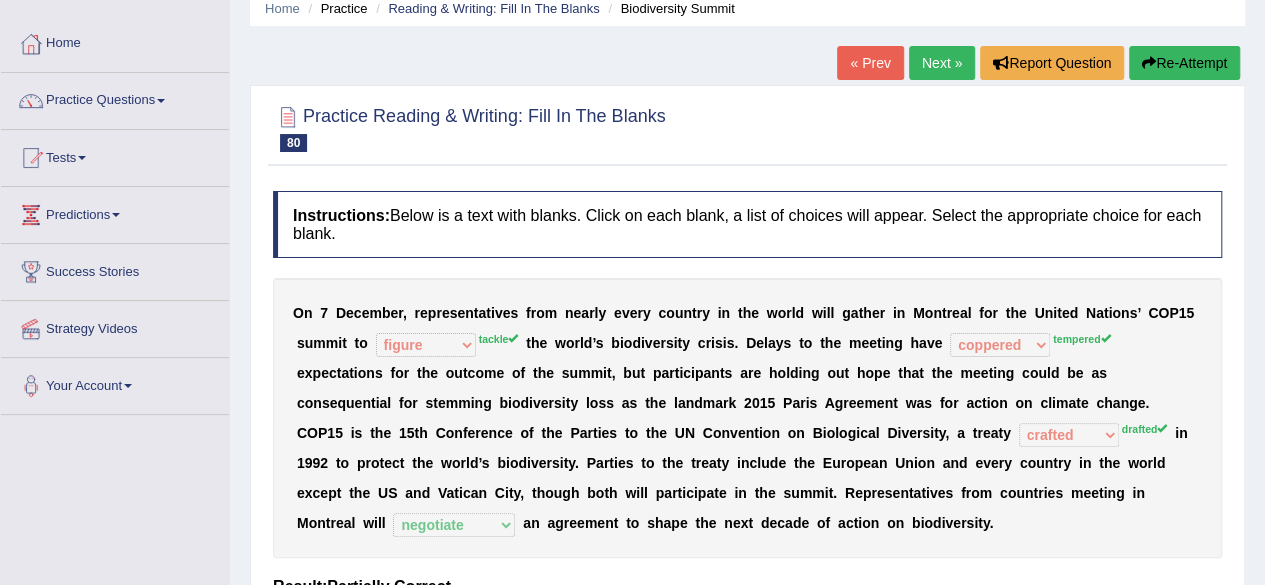 scroll, scrollTop: 53, scrollLeft: 0, axis: vertical 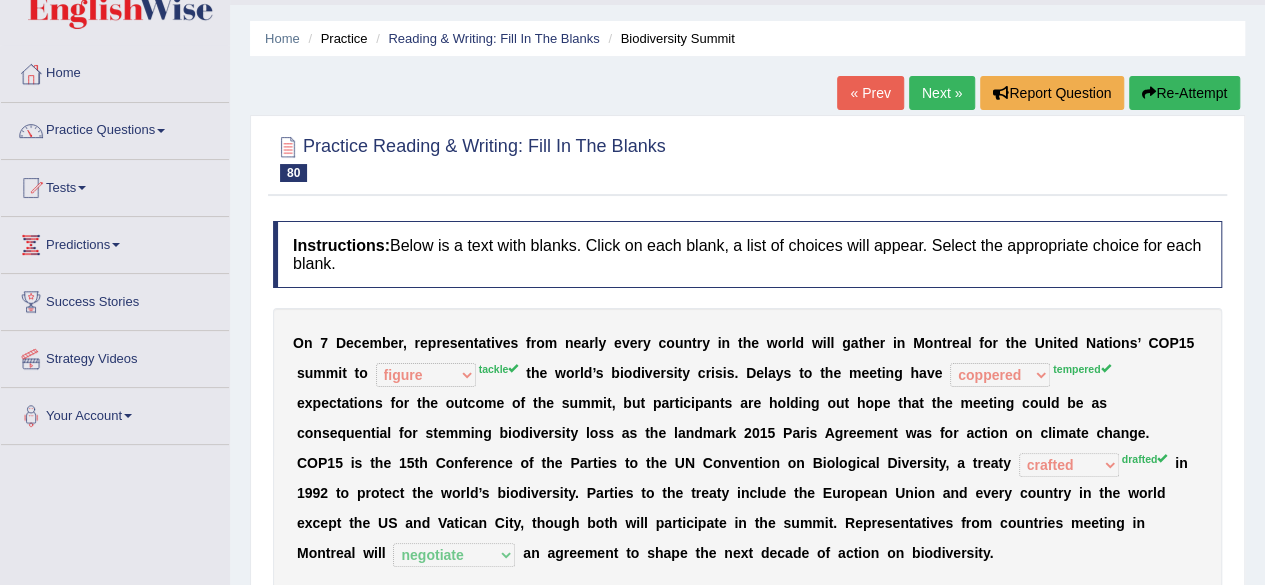 click on "Next »" at bounding box center (942, 93) 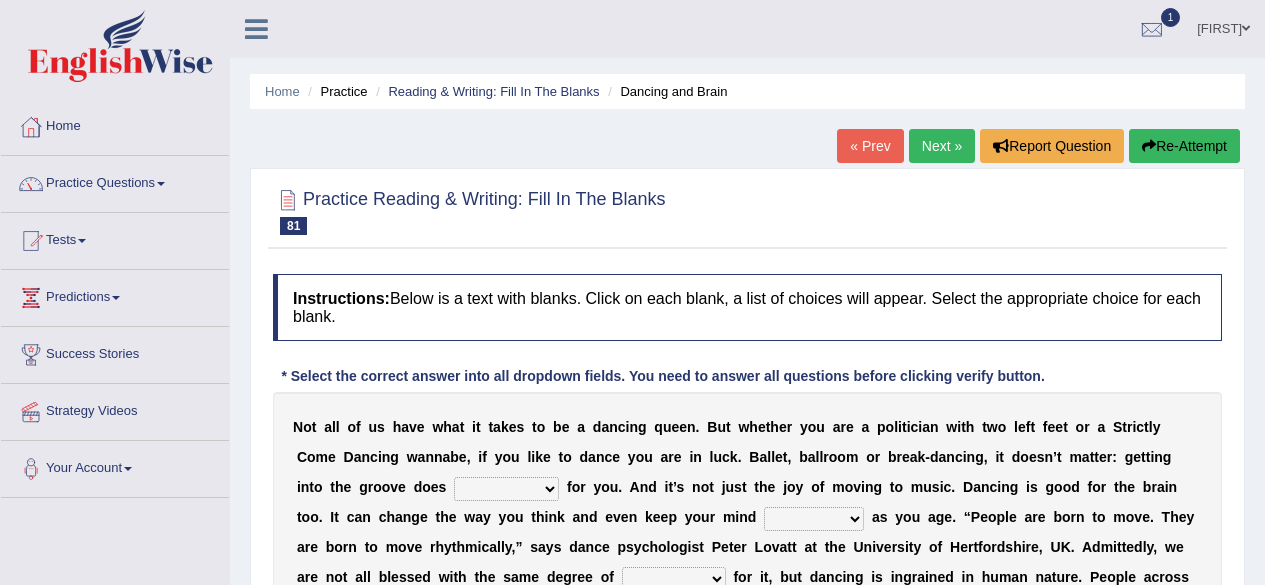 scroll, scrollTop: 0, scrollLeft: 0, axis: both 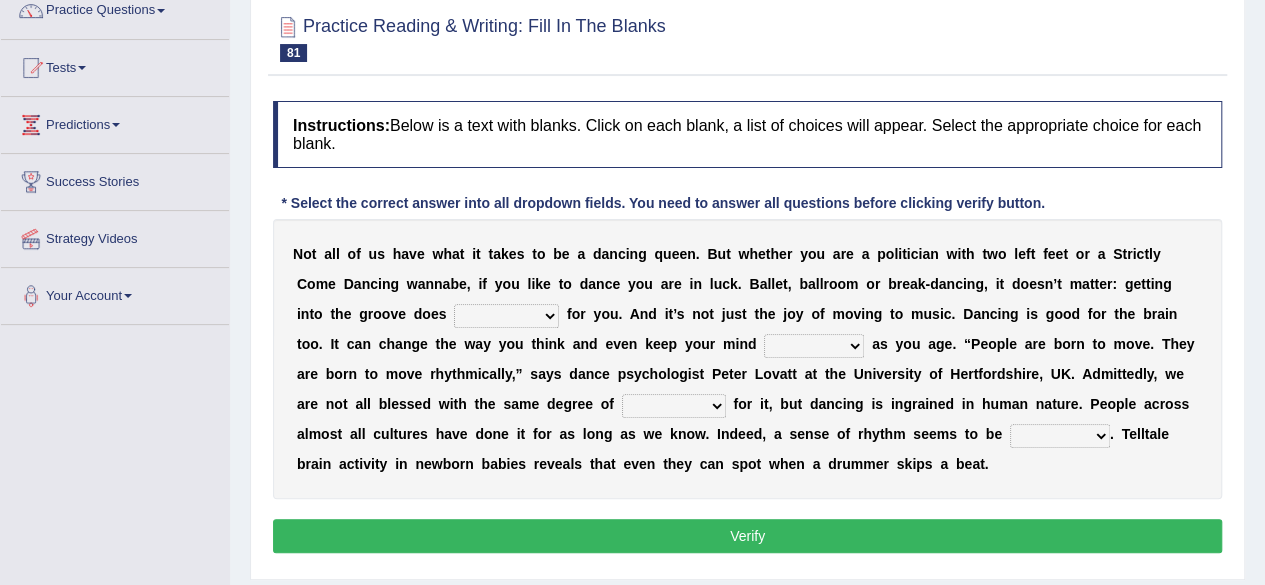 click at bounding box center (295, 314) 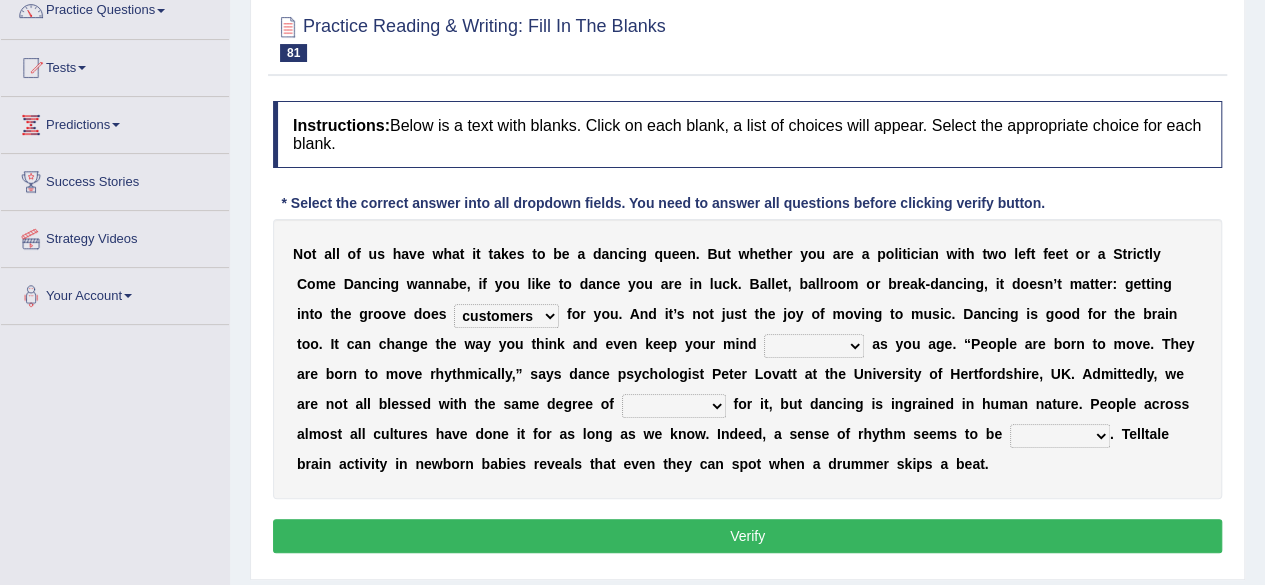 click on "wonders businesses researches customers" at bounding box center [506, 316] 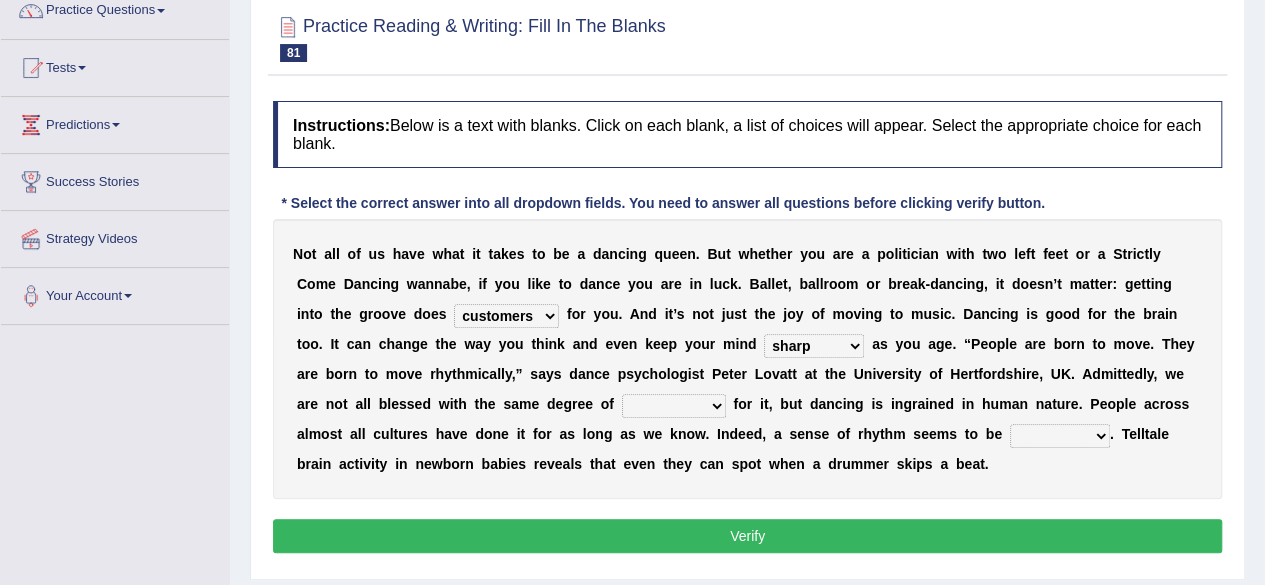 click on "success risk uncertainty talent" at bounding box center (674, 406) 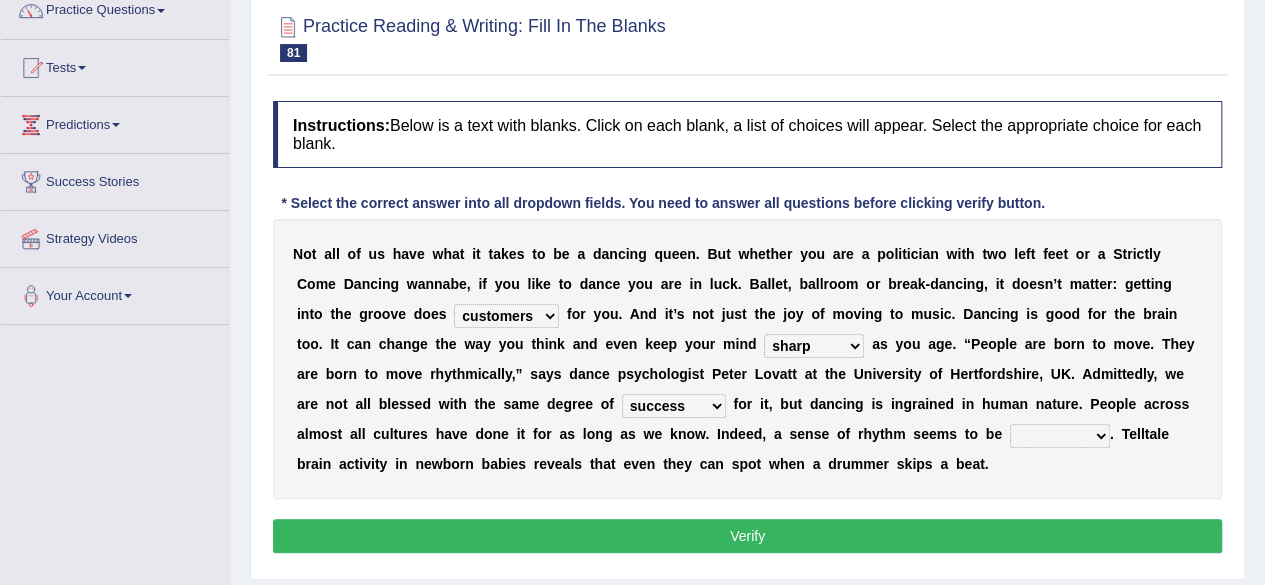 click on "initiative indicative inmate innate" at bounding box center [1060, 436] 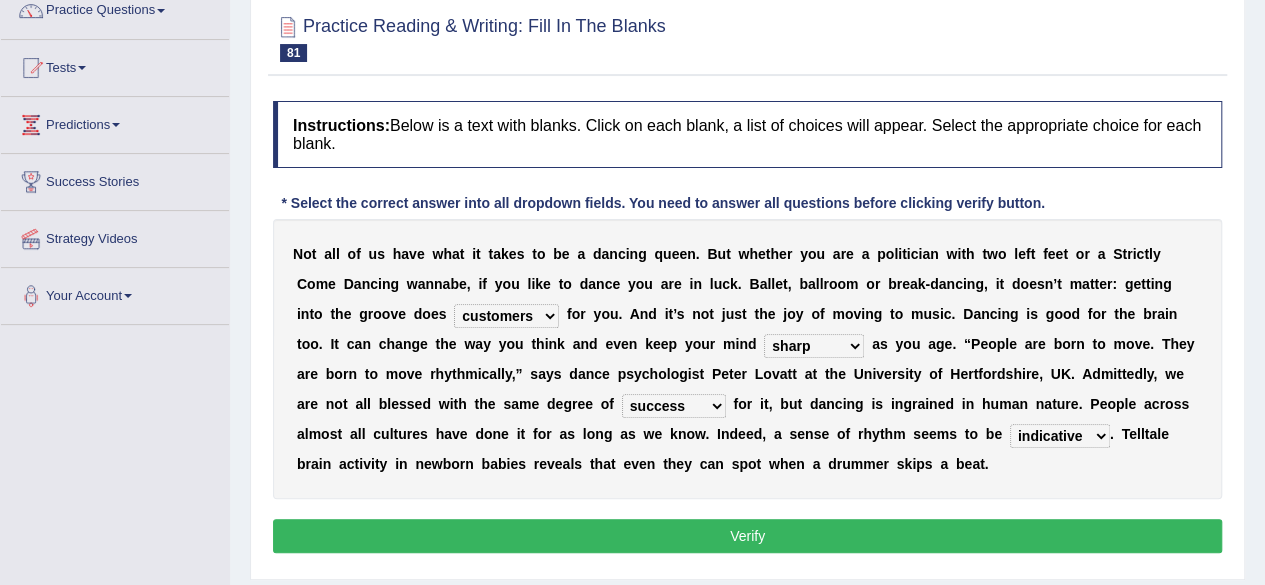 click on "initiative indicative inmate innate" at bounding box center (1060, 436) 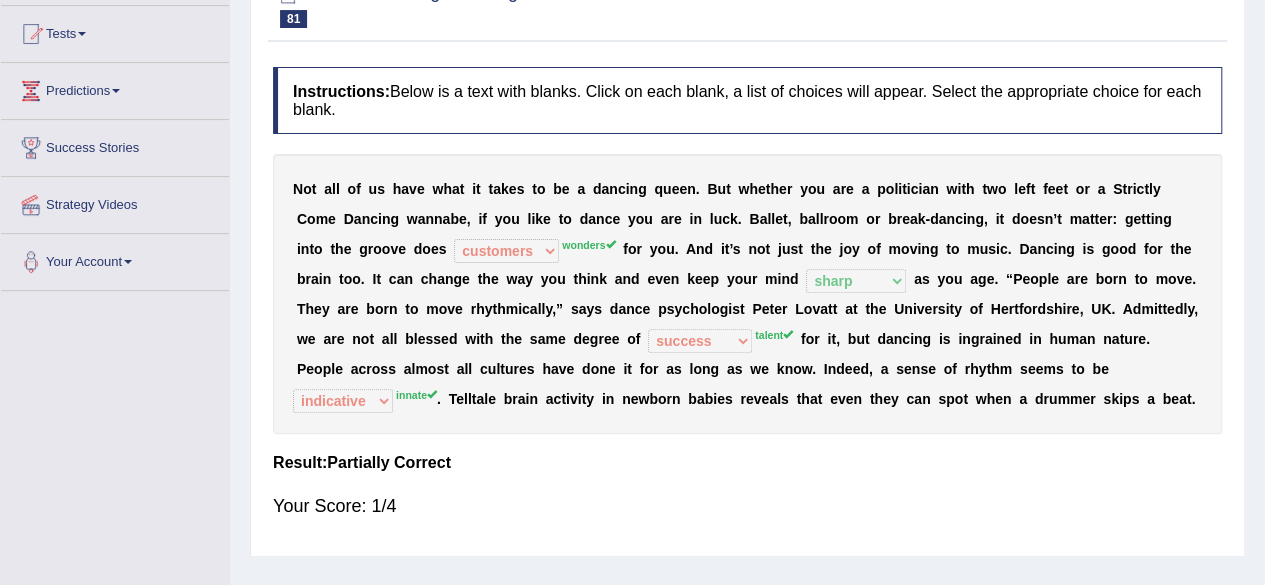 scroll, scrollTop: 208, scrollLeft: 0, axis: vertical 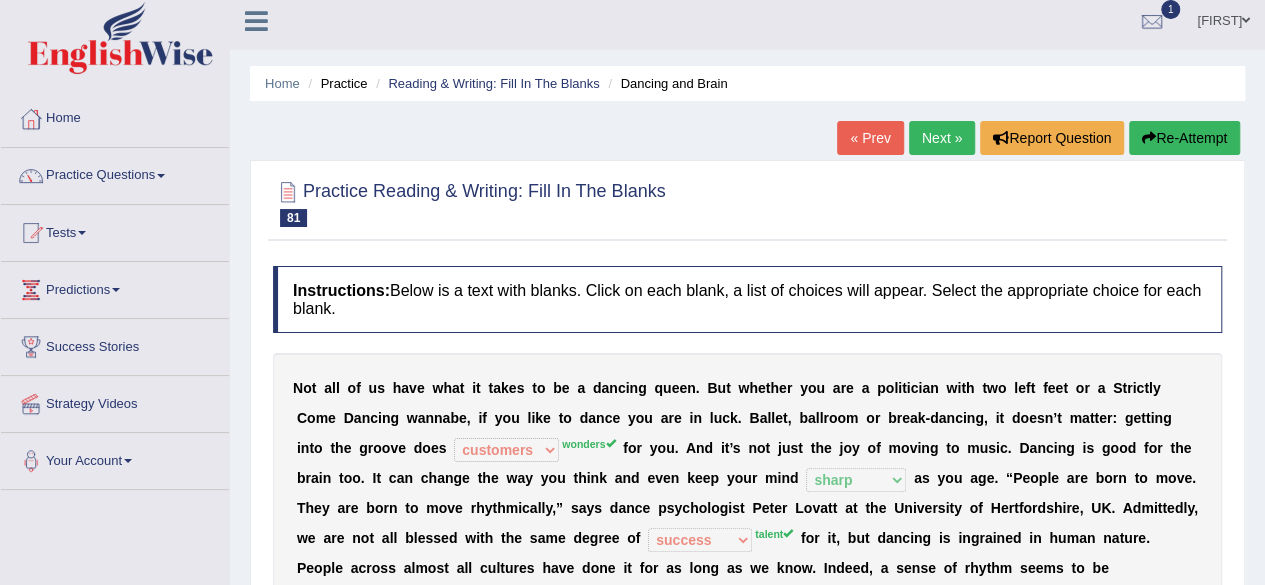 click on "Next »" at bounding box center [942, 138] 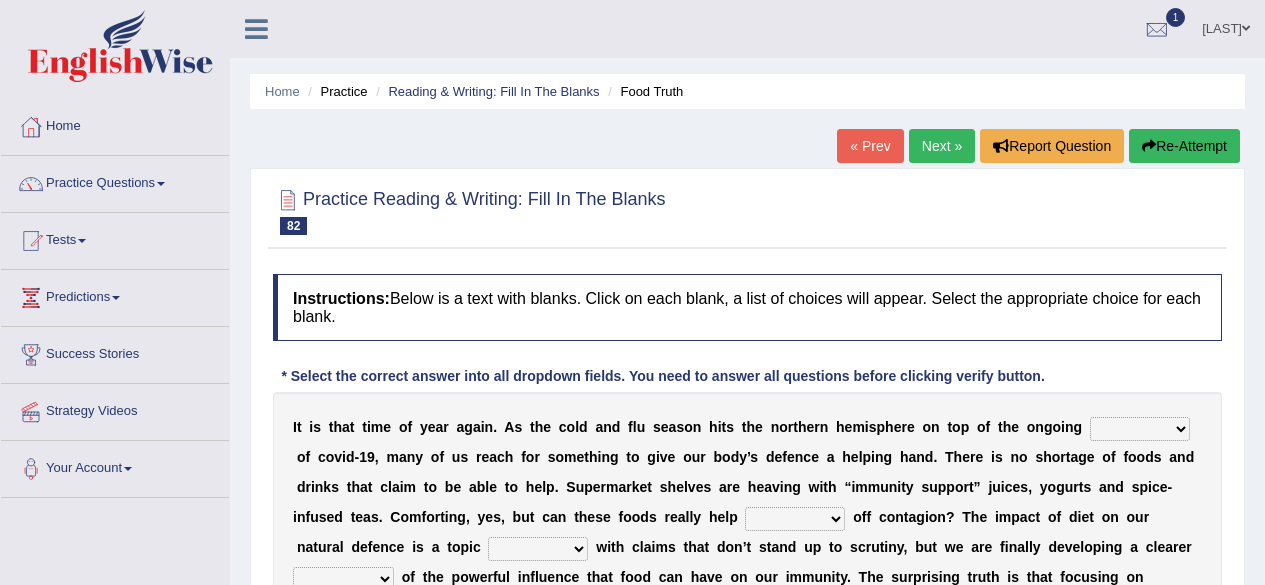 scroll, scrollTop: 0, scrollLeft: 0, axis: both 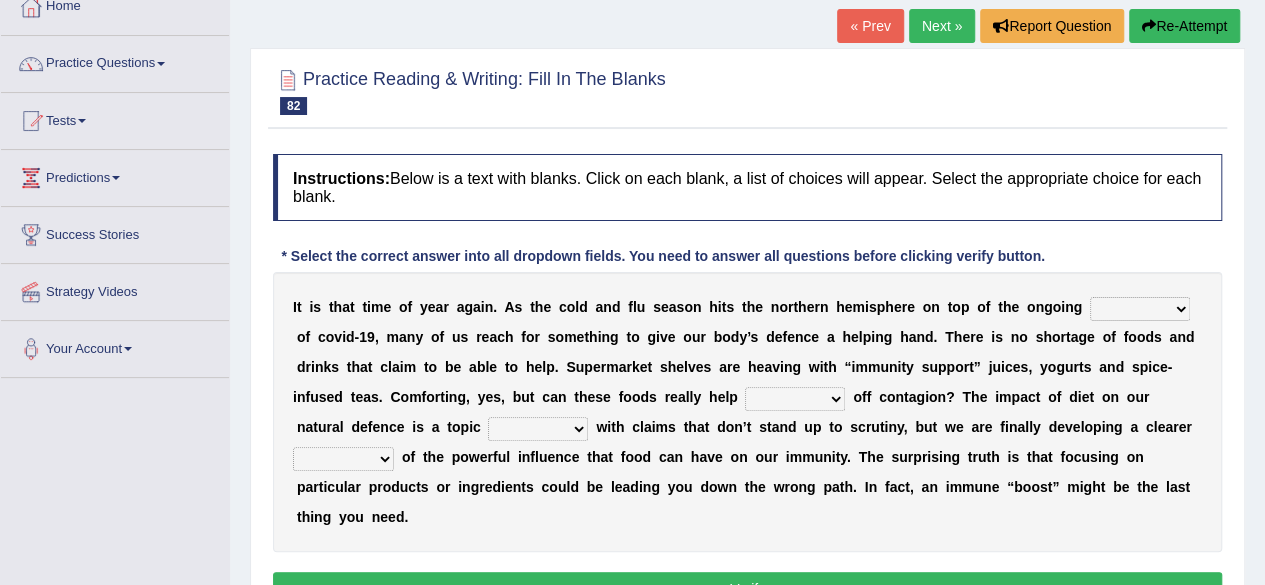 click on "ravages savages stages rages" at bounding box center (1140, 309) 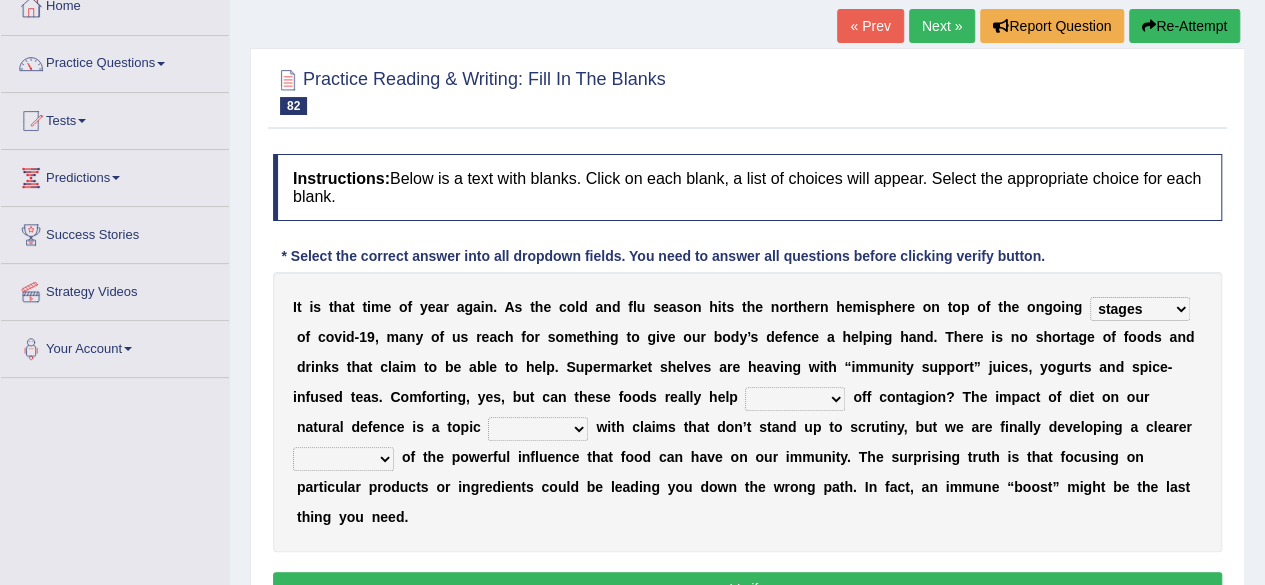 click on "ravages savages stages rages" at bounding box center [1140, 309] 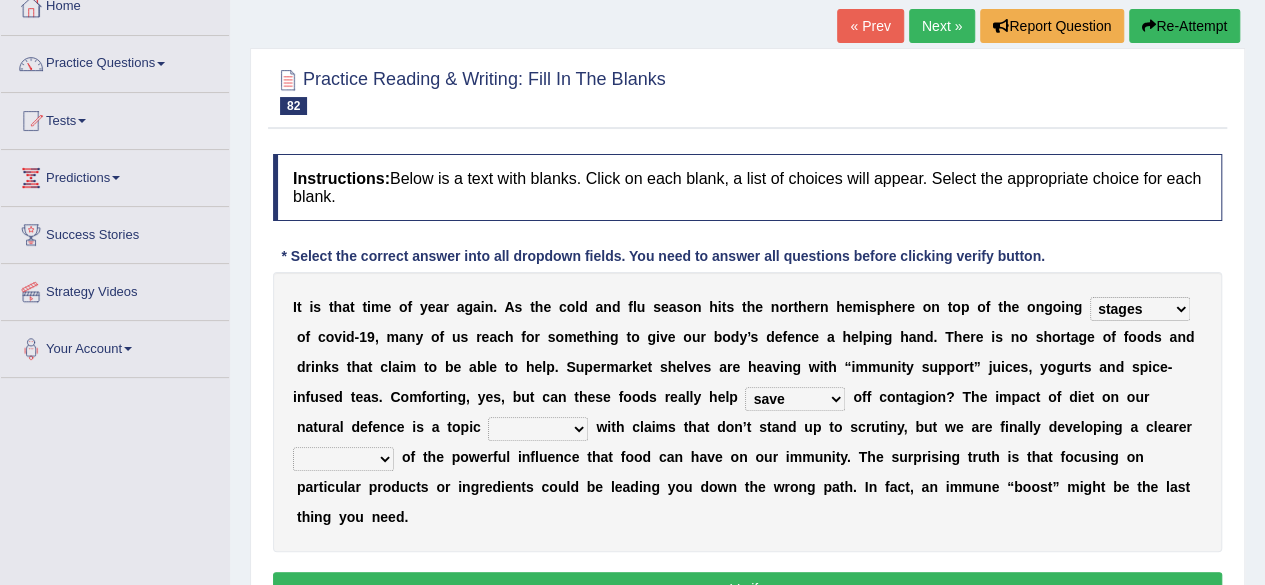 click on "crave stave save wave" at bounding box center [795, 399] 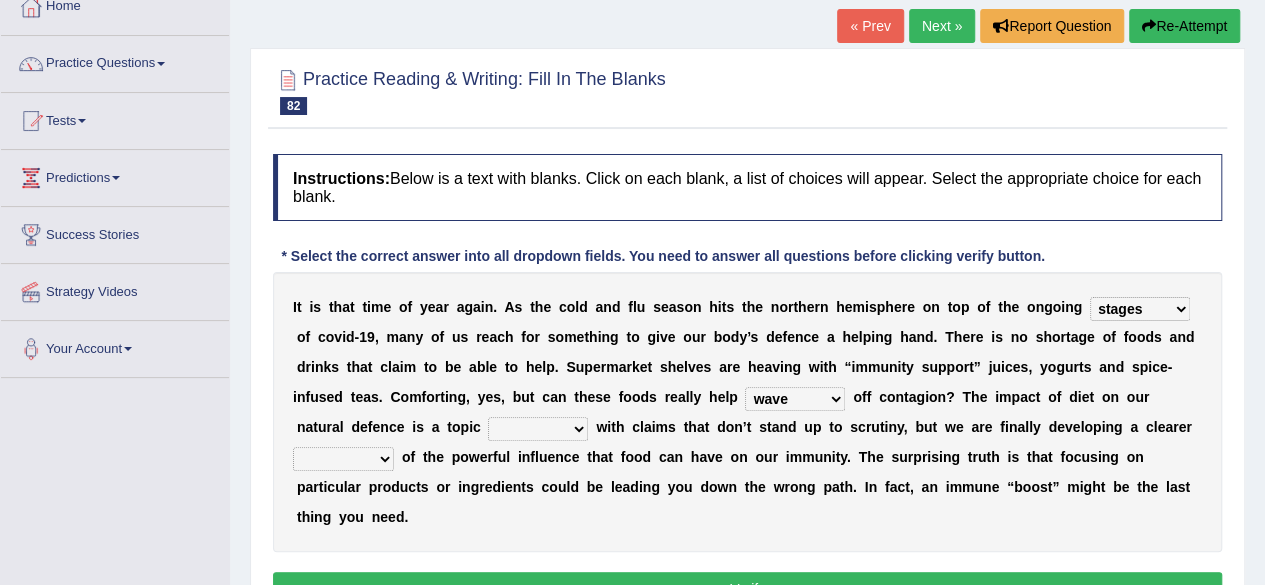 click on "strife afterlife rife highlife" at bounding box center (538, 429) 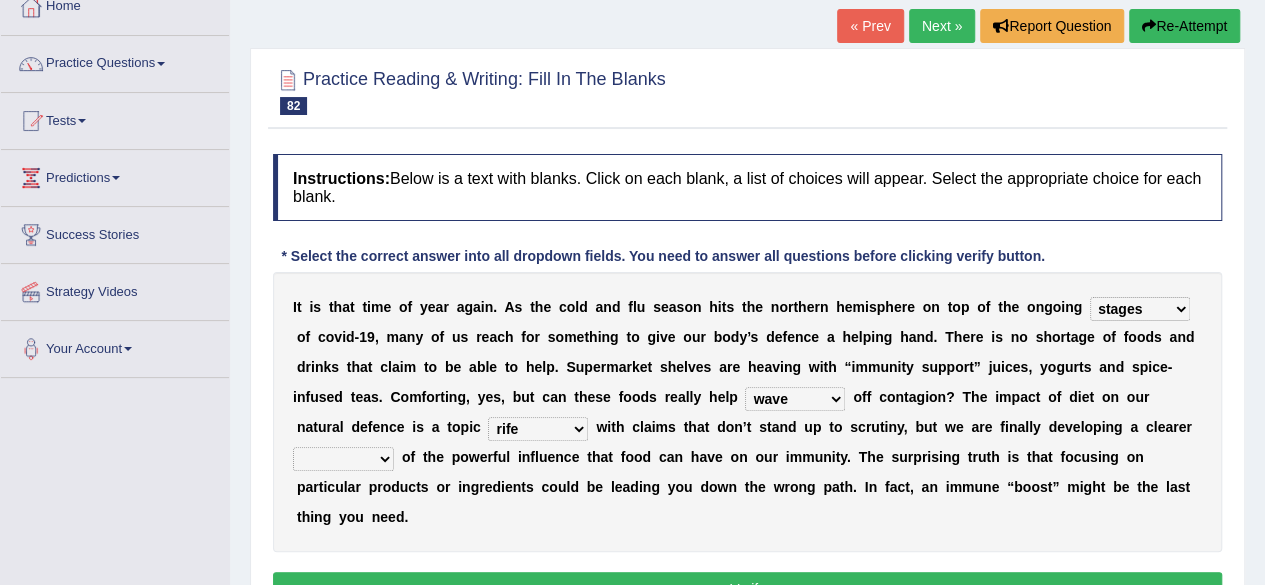 click on "sound picture speech instruction" at bounding box center [343, 459] 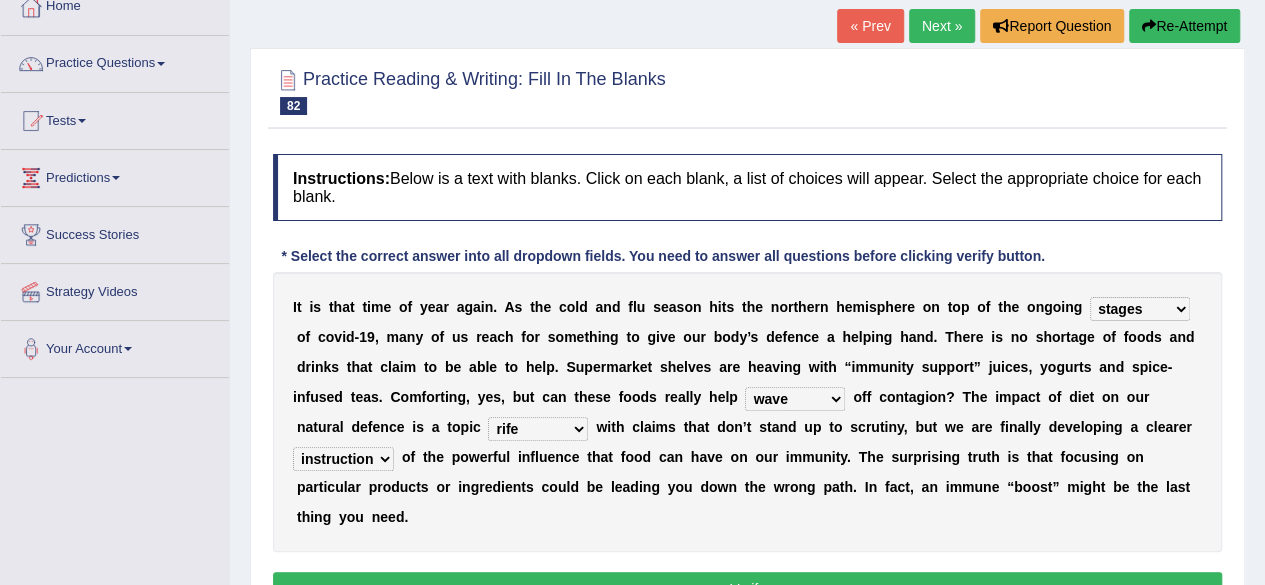 click on "sound picture speech instruction" at bounding box center (343, 459) 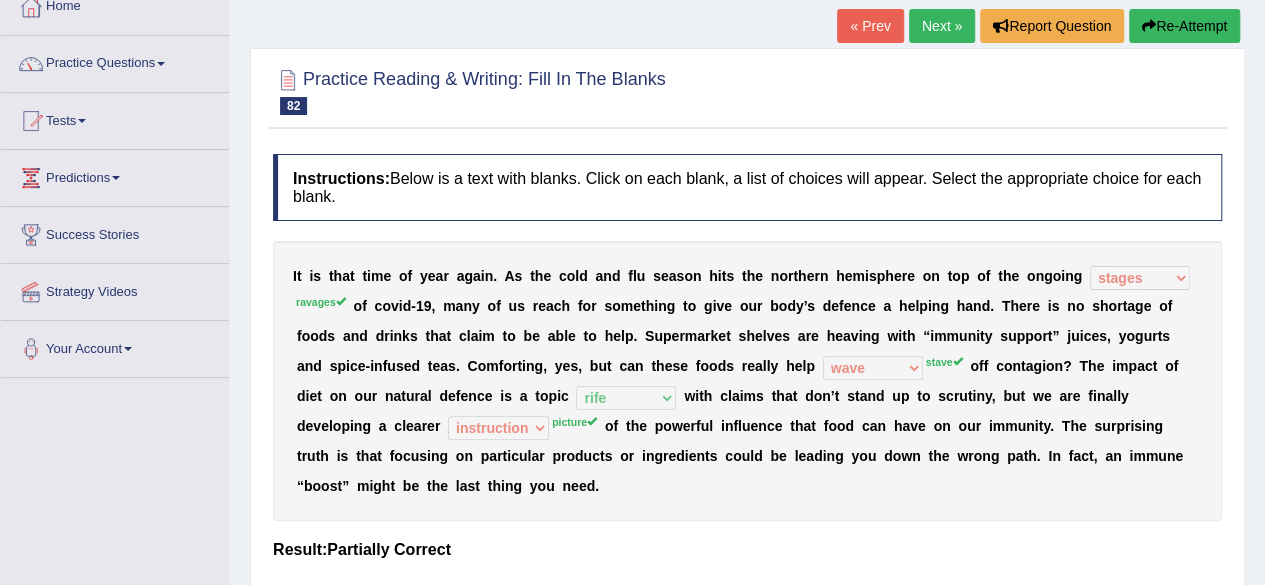 click on "Your Score: 1/4" at bounding box center (747, 593) 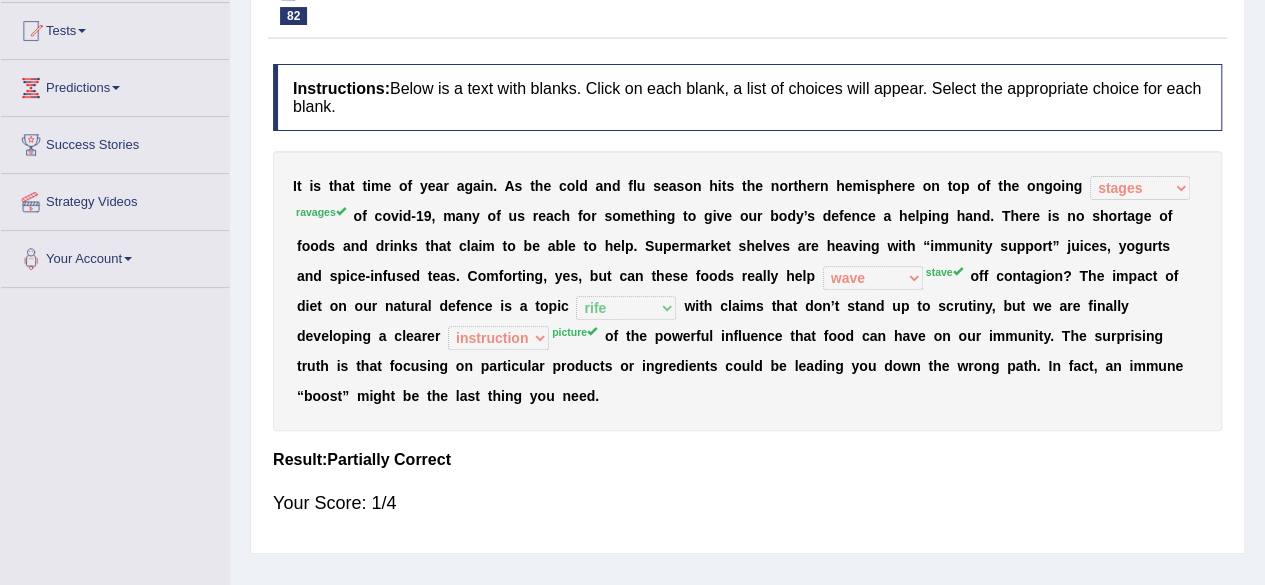 scroll, scrollTop: 225, scrollLeft: 0, axis: vertical 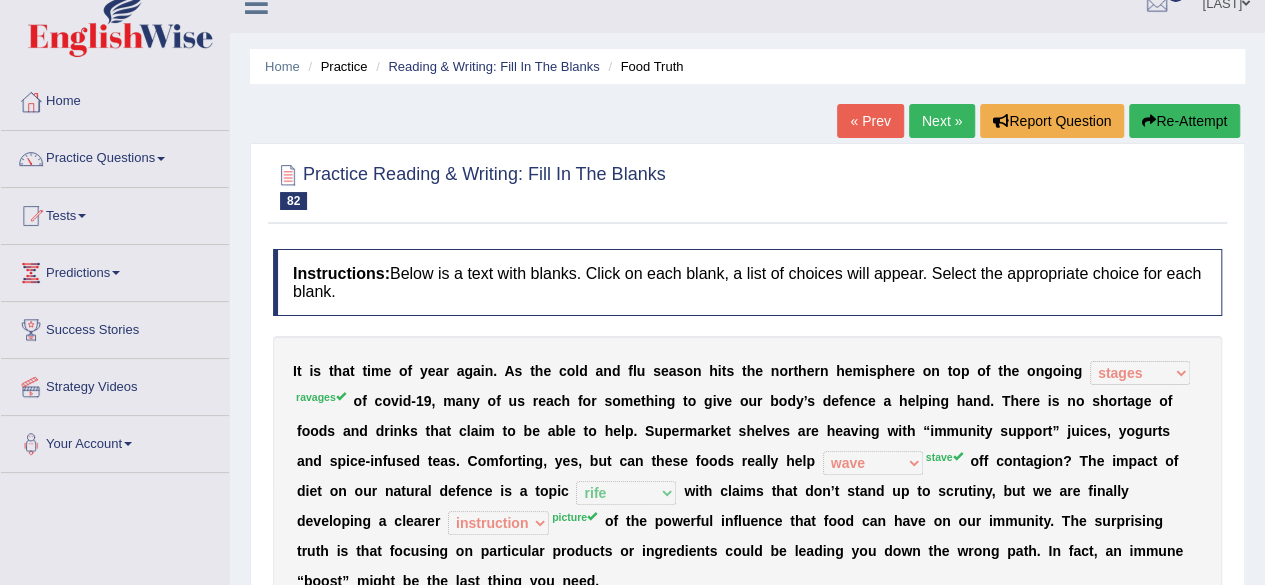 click on "Next »" at bounding box center [942, 121] 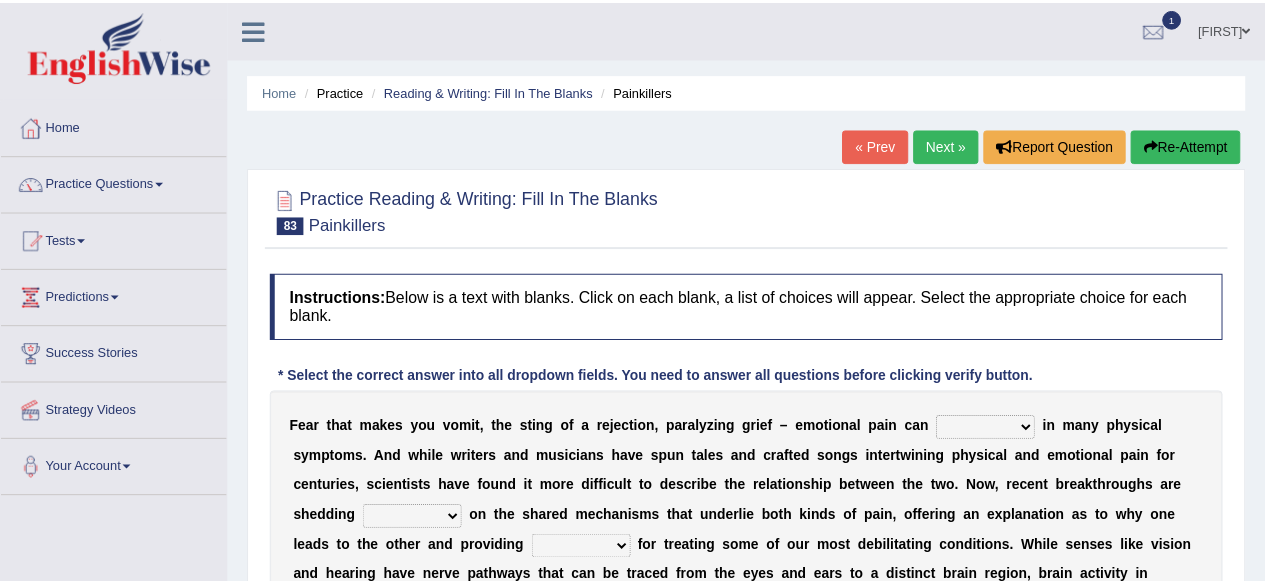 scroll, scrollTop: 0, scrollLeft: 0, axis: both 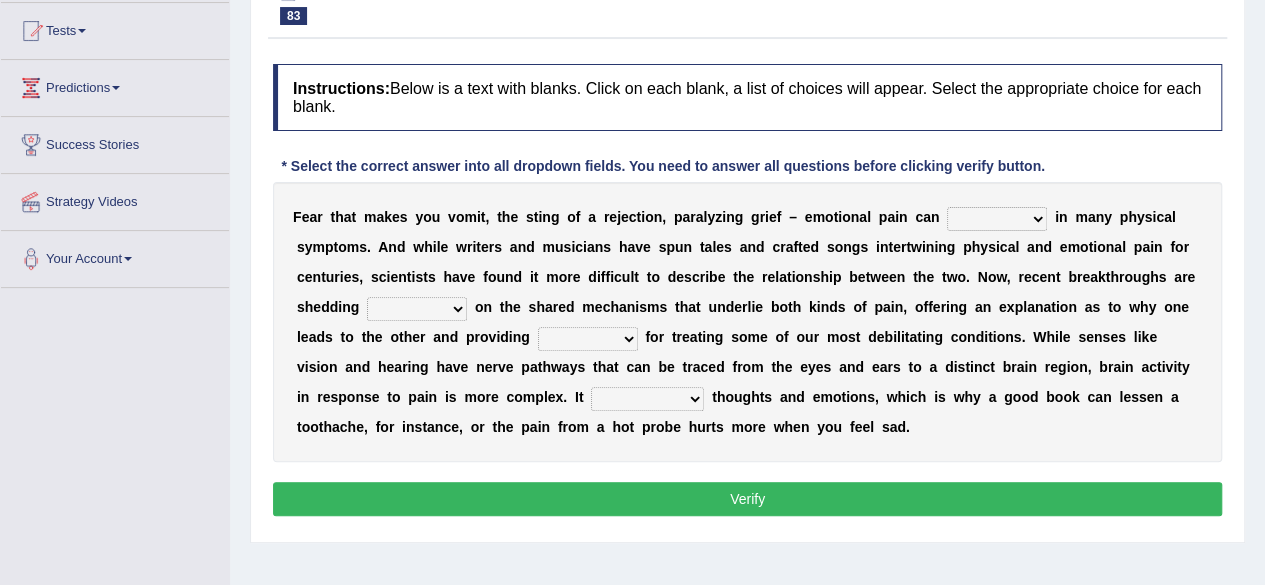 click on "manifest infest coerce rifest" at bounding box center [997, 219] 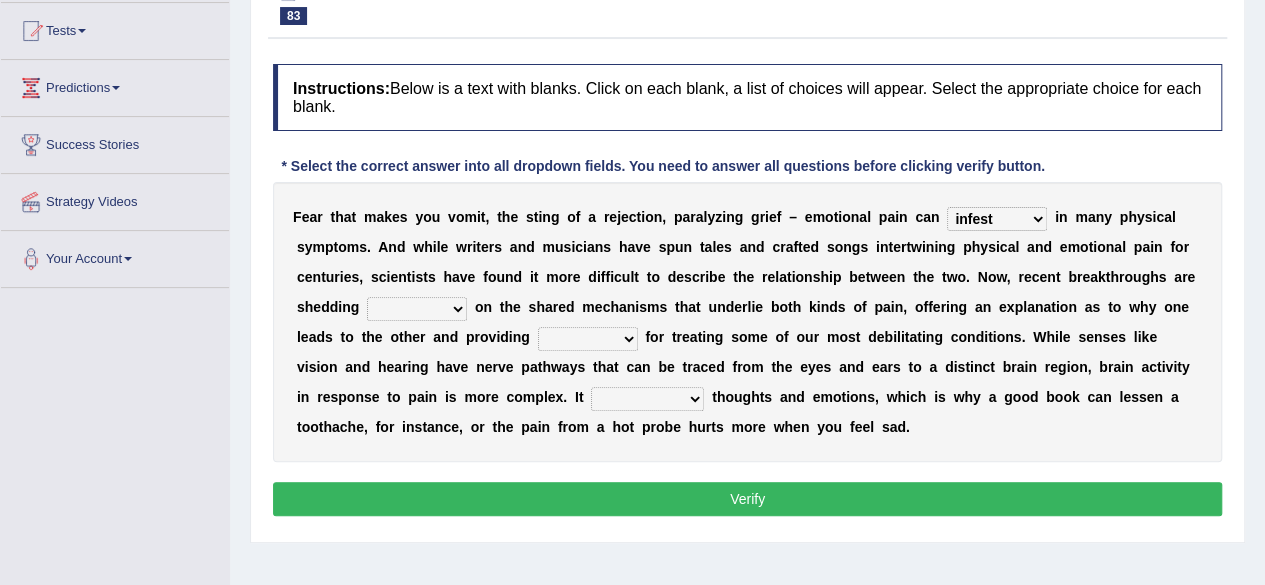 click on "manifest infest coerce rifest" at bounding box center (997, 219) 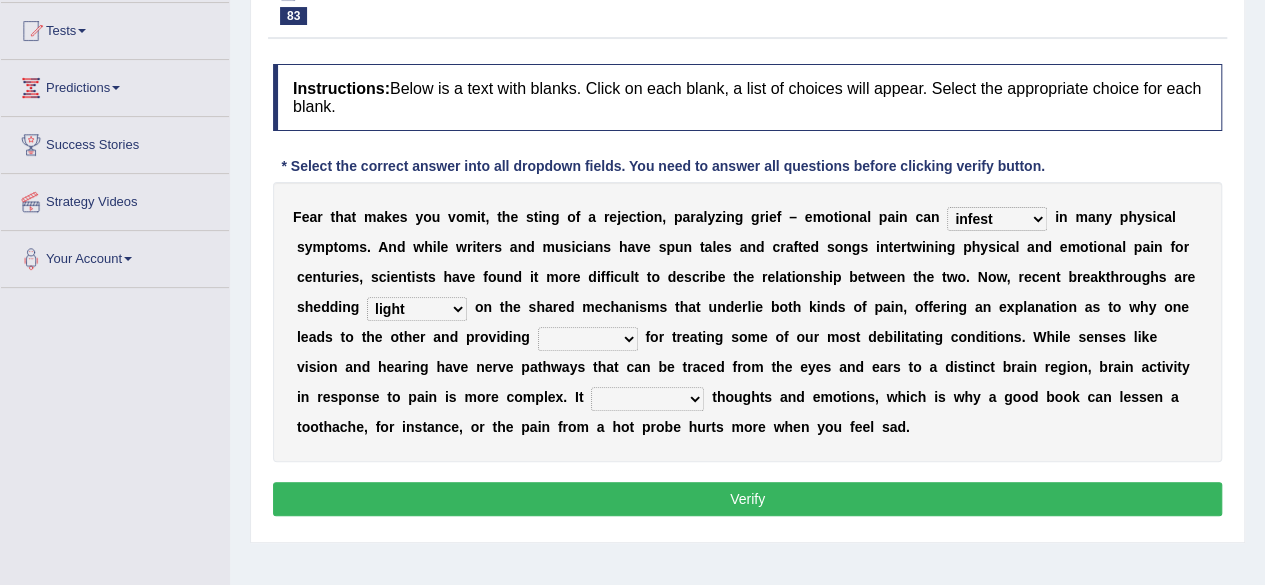 click on "torchlight lamp light beam" at bounding box center [417, 309] 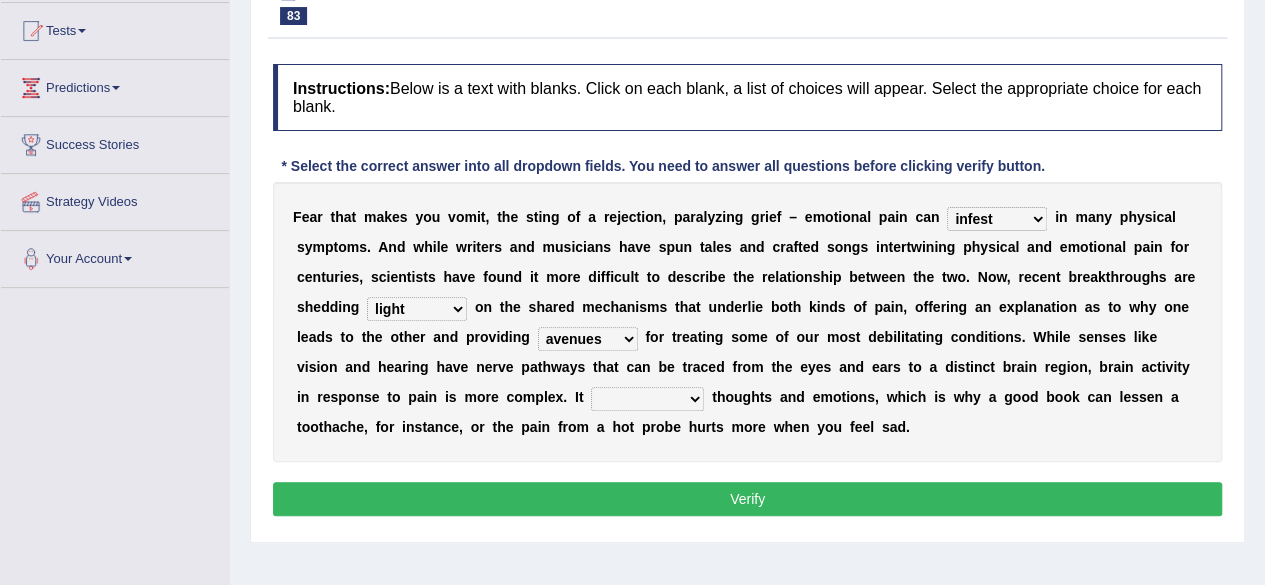 click on "venues retinues revenues avenues" at bounding box center [588, 339] 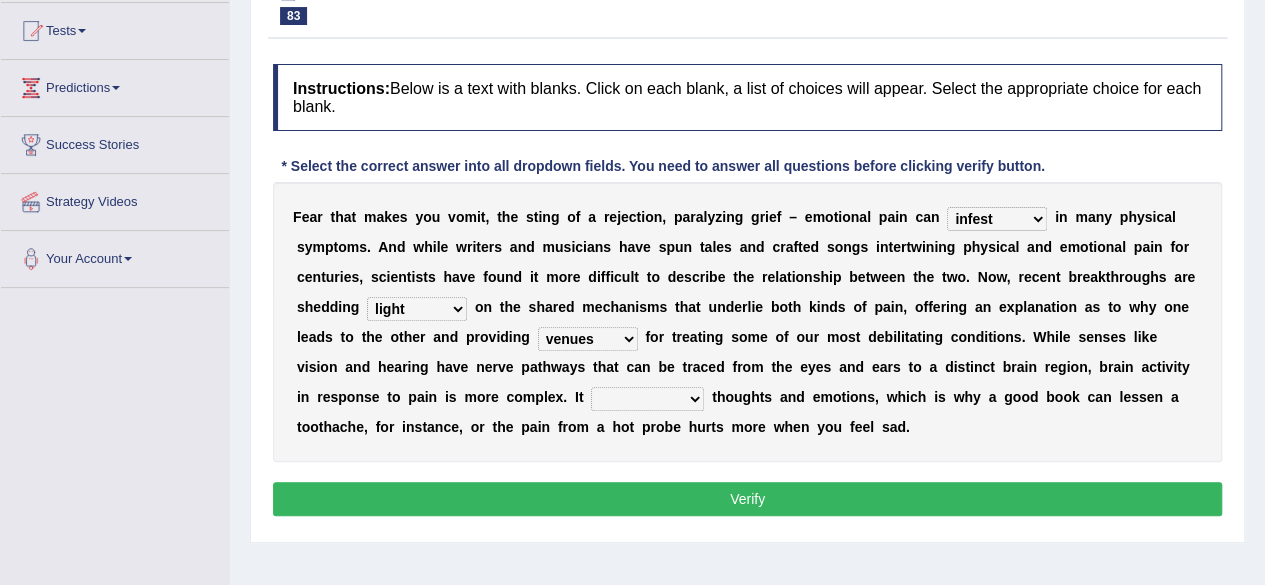 click on "incorporates investigates indicts intertwines" at bounding box center [647, 399] 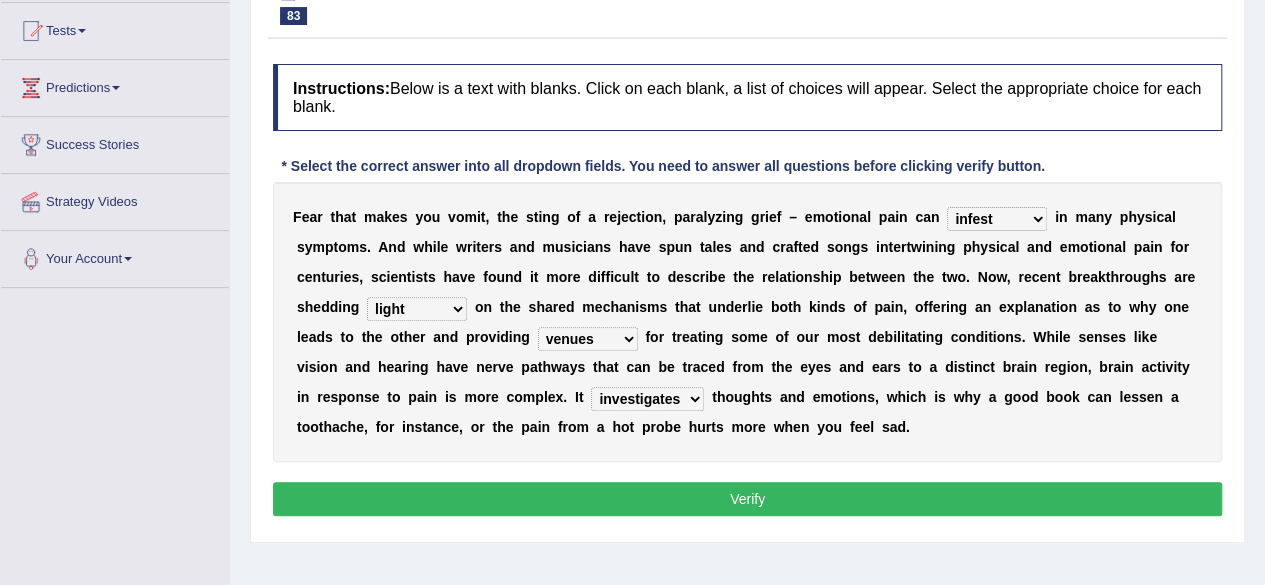 click on "incorporates investigates indicts intertwines" at bounding box center [647, 399] 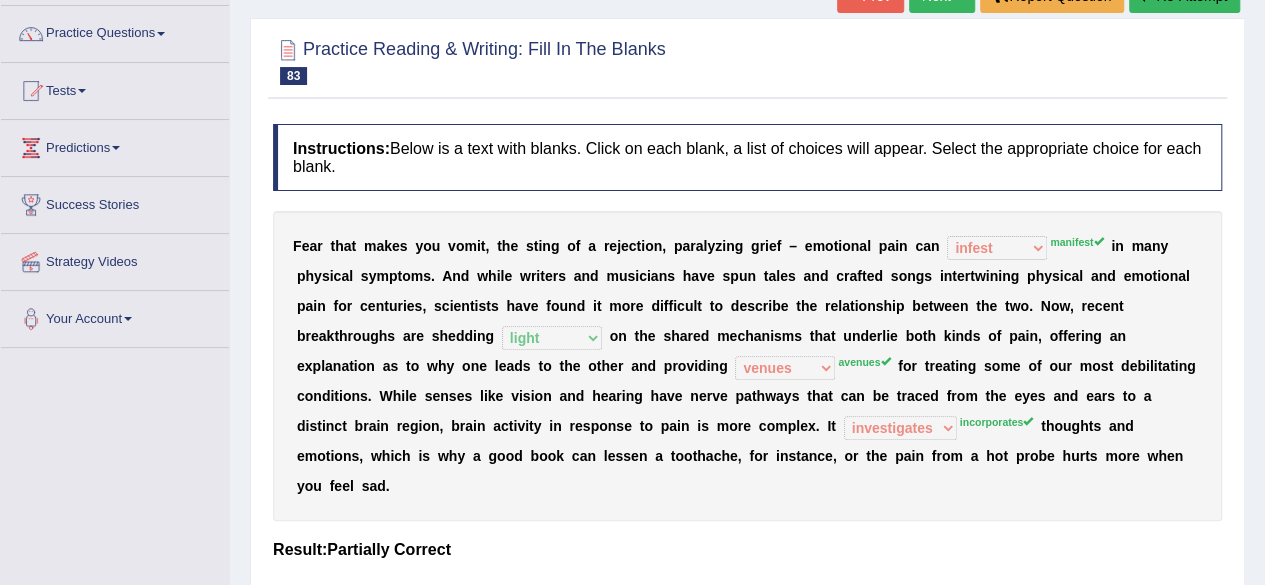 scroll, scrollTop: 130, scrollLeft: 0, axis: vertical 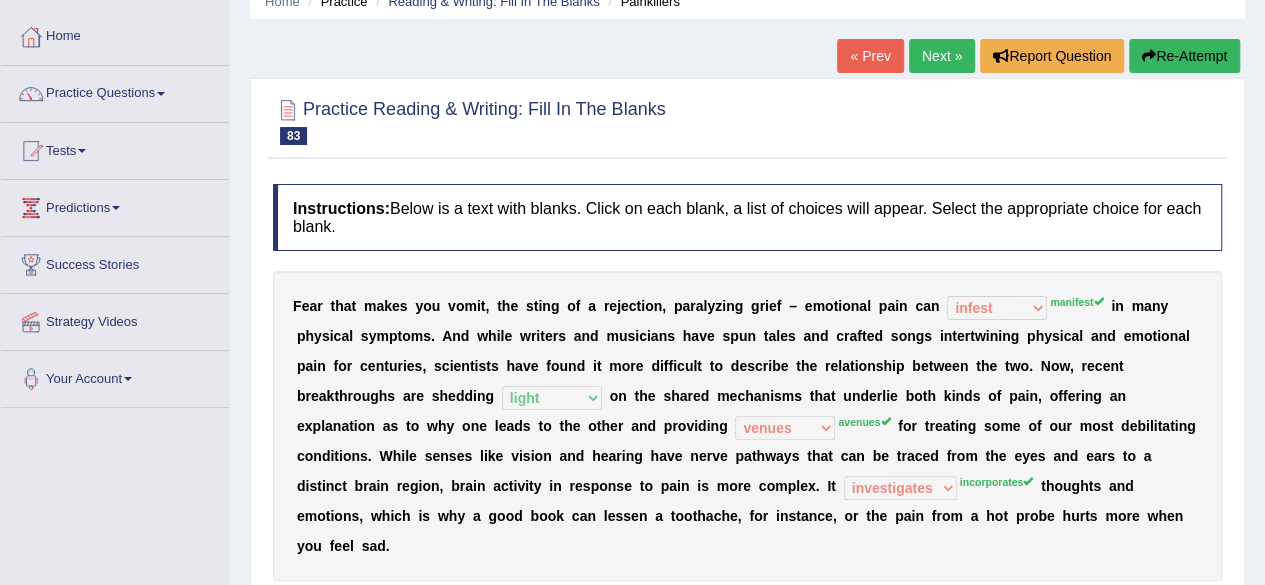 click on "Next »" at bounding box center [942, 56] 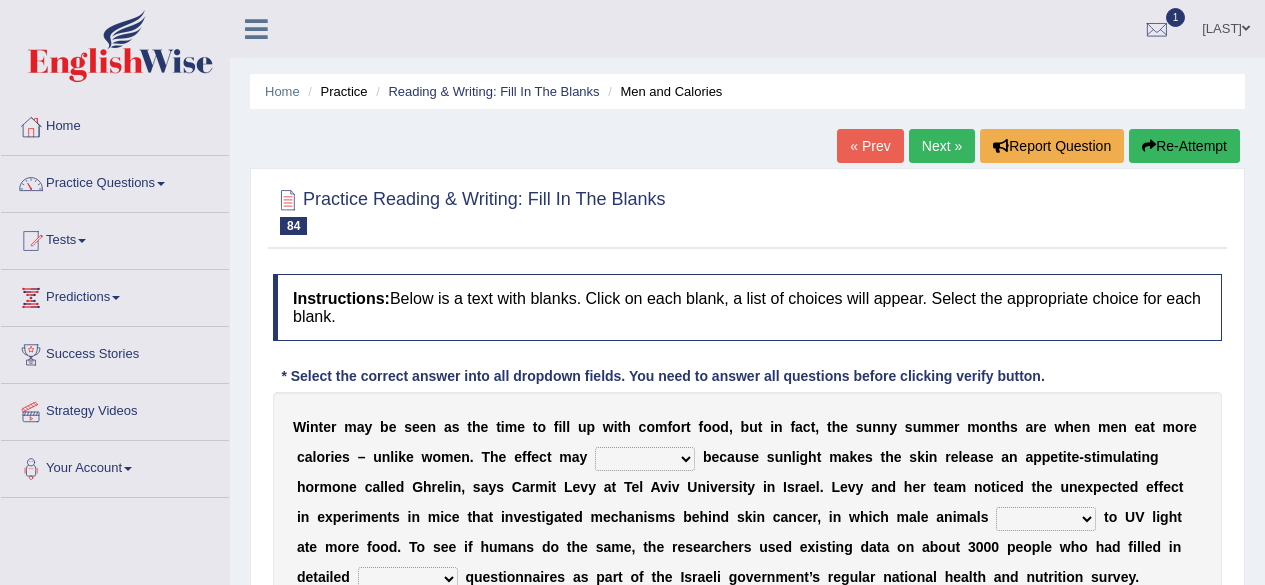 scroll, scrollTop: 0, scrollLeft: 0, axis: both 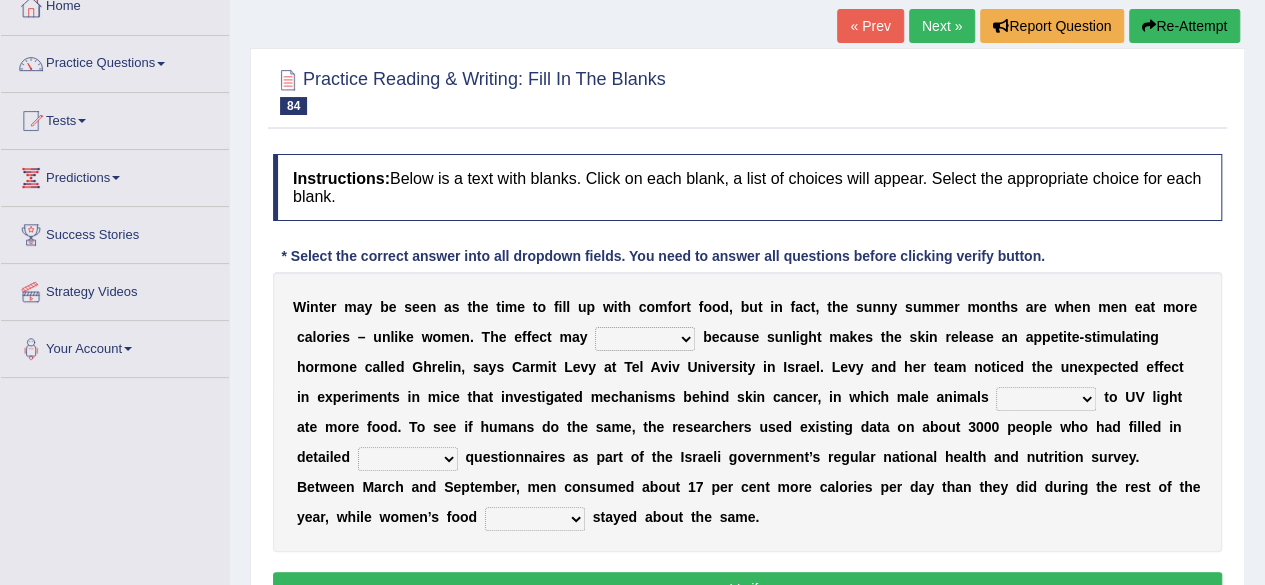 click on "resurrect replace occur surprise" at bounding box center (645, 339) 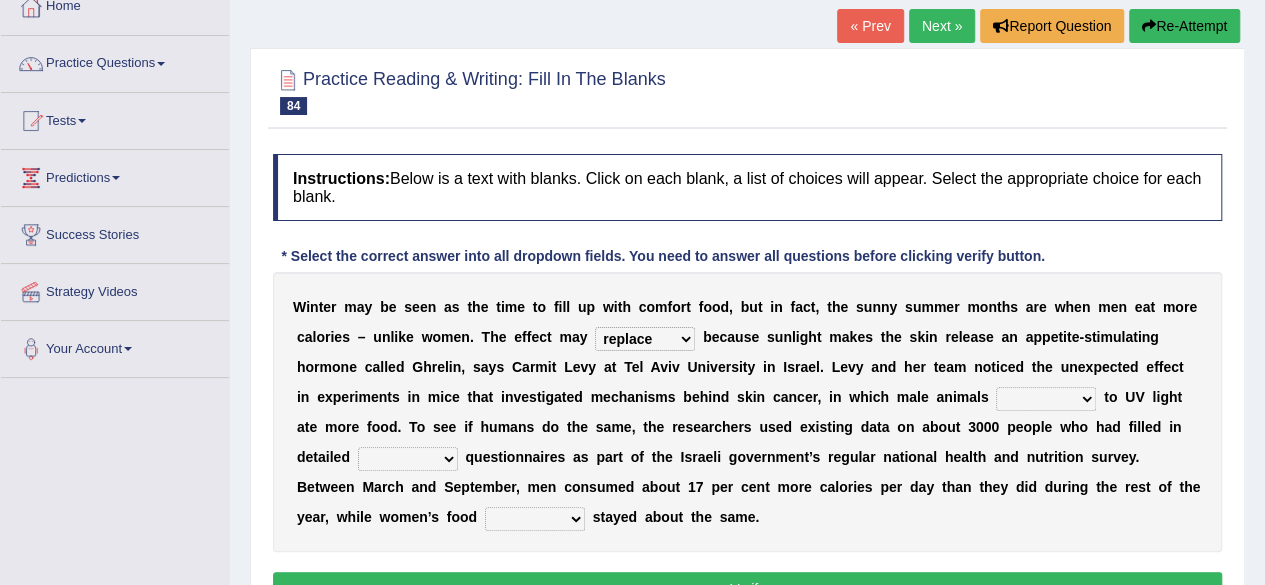 click on "resurrect replace occur surprise" at bounding box center (645, 339) 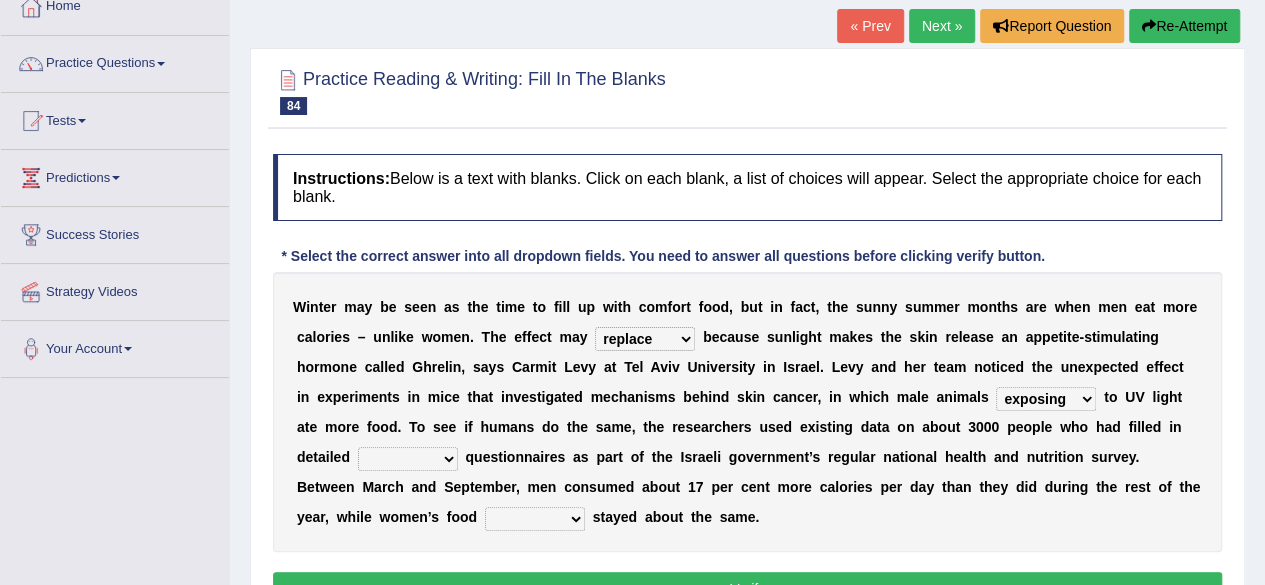 click on "exposing disposed exposed expose" at bounding box center (1046, 399) 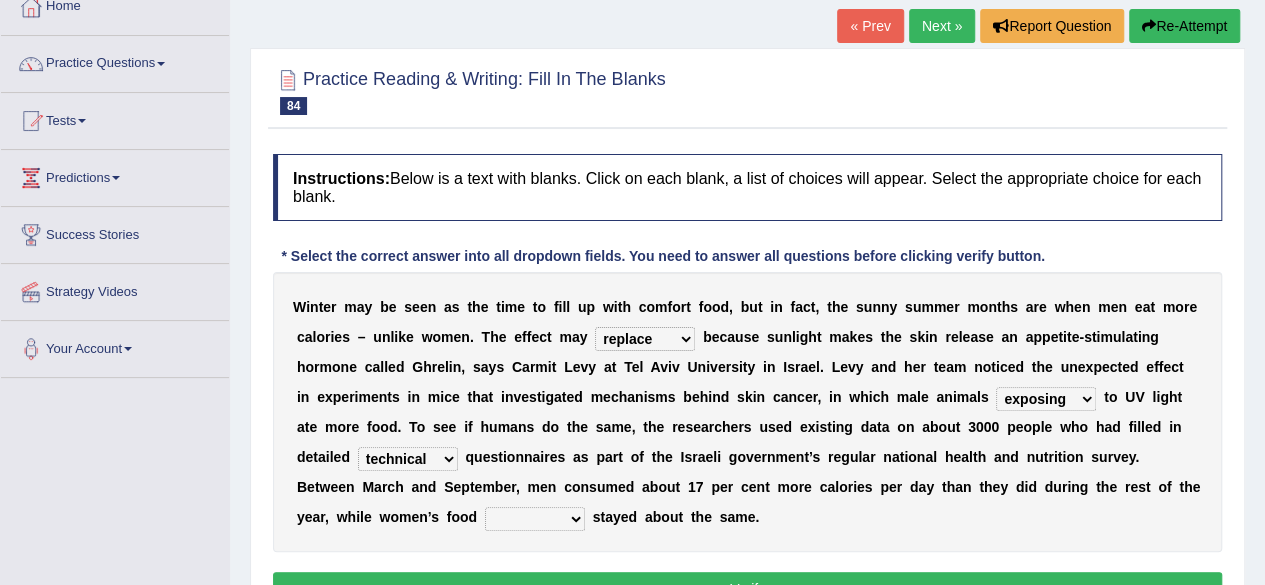 click on "outtake uptake undertake intake" at bounding box center [535, 519] 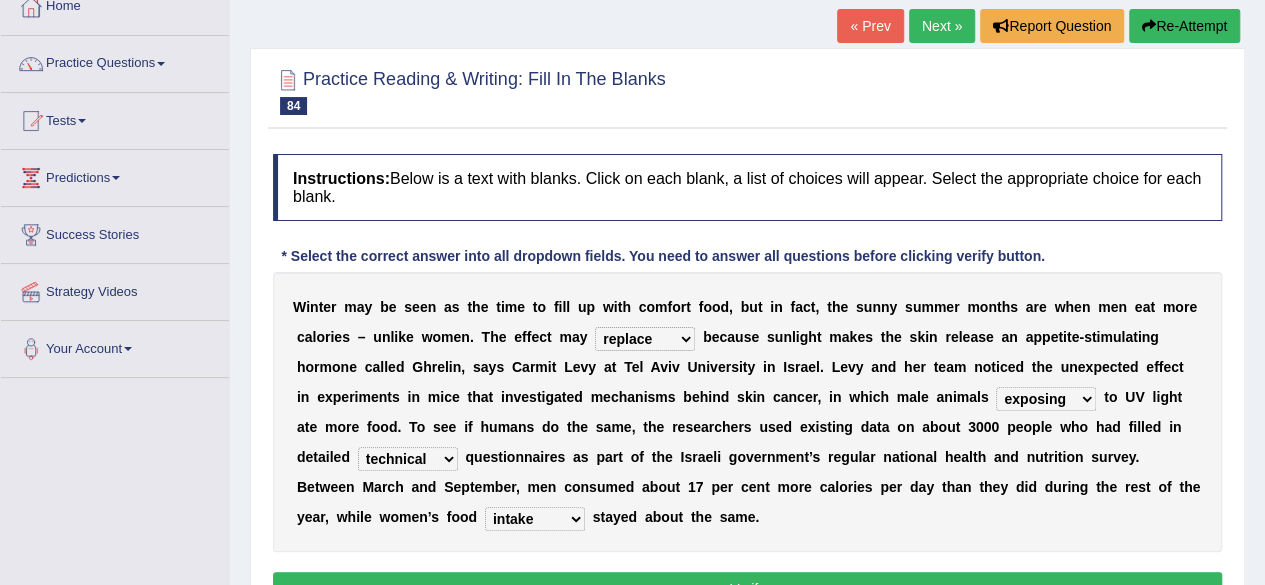 click on "outtake uptake undertake intake" at bounding box center (535, 519) 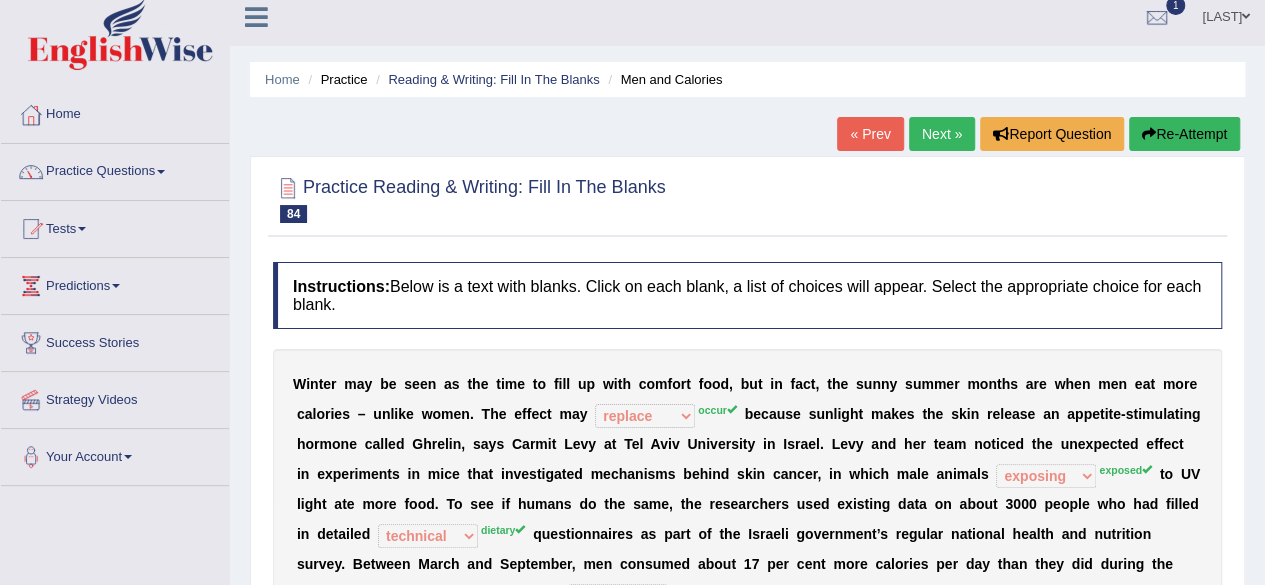 scroll, scrollTop: 1, scrollLeft: 0, axis: vertical 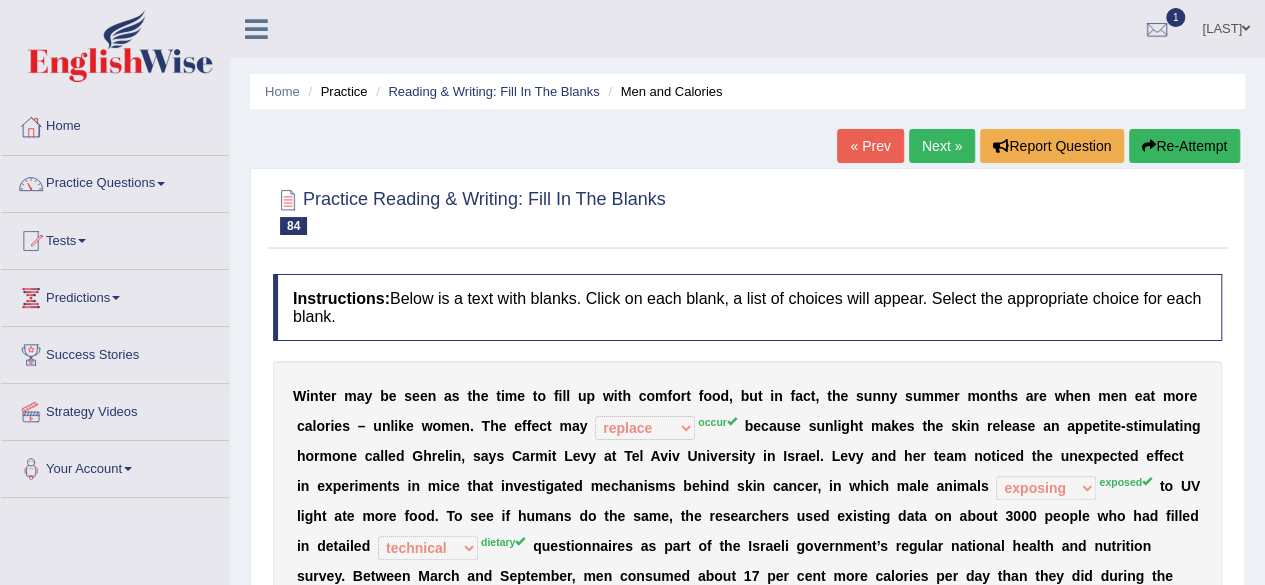 click on "Next »" at bounding box center (942, 146) 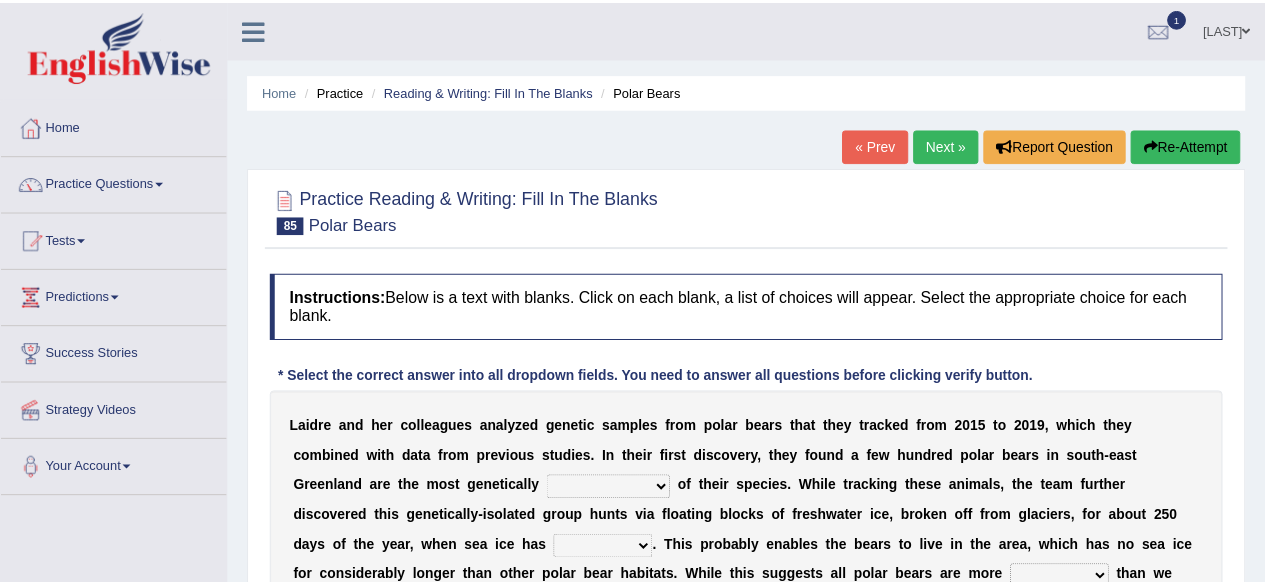 scroll, scrollTop: 0, scrollLeft: 0, axis: both 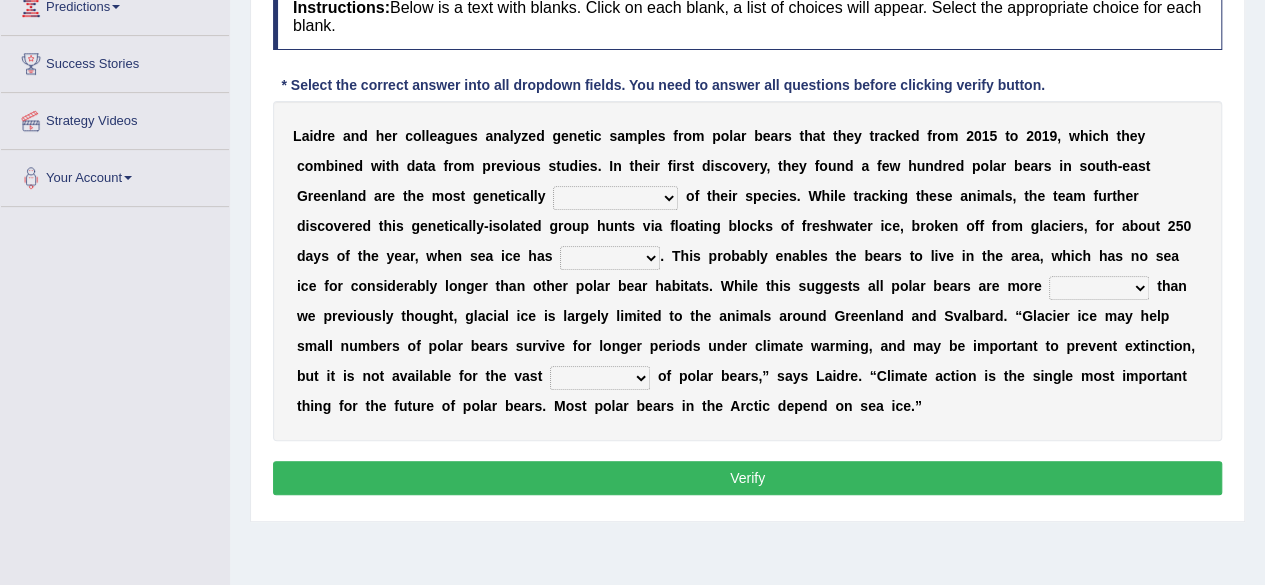 click on "articulated correlated isolated overpopulated" at bounding box center [615, 198] 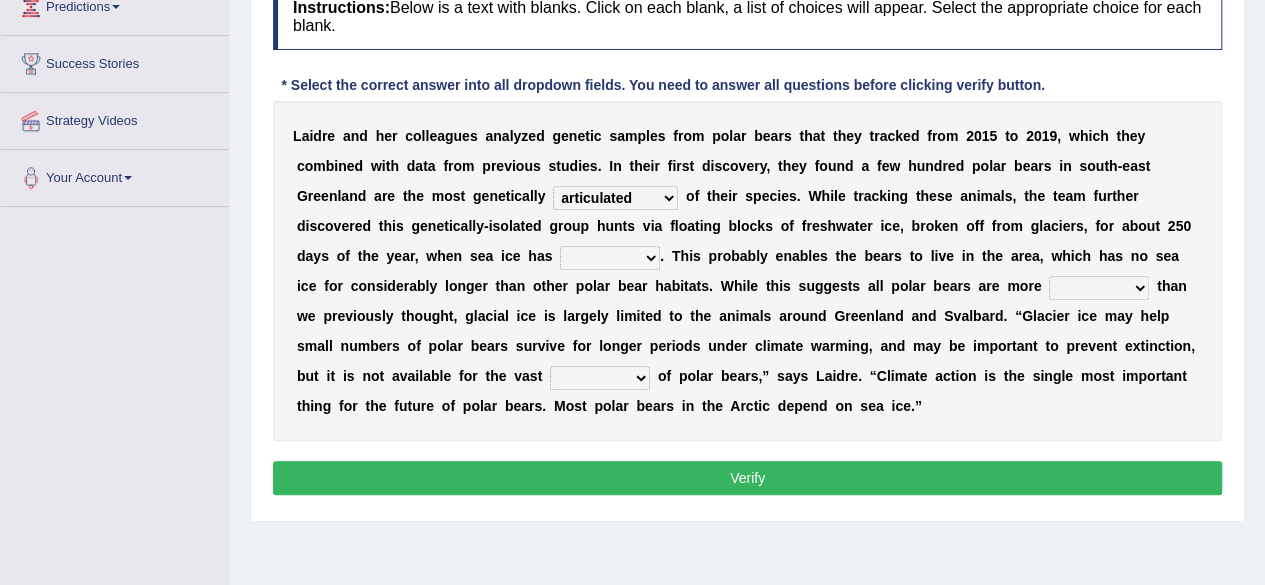 click on "pelted belted melted felted" at bounding box center [610, 258] 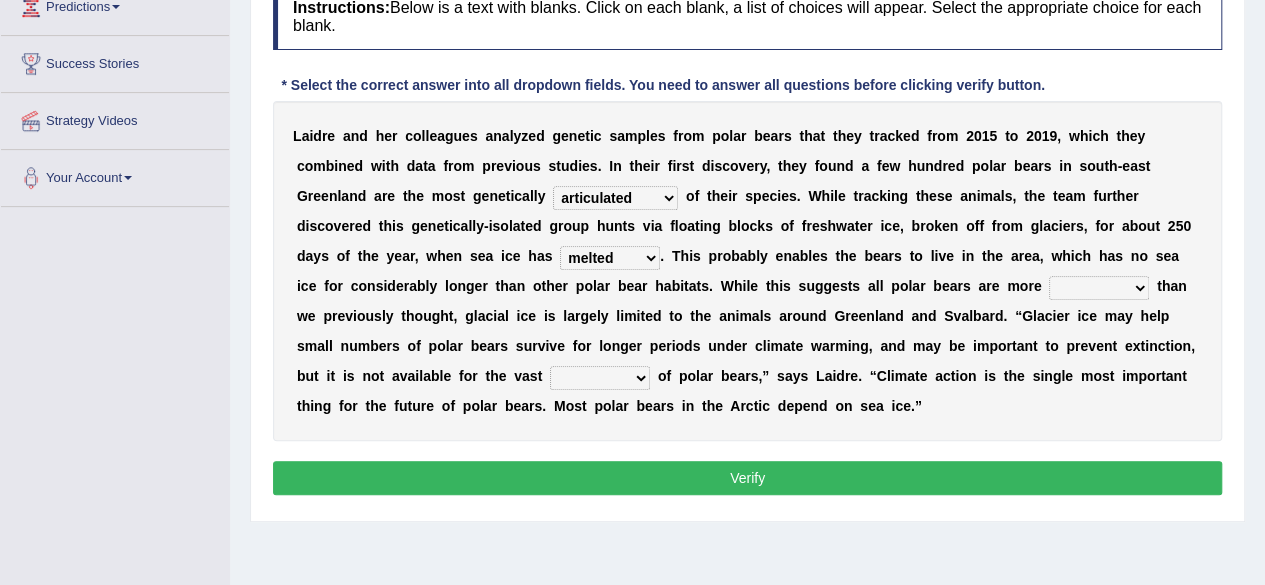 click on "pelted belted melted felted" at bounding box center (610, 258) 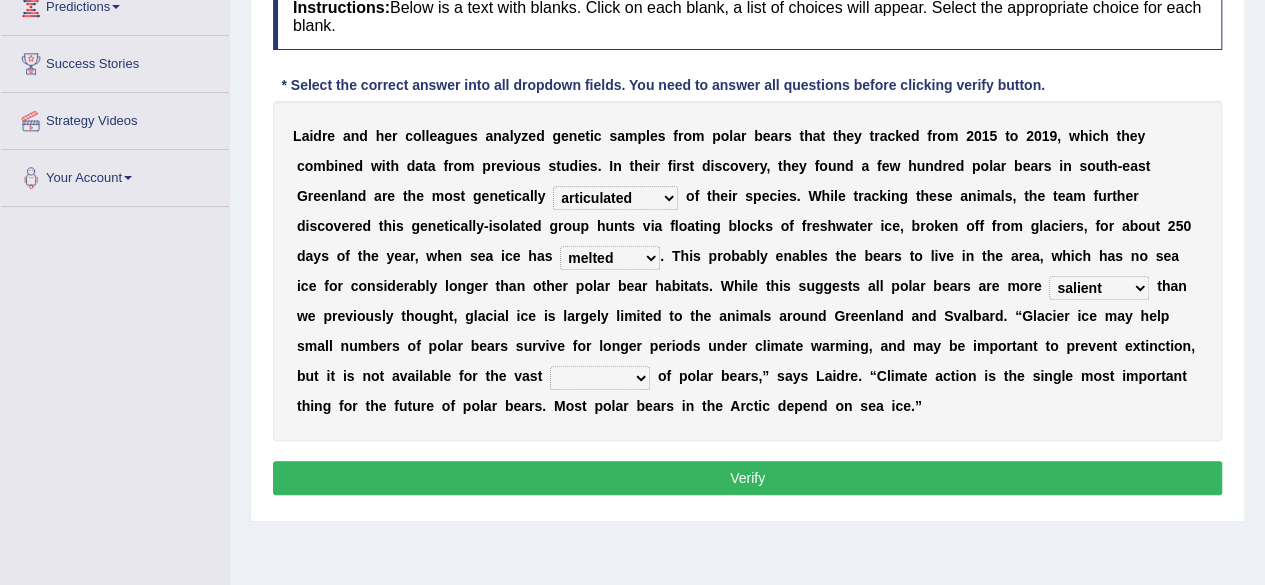 click on "emollient resilient salient redundant" at bounding box center (1099, 288) 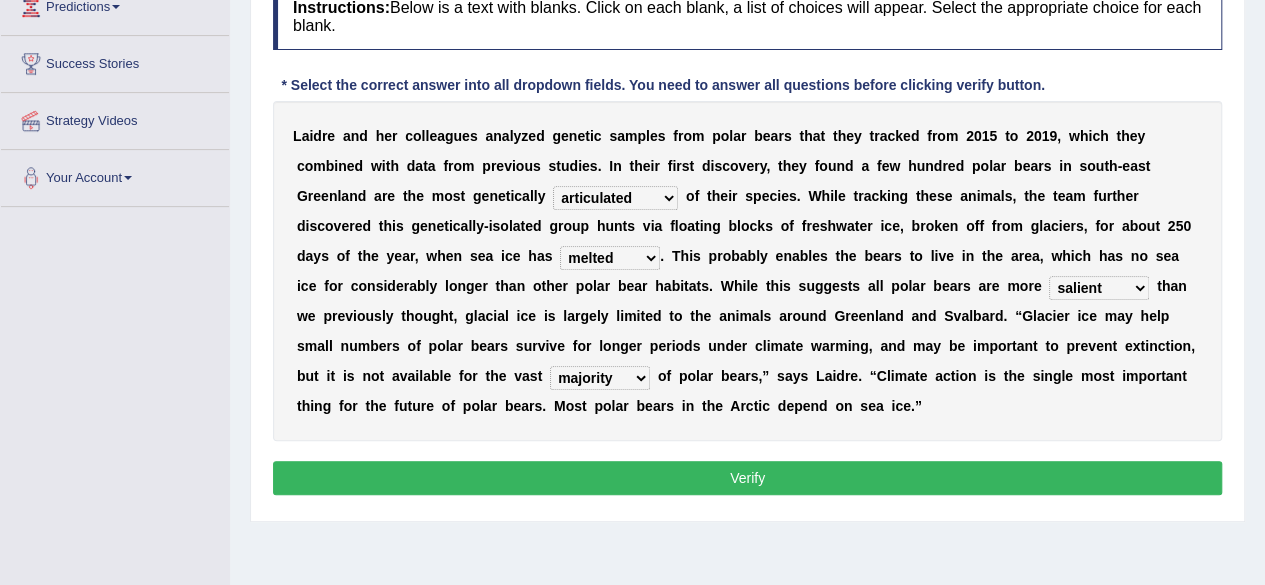click on "minority familiarity singularity majority" at bounding box center [600, 378] 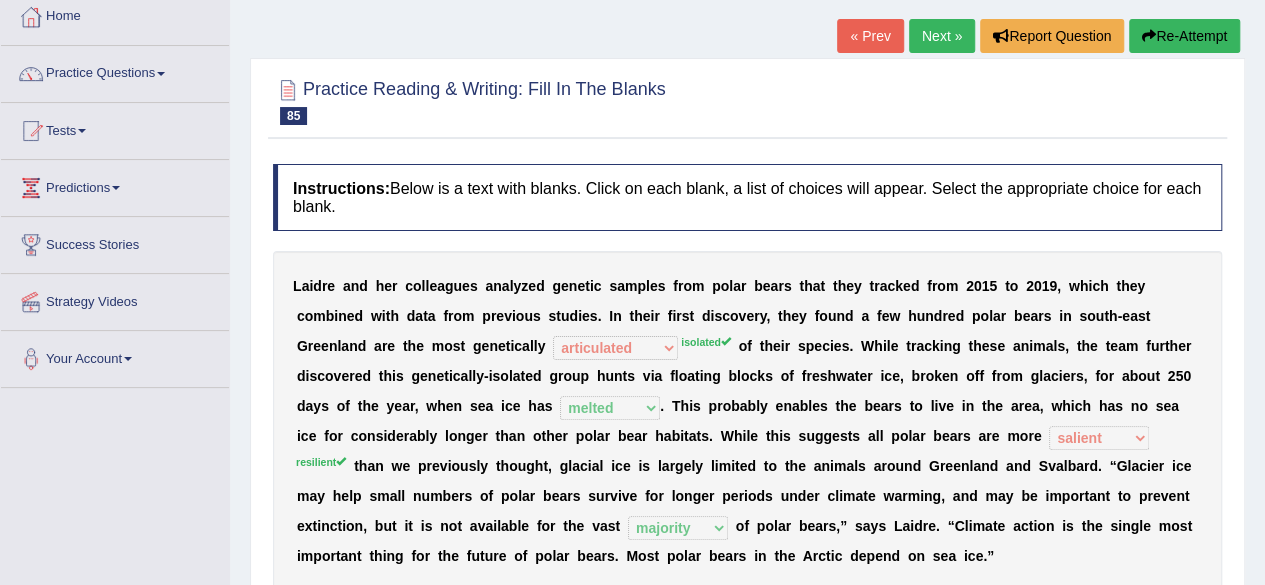 scroll, scrollTop: 91, scrollLeft: 0, axis: vertical 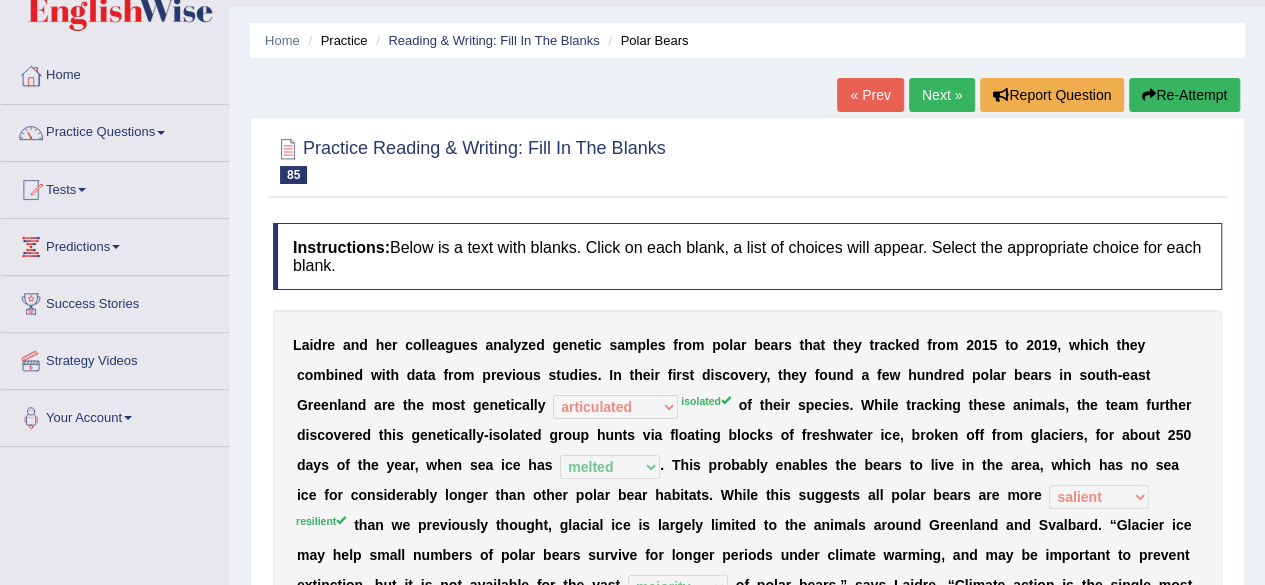 click on "Next »" at bounding box center [942, 95] 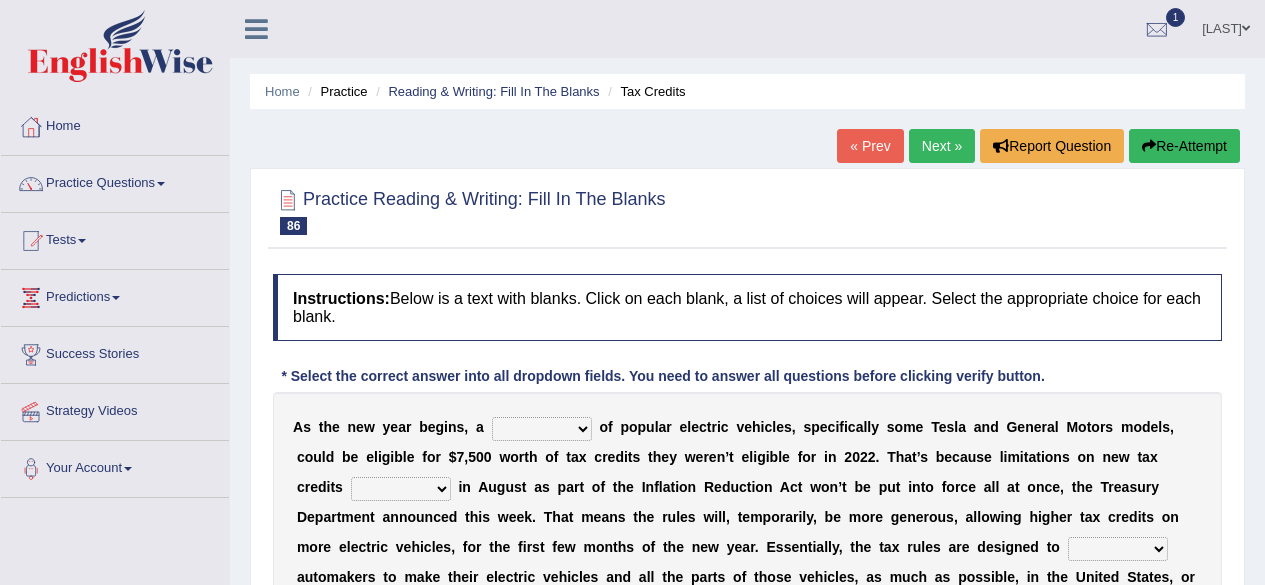 scroll, scrollTop: 0, scrollLeft: 0, axis: both 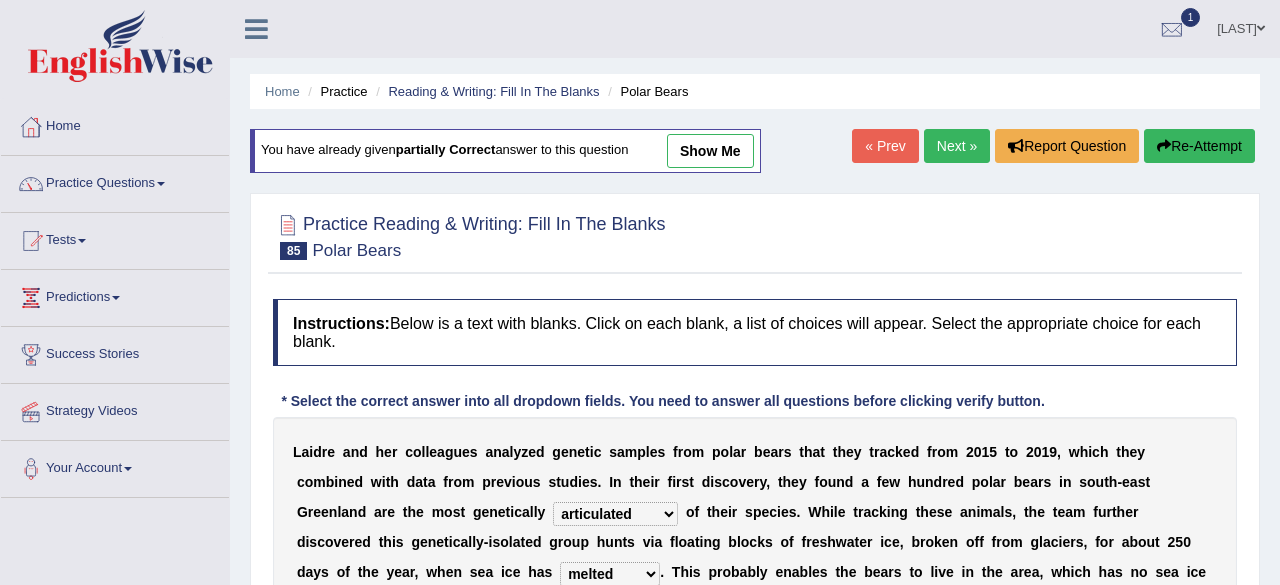 select on "articulated" 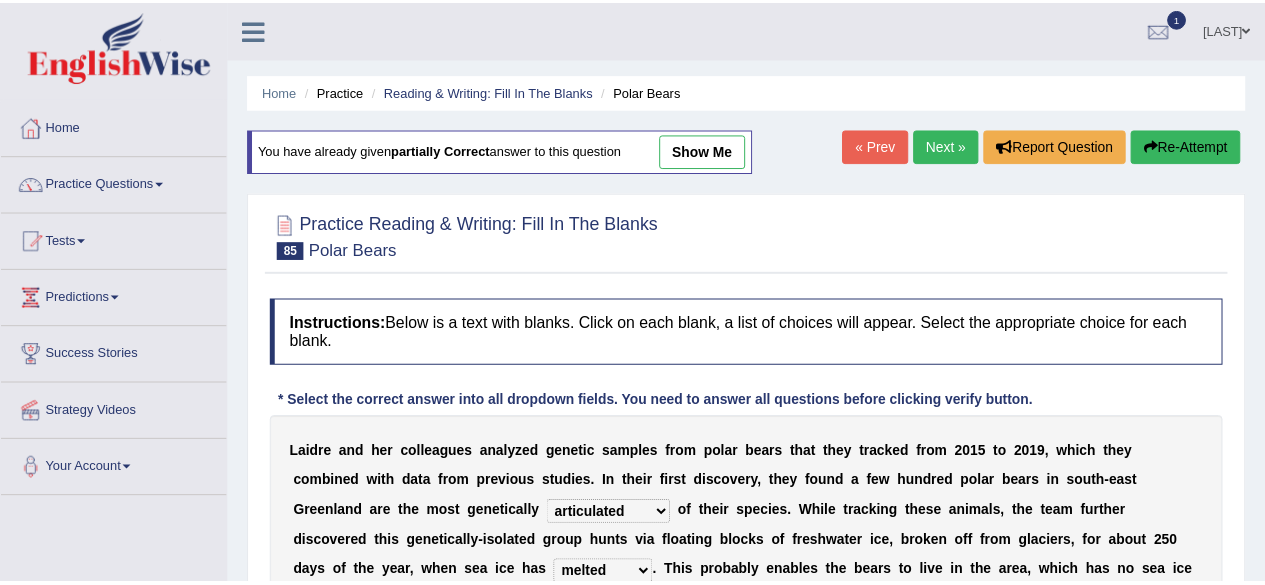 scroll, scrollTop: 51, scrollLeft: 0, axis: vertical 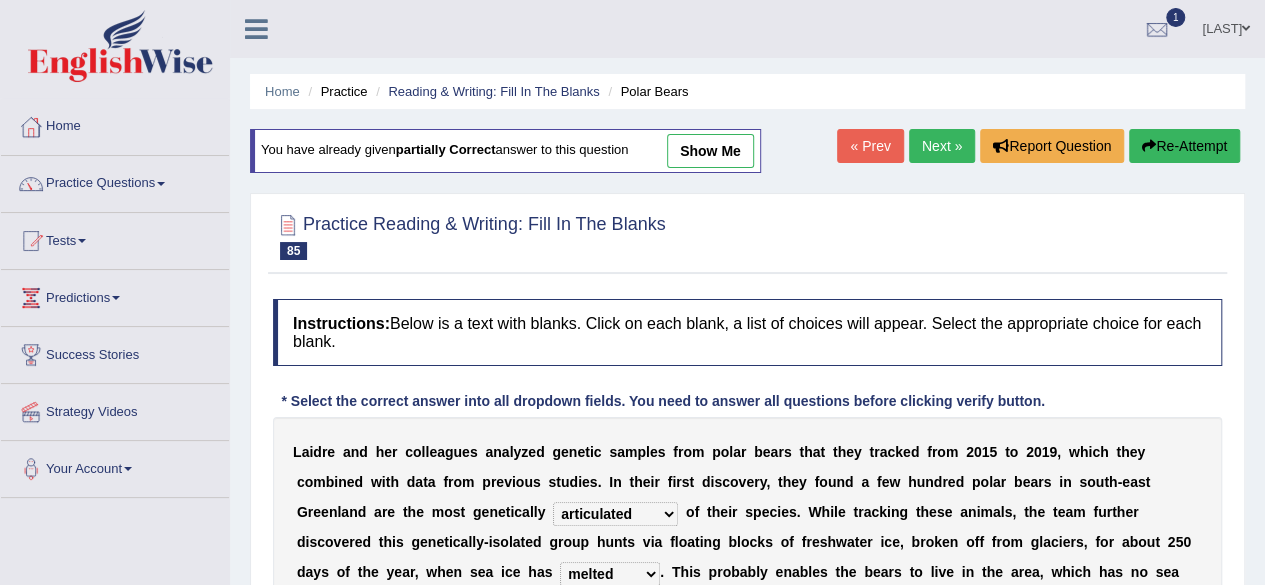 click on "Next »" at bounding box center [942, 146] 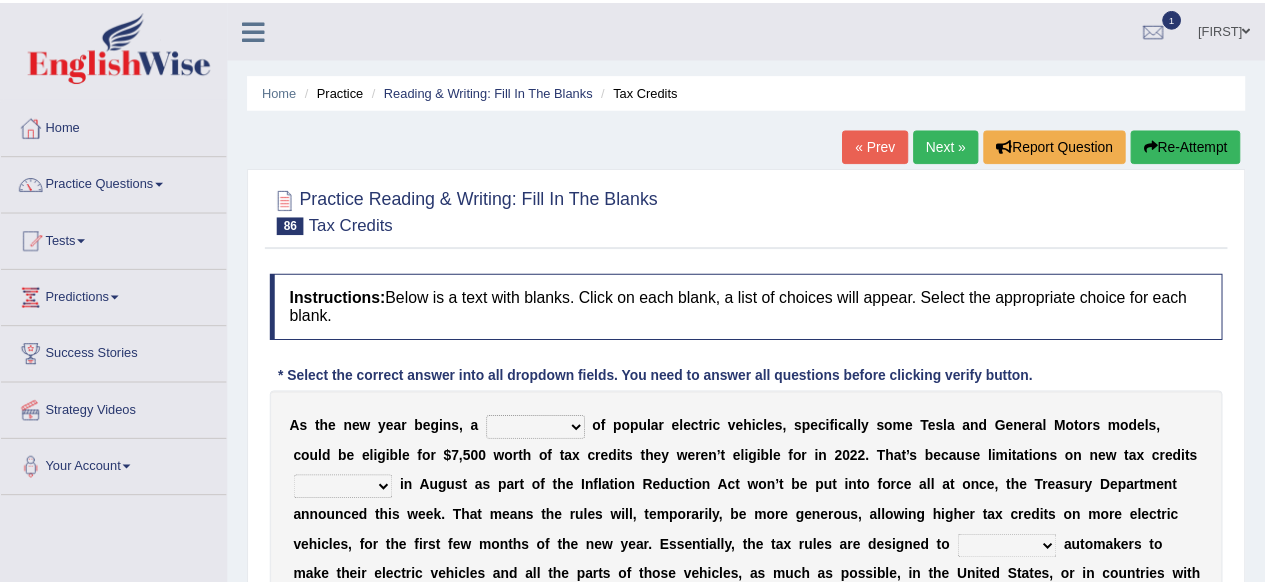 scroll, scrollTop: 0, scrollLeft: 0, axis: both 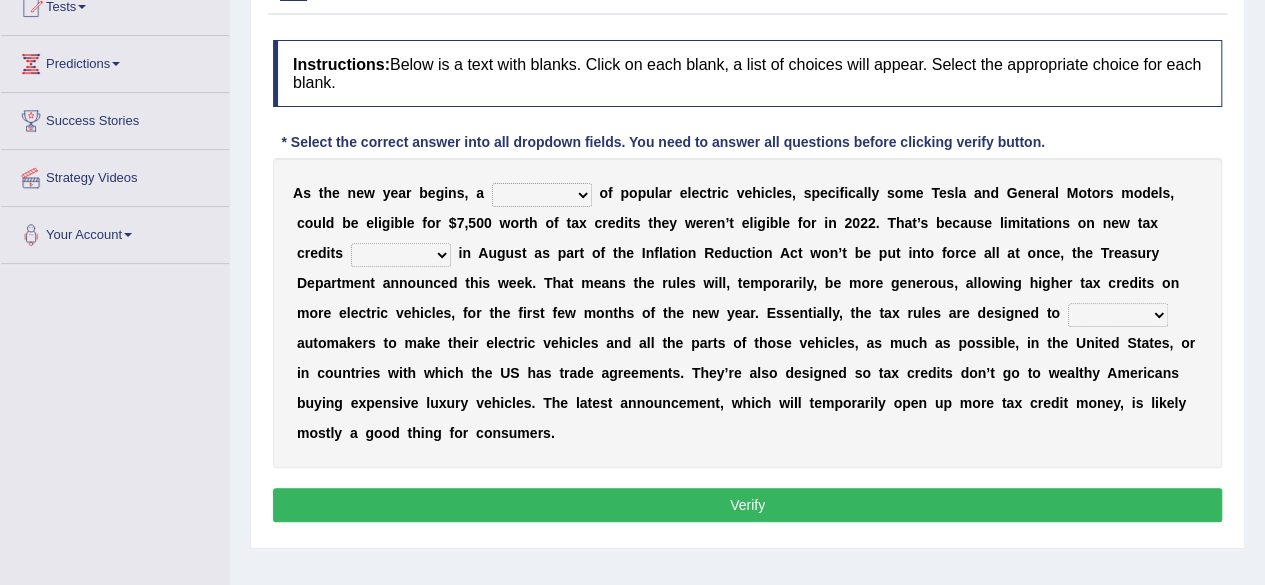 click on "population category figure number" at bounding box center (542, 195) 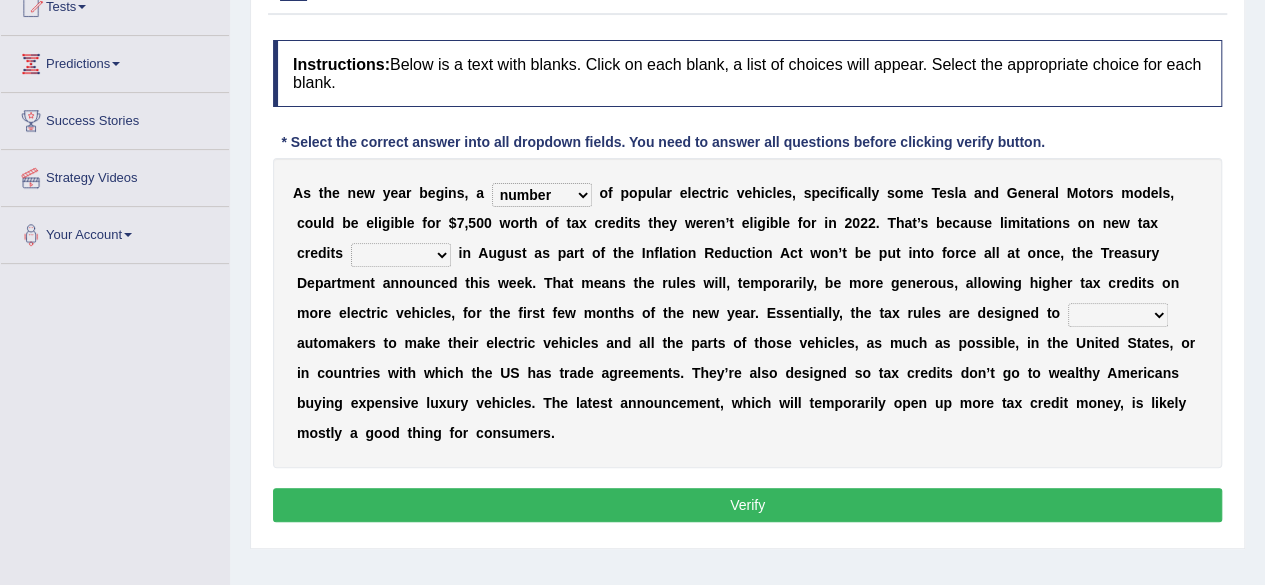 click on "population category figure number" at bounding box center (542, 195) 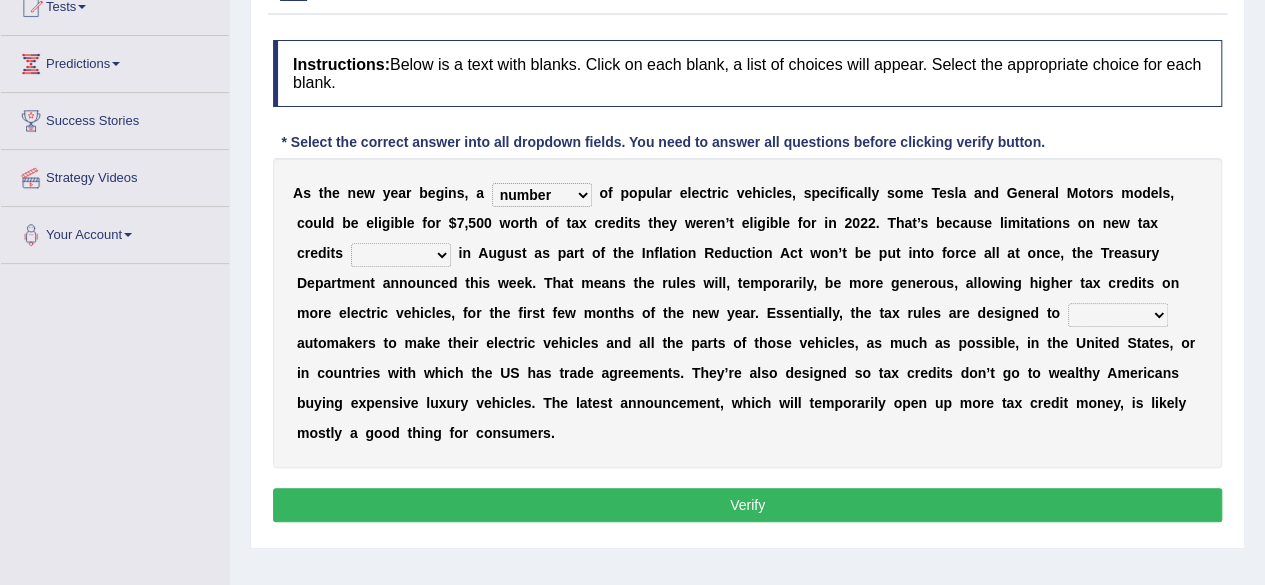 click on "abstracted attracted redacted enacted" at bounding box center (401, 255) 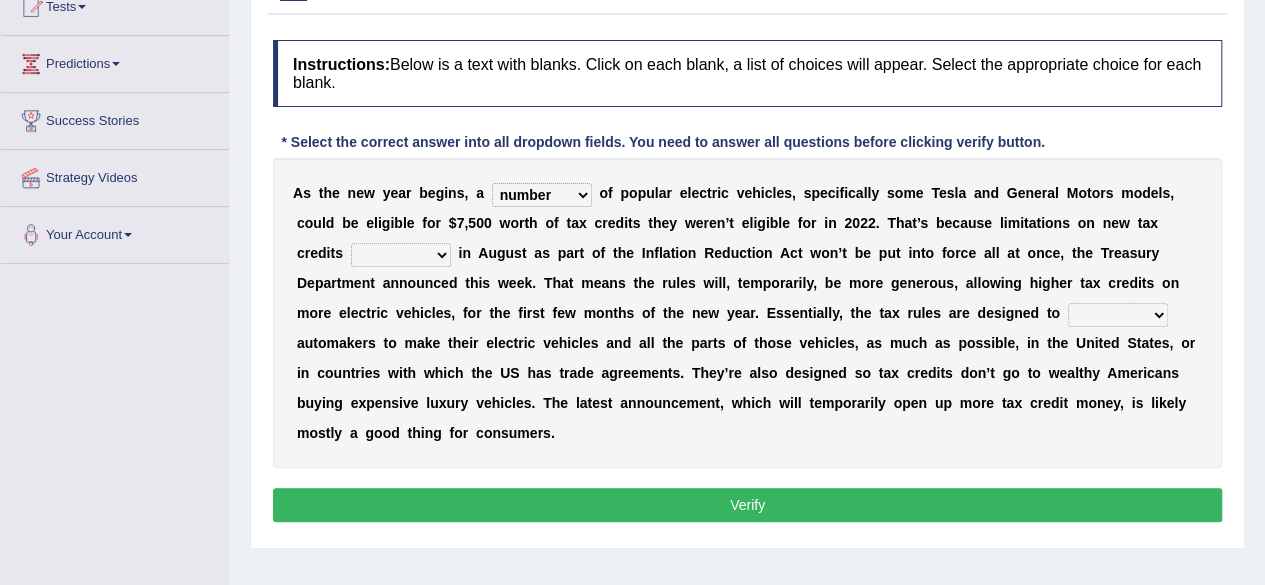 select on "redacted" 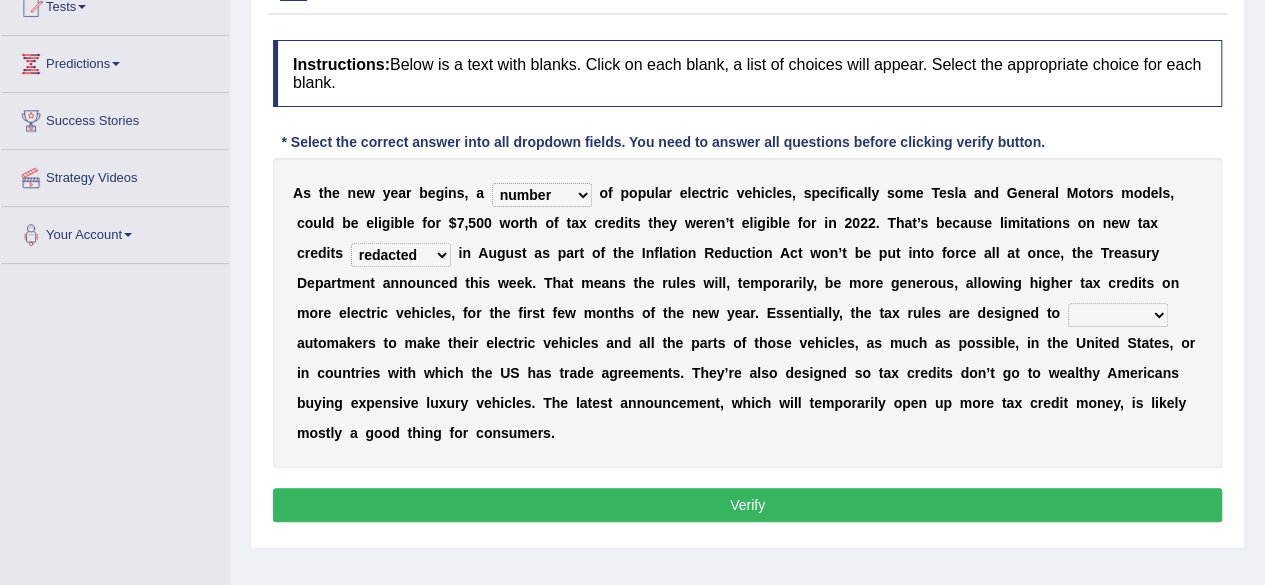 click on "incentivize restrain intimidate civilize" at bounding box center (1118, 315) 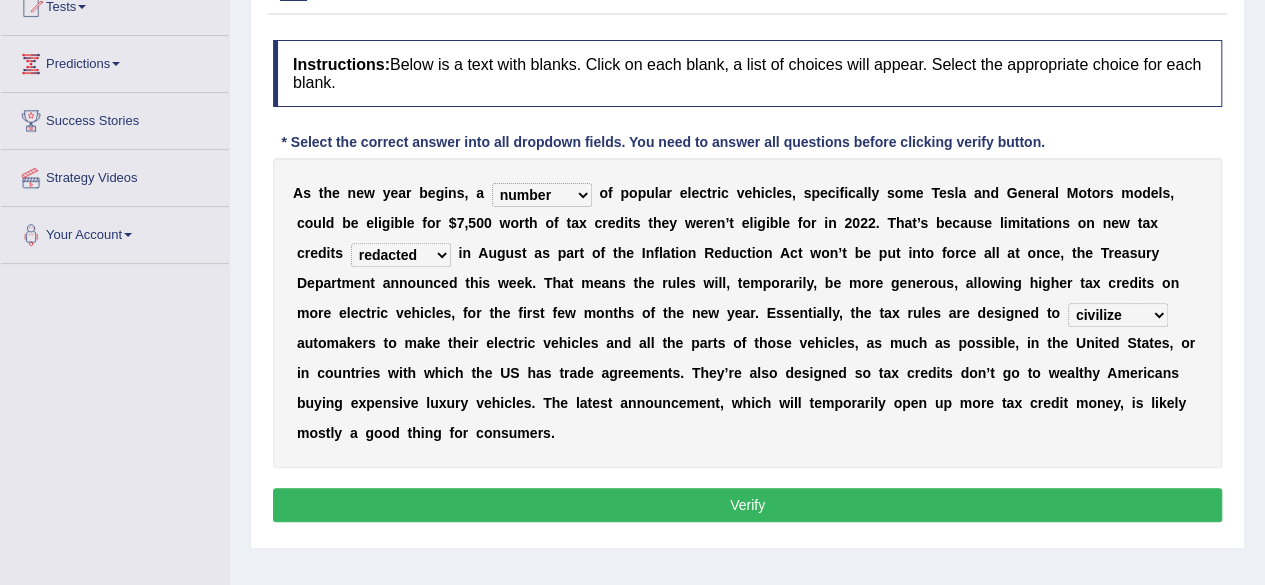click on "incentivize restrain intimidate civilize" at bounding box center (1118, 315) 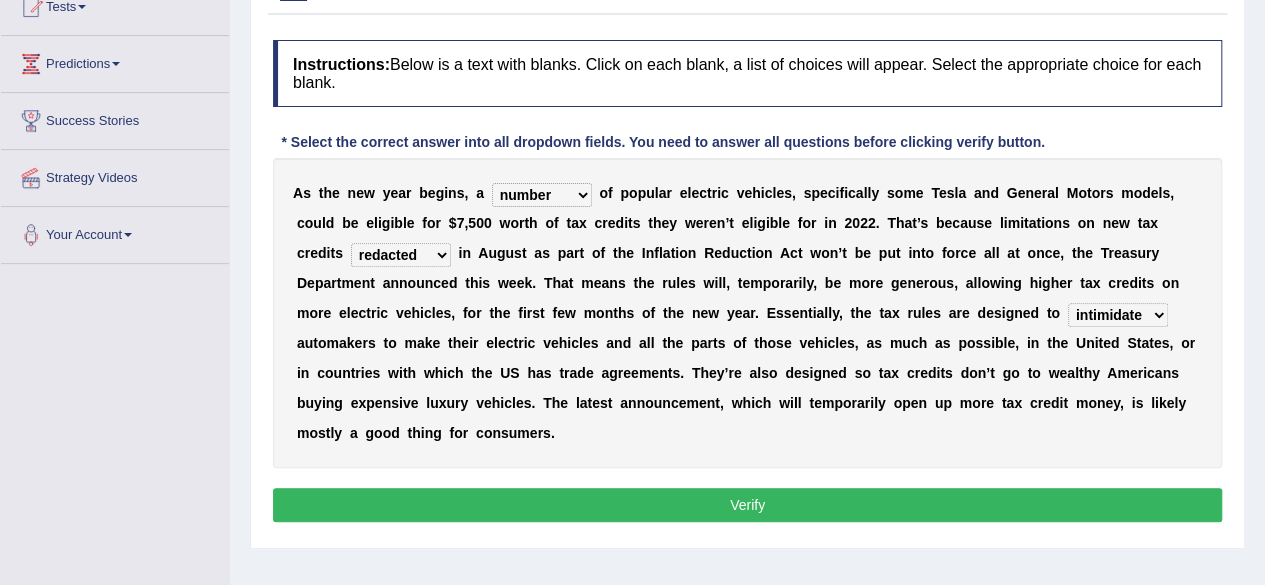 click on "incentivize restrain intimidate civilize" at bounding box center [1118, 315] 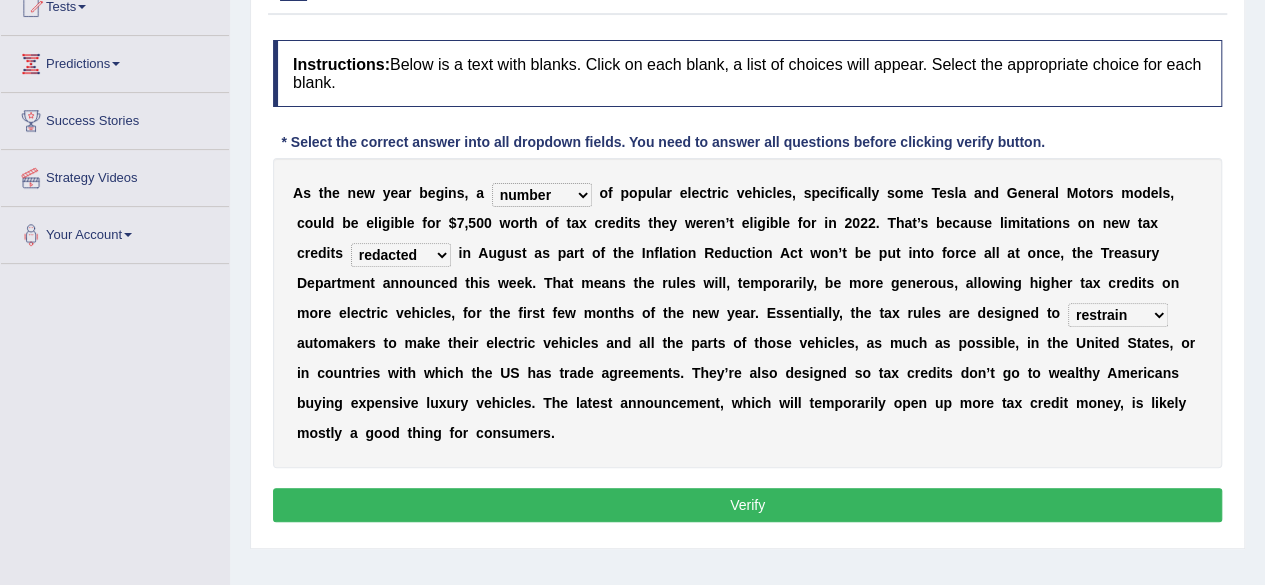 click on "Verify" at bounding box center [747, 505] 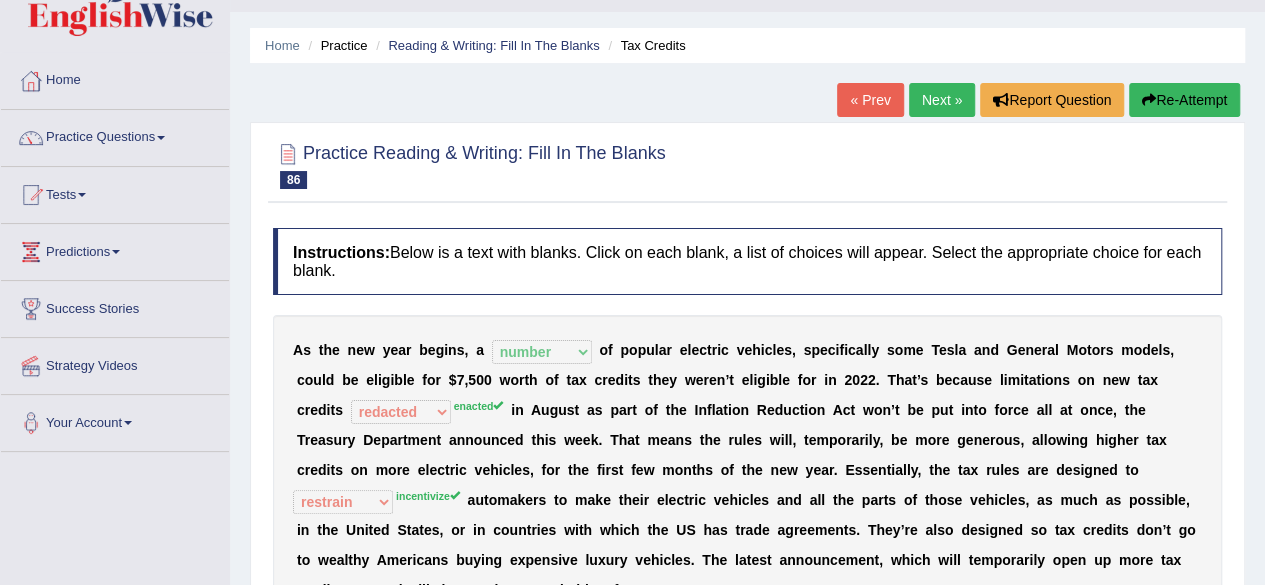 scroll, scrollTop: 34, scrollLeft: 0, axis: vertical 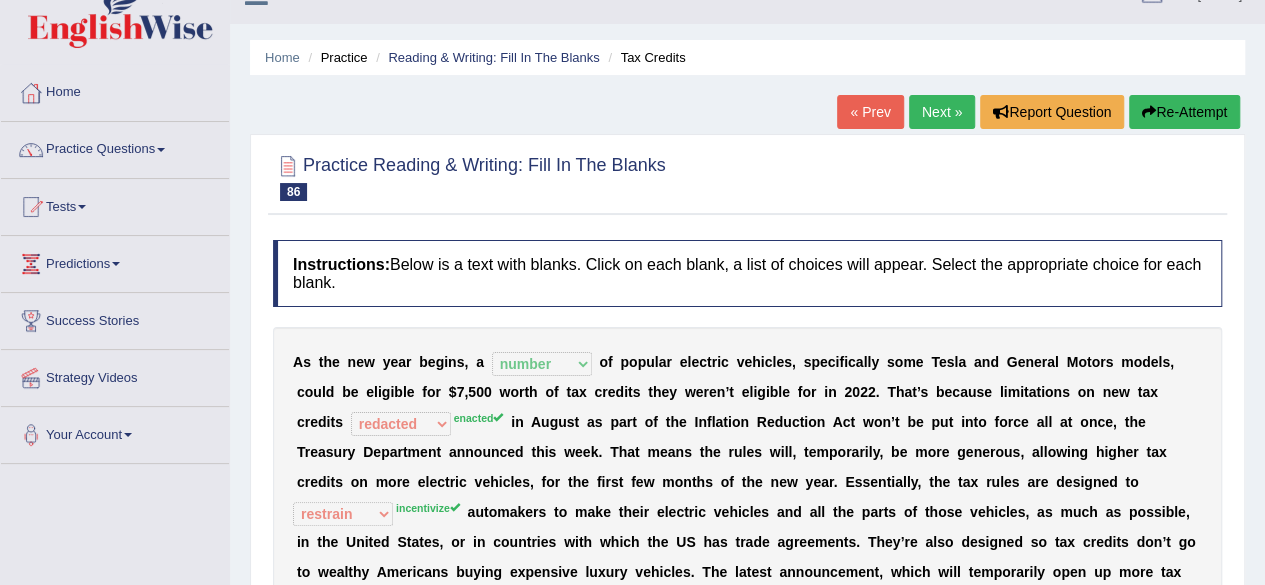 click on "Next »" at bounding box center (942, 112) 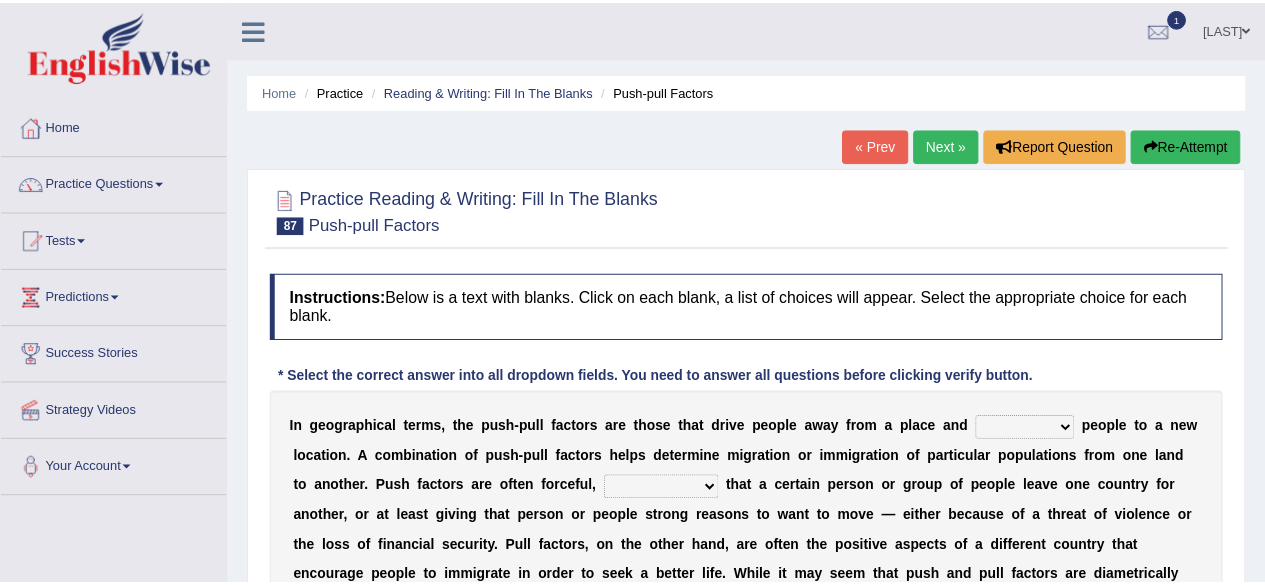 scroll, scrollTop: 0, scrollLeft: 0, axis: both 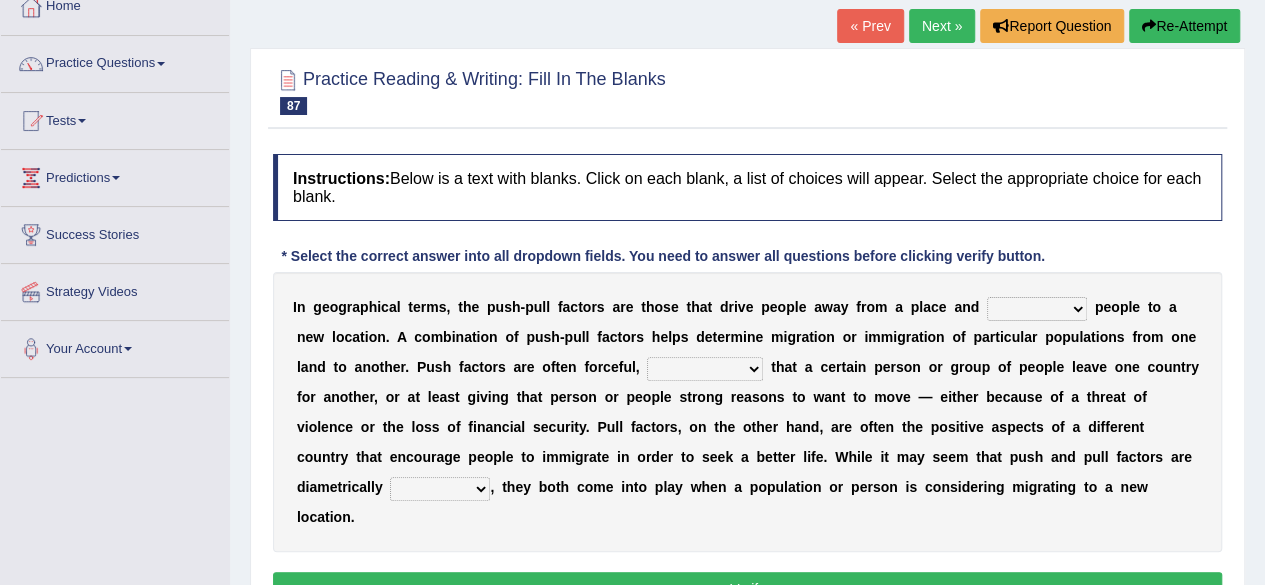click on "withdraw tantalize appeal draw" at bounding box center (1037, 309) 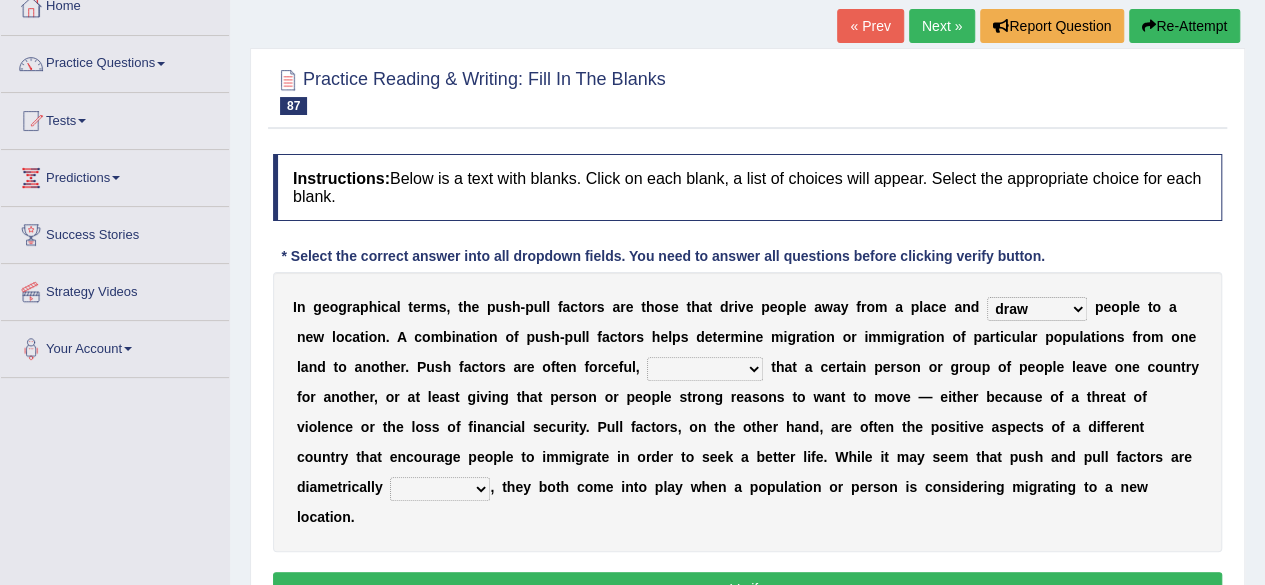 click on "withdraw tantalize appeal draw" at bounding box center (1037, 309) 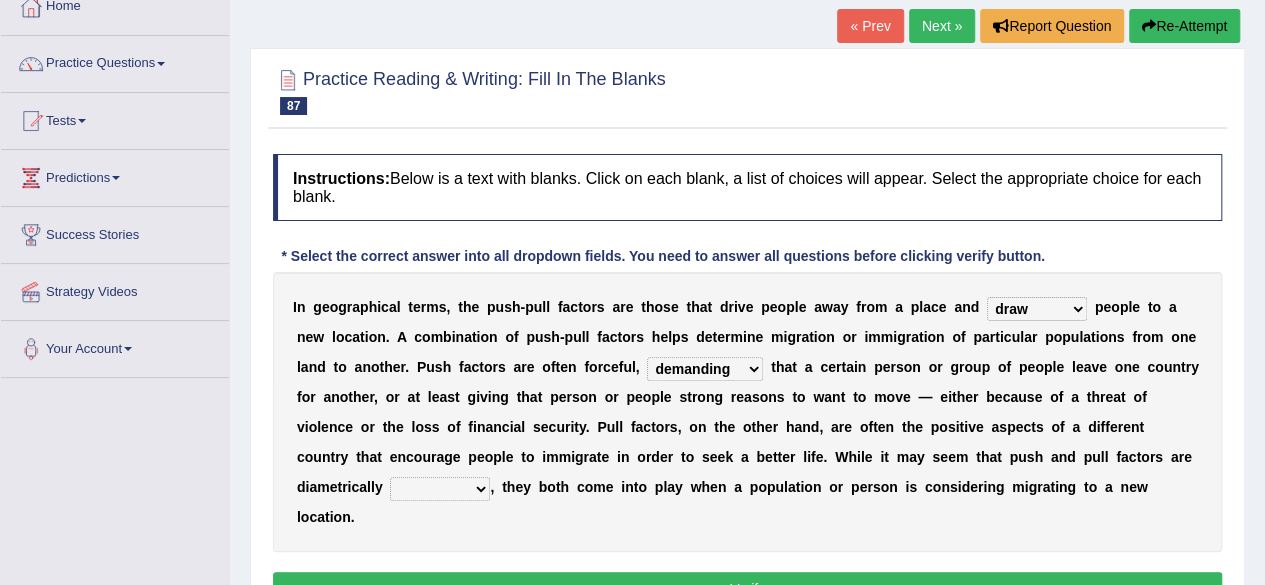 click on "demanding resigning contending commending" at bounding box center (705, 369) 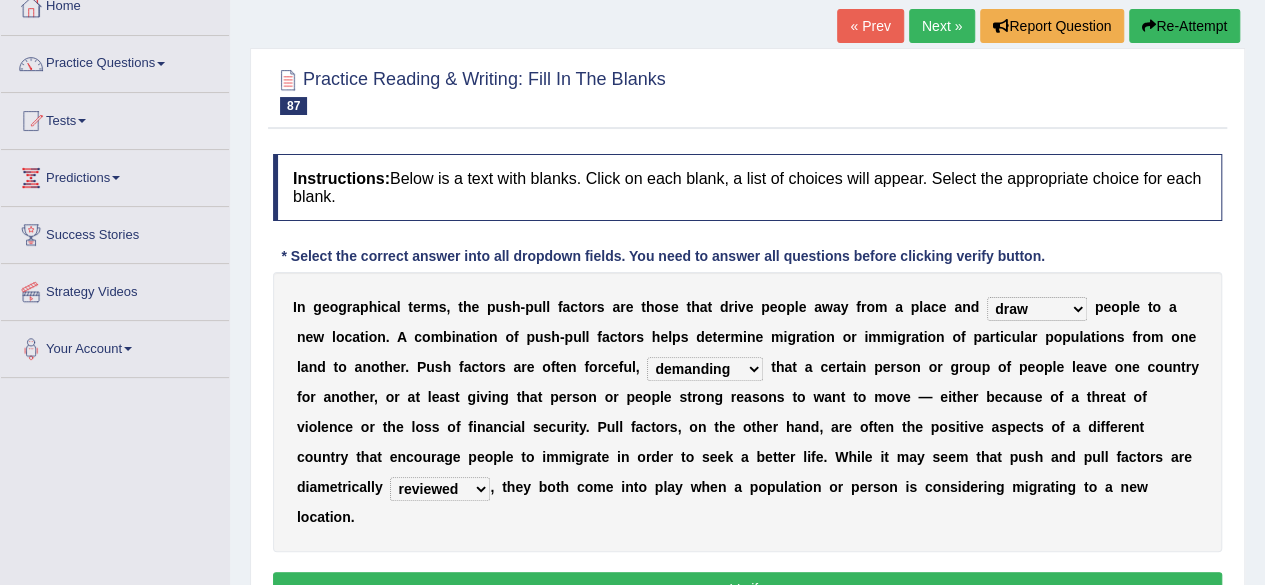click on "Verify" at bounding box center (747, 589) 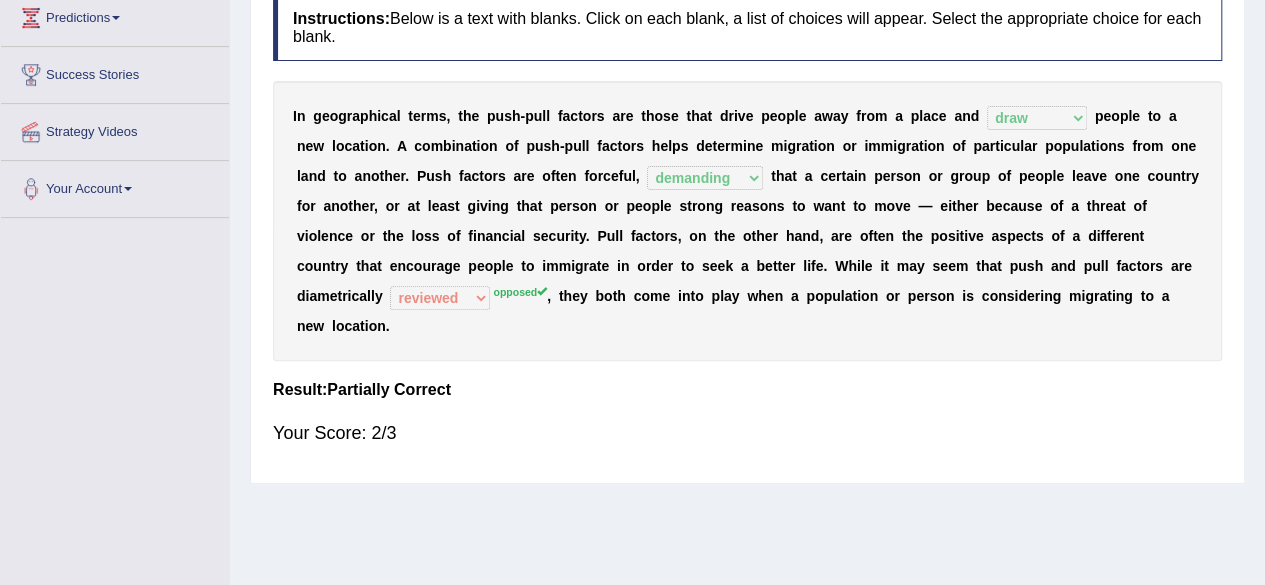 scroll, scrollTop: 373, scrollLeft: 0, axis: vertical 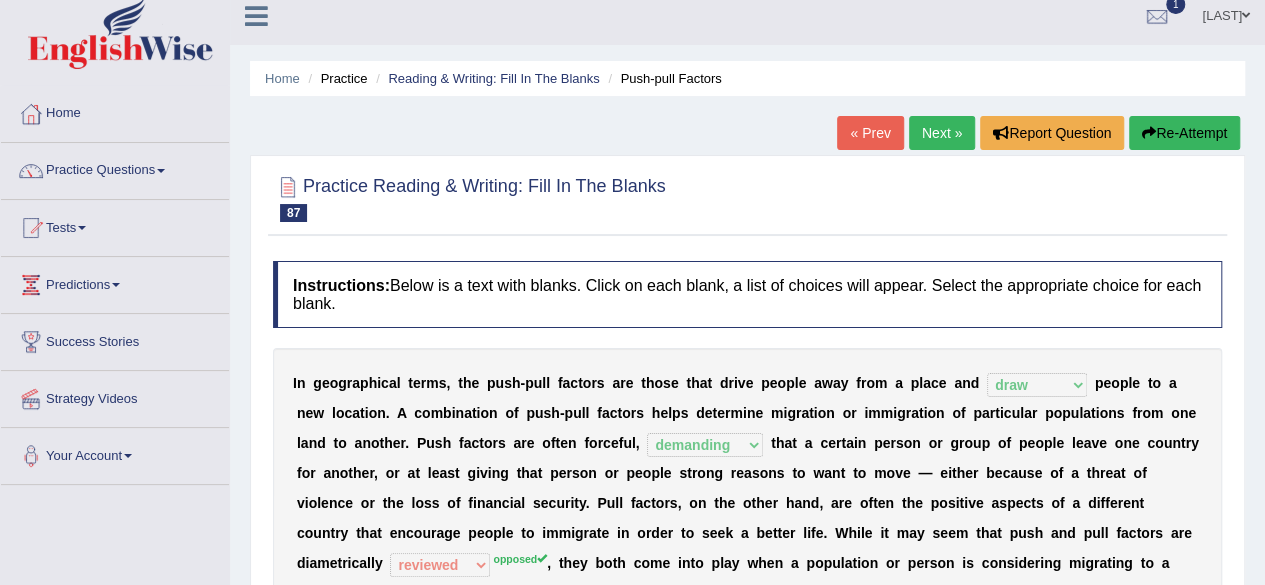 click on "Next »" at bounding box center (942, 133) 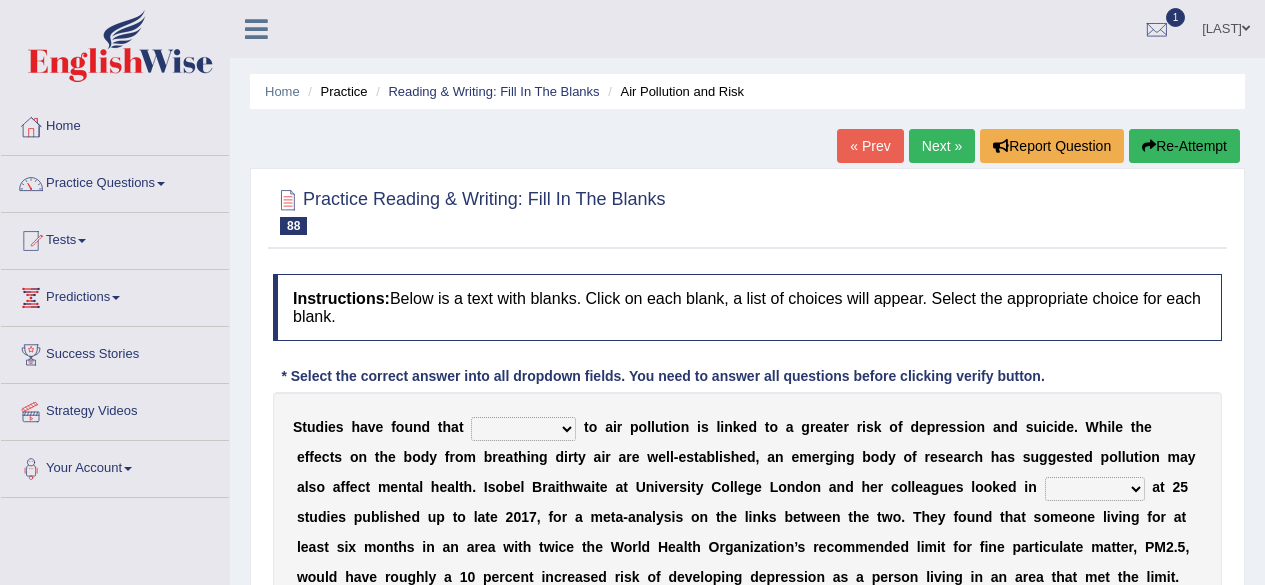 scroll, scrollTop: 0, scrollLeft: 0, axis: both 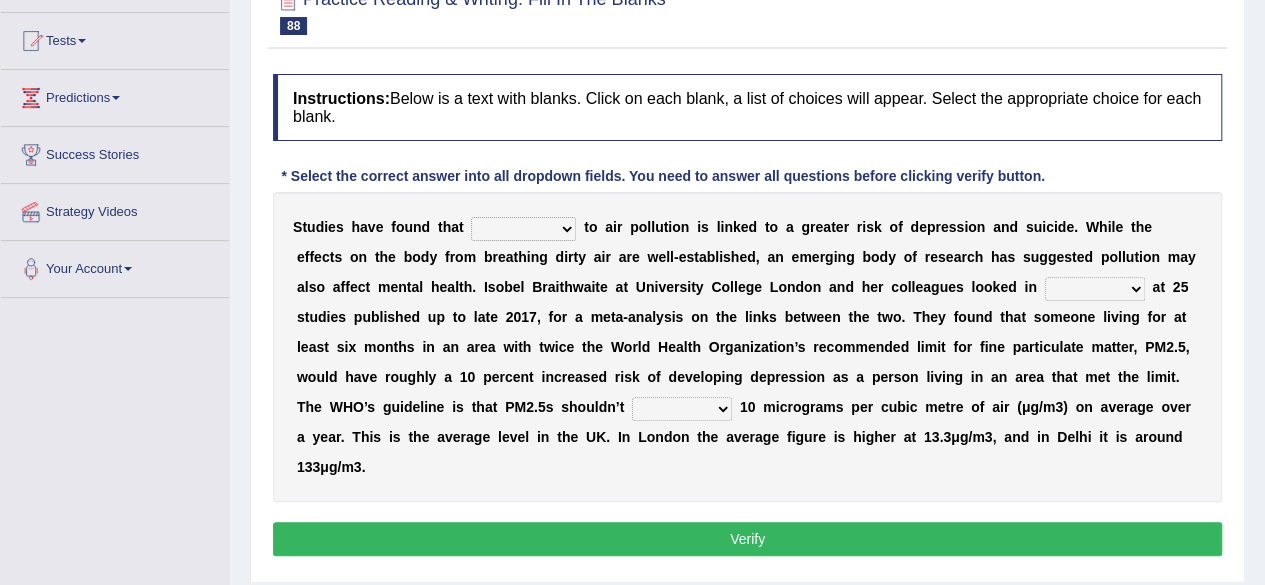 click on "exposure enclosure foreclosure composure" at bounding box center [523, 229] 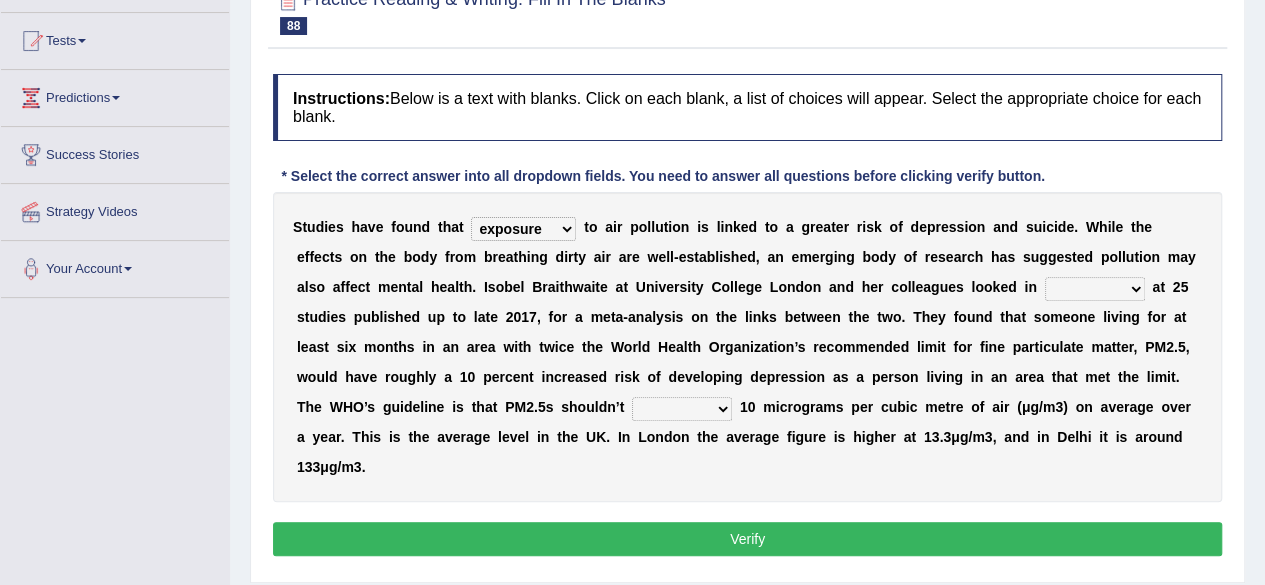 click on "exposure enclosure foreclosure composure" at bounding box center (523, 229) 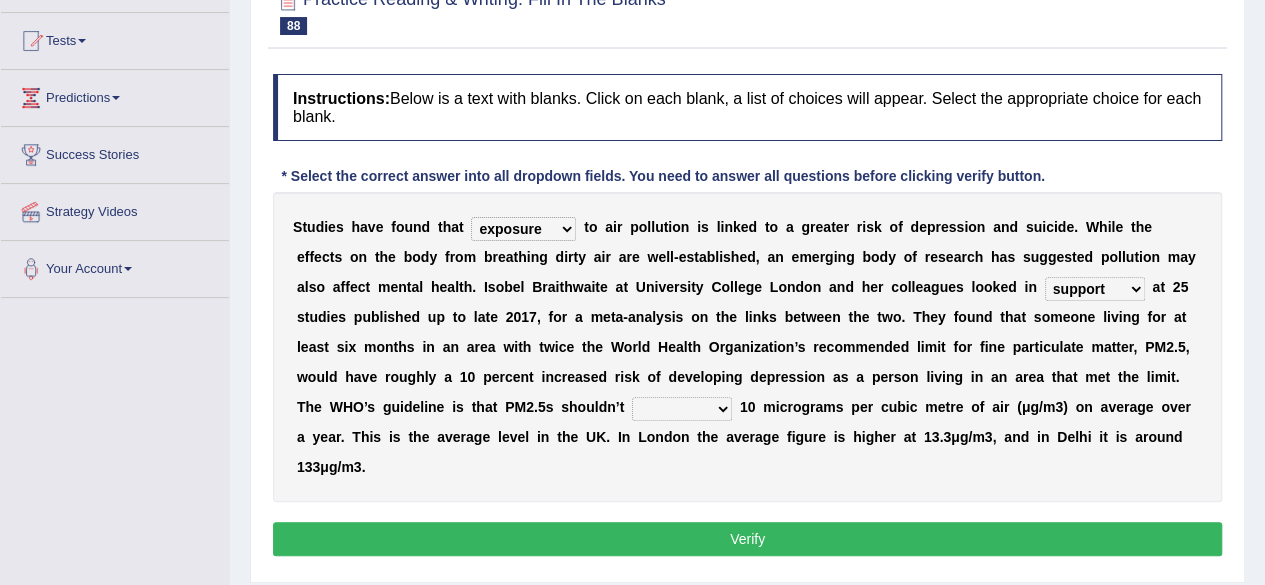 click on "favor charge support detail" at bounding box center (1095, 289) 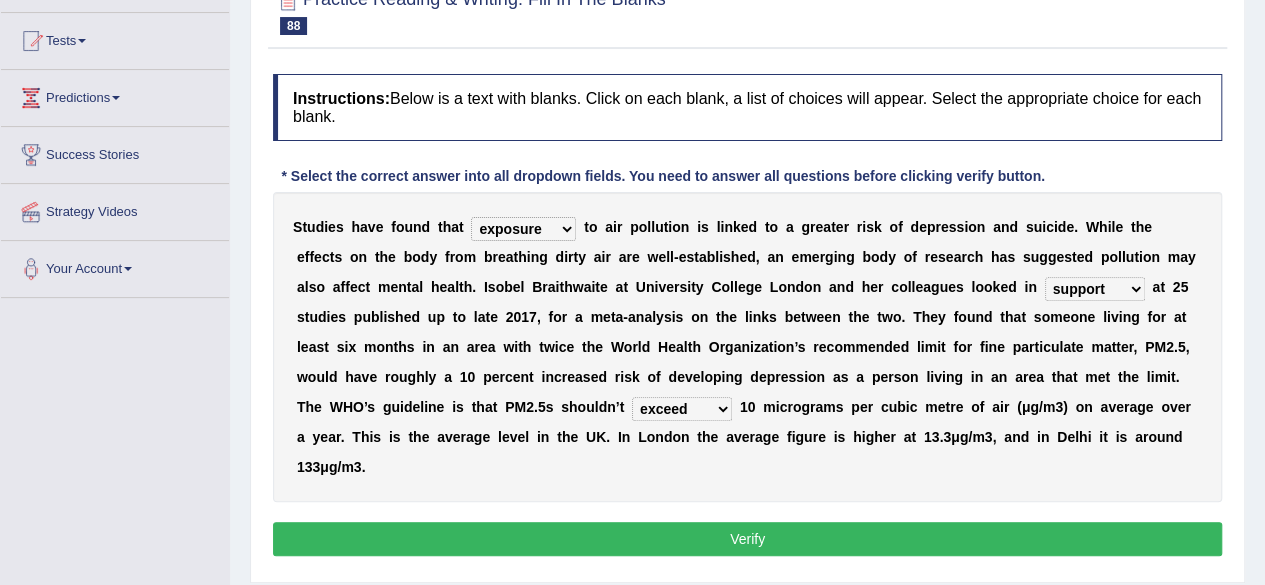 click on "exceed proceed succeed impede" at bounding box center [682, 409] 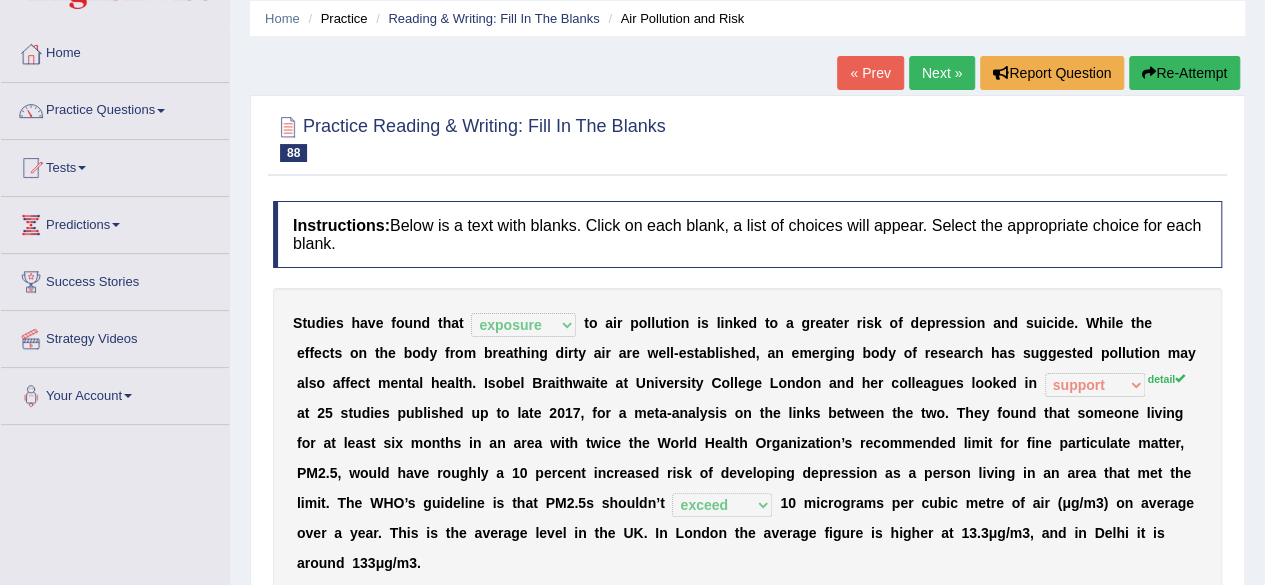 scroll, scrollTop: 66, scrollLeft: 0, axis: vertical 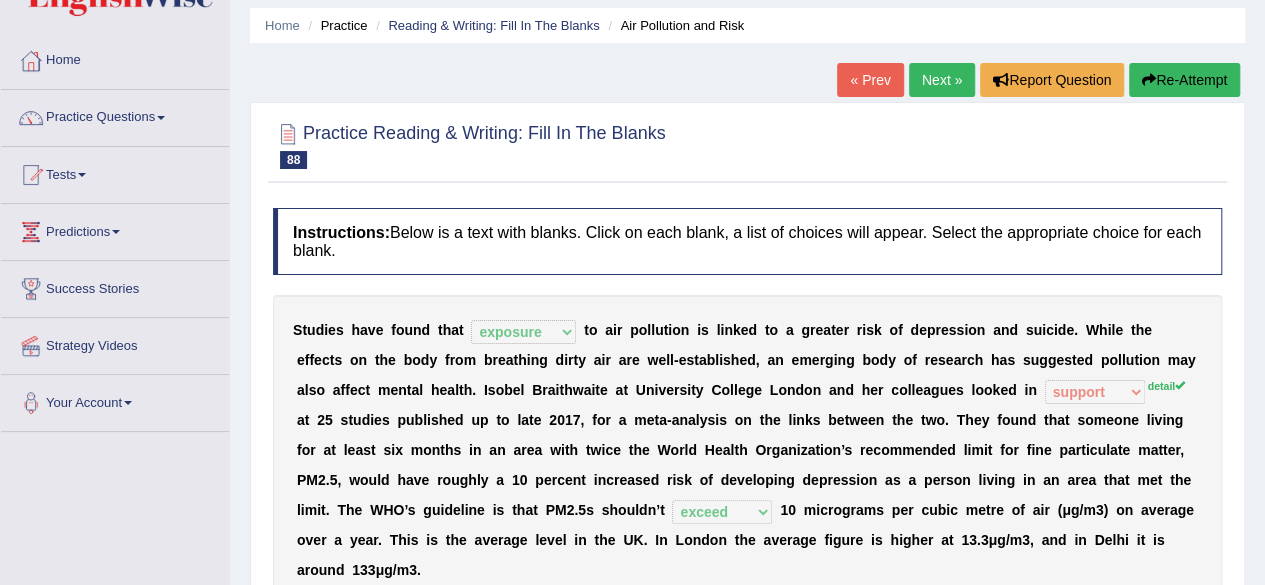 click on "Next »" at bounding box center [942, 80] 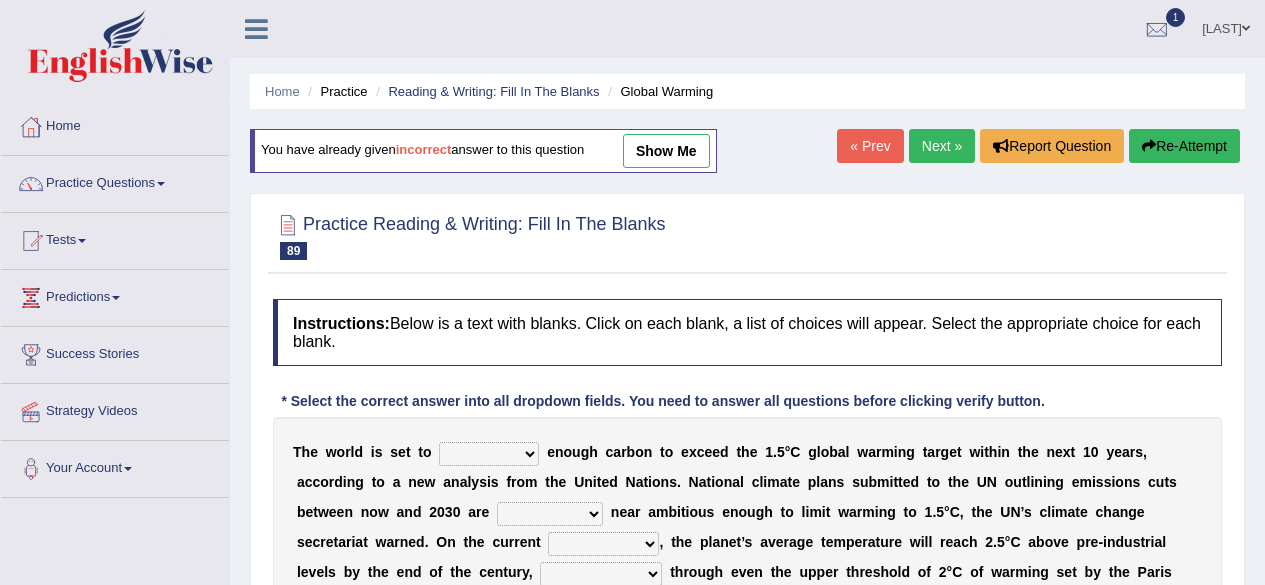 scroll, scrollTop: 0, scrollLeft: 0, axis: both 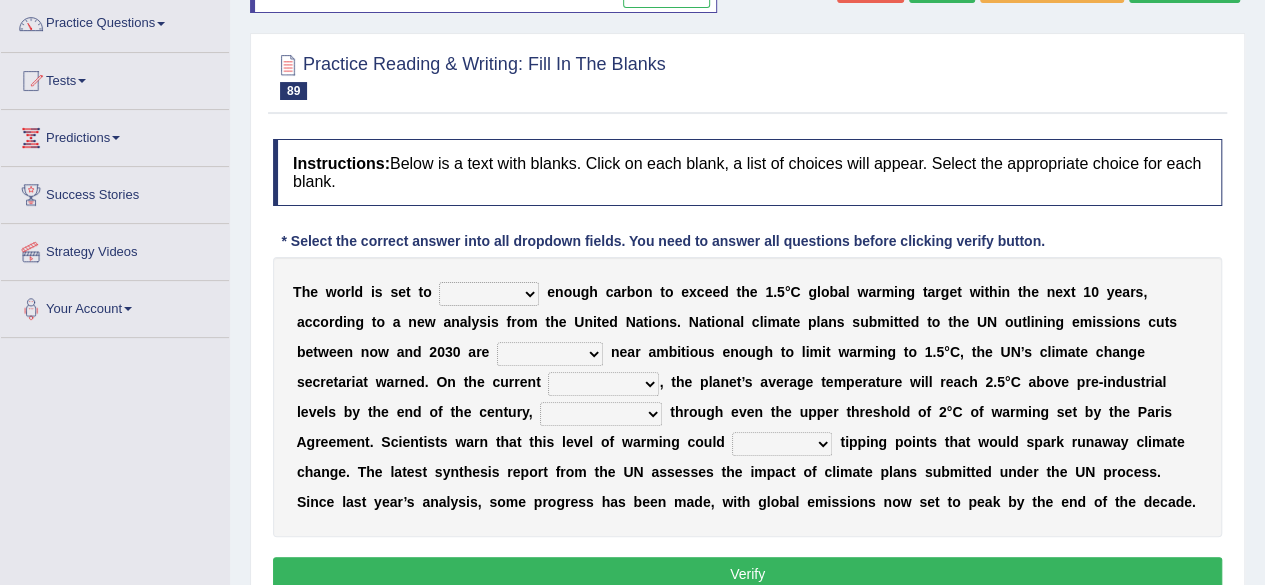 click on "summit emit admit commit" at bounding box center (489, 294) 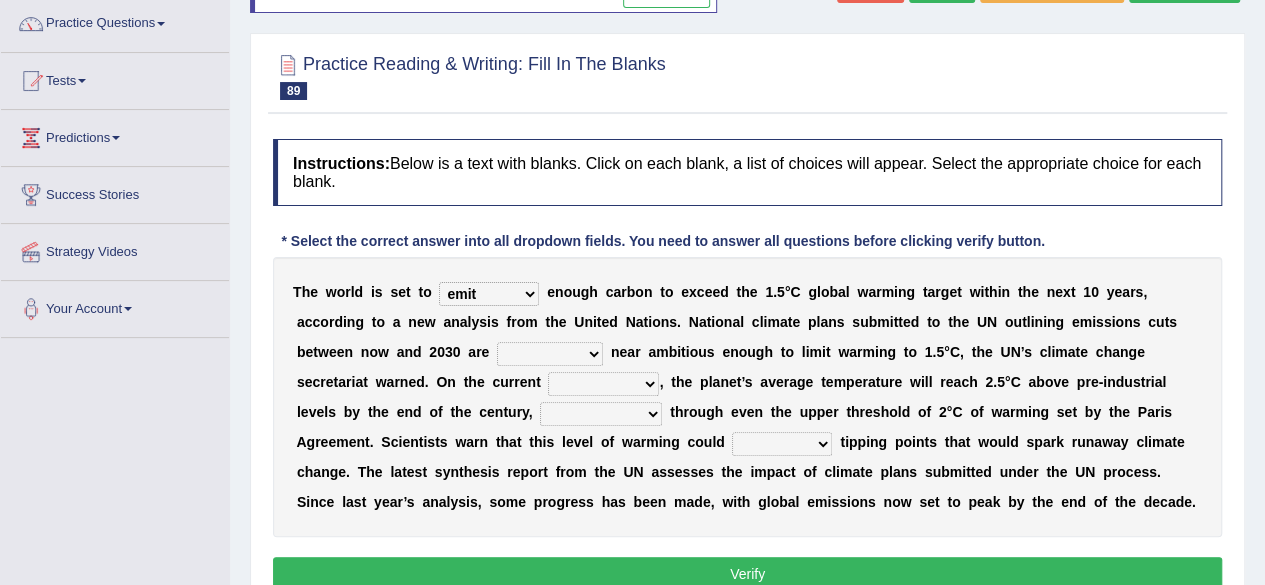 click on "summit emit admit commit" at bounding box center [489, 294] 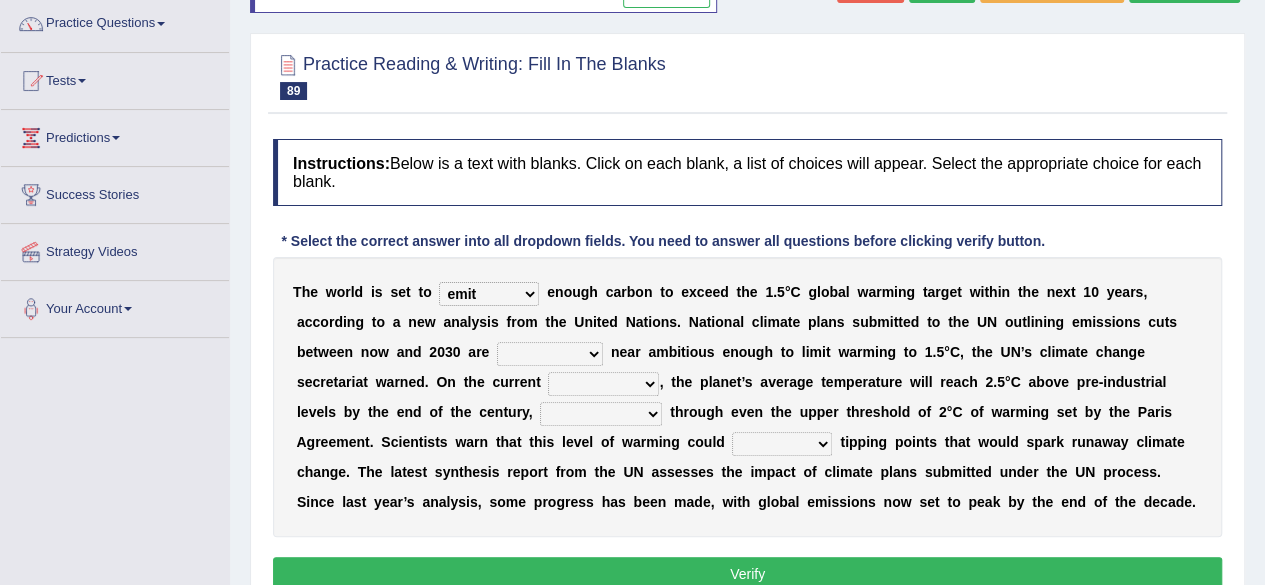 click on "elsewhere anywhere everywhere nowhere" at bounding box center (550, 354) 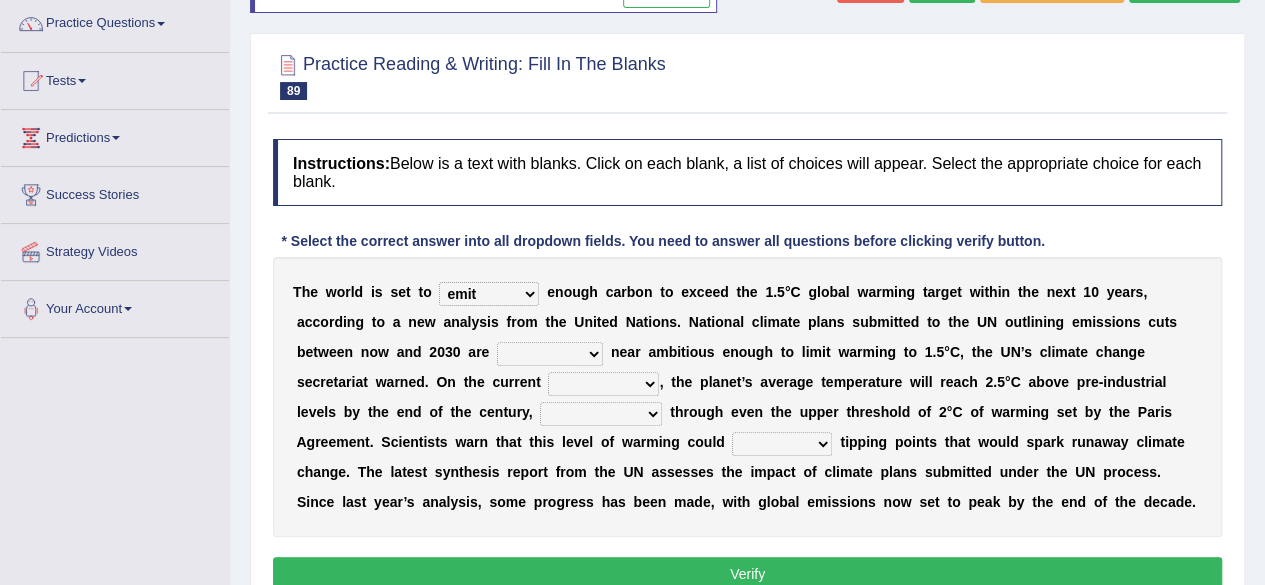 select on "everywhere" 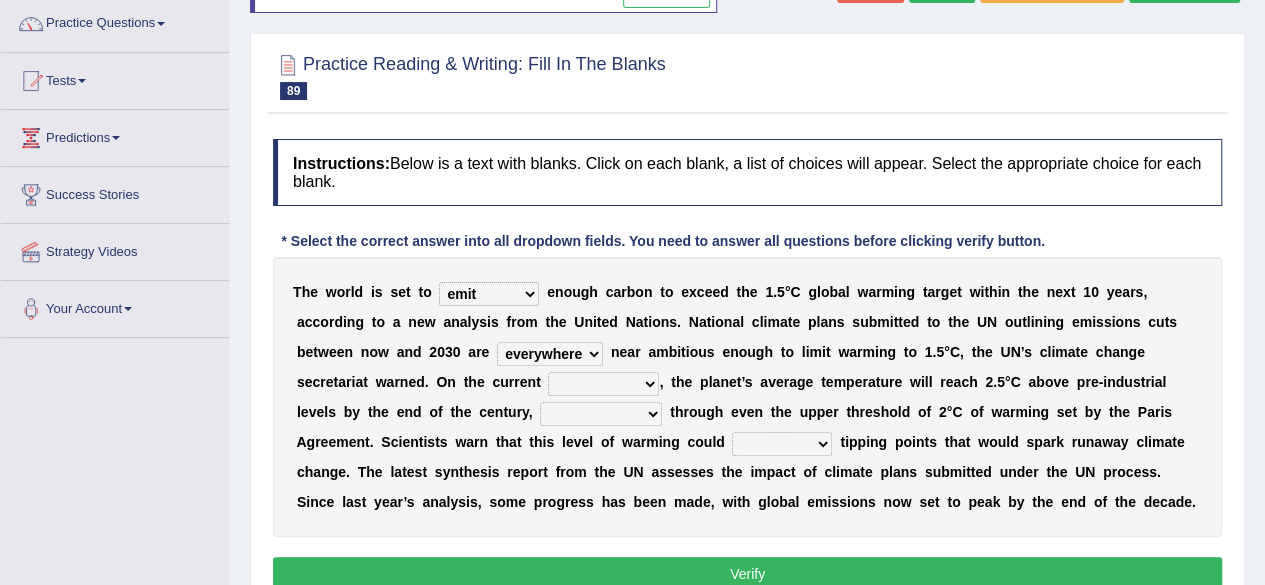 click on "elsewhere anywhere everywhere nowhere" at bounding box center [550, 354] 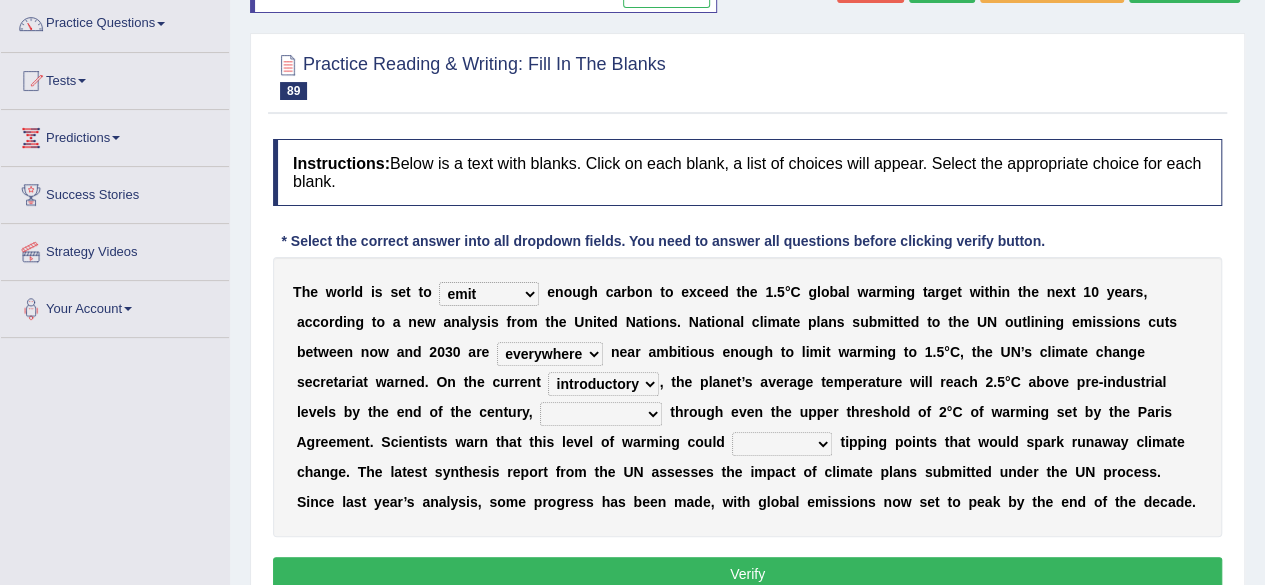 click on "introductory intimidatory trajectory articulatory" at bounding box center (603, 384) 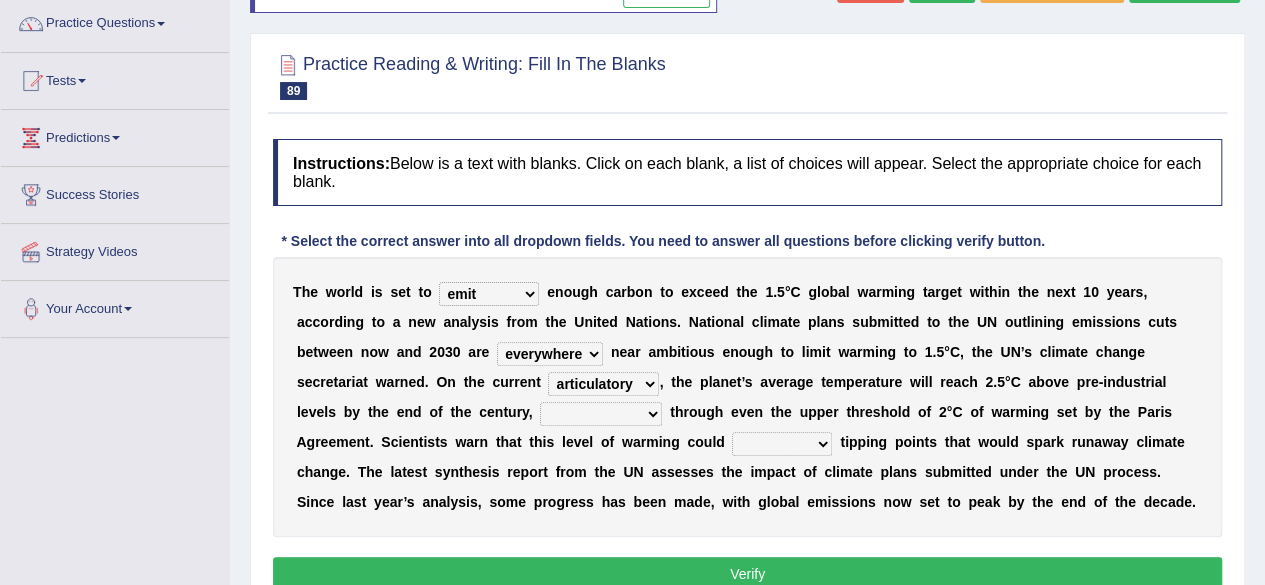 click on "introductory intimidatory trajectory articulatory" at bounding box center [603, 384] 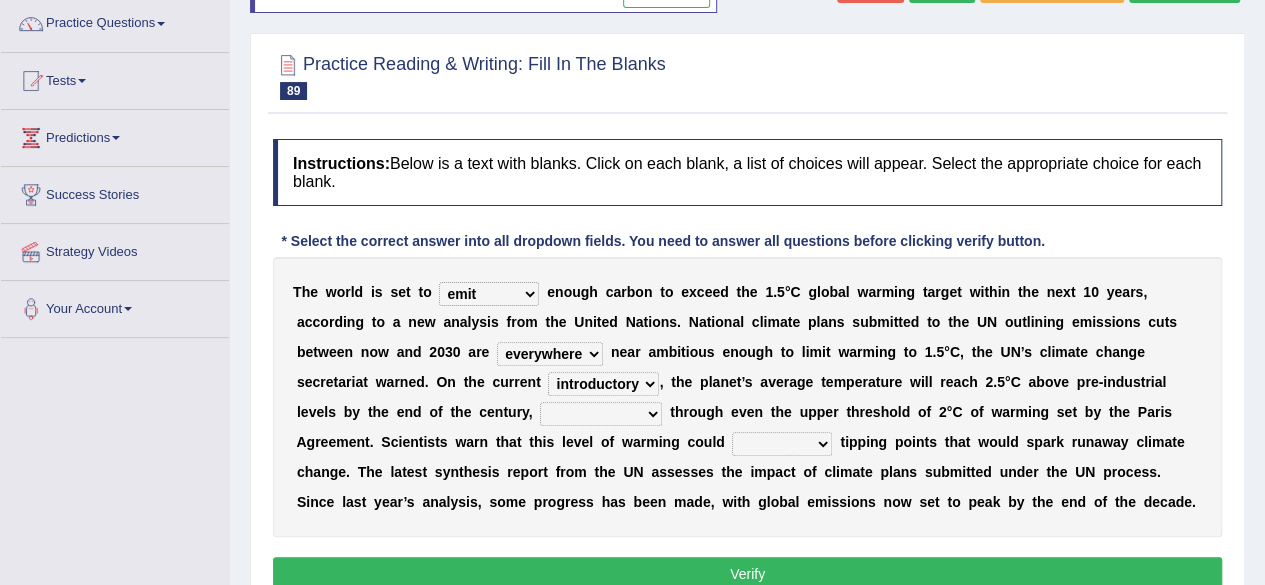 click on "introductory intimidatory trajectory articulatory" at bounding box center (603, 384) 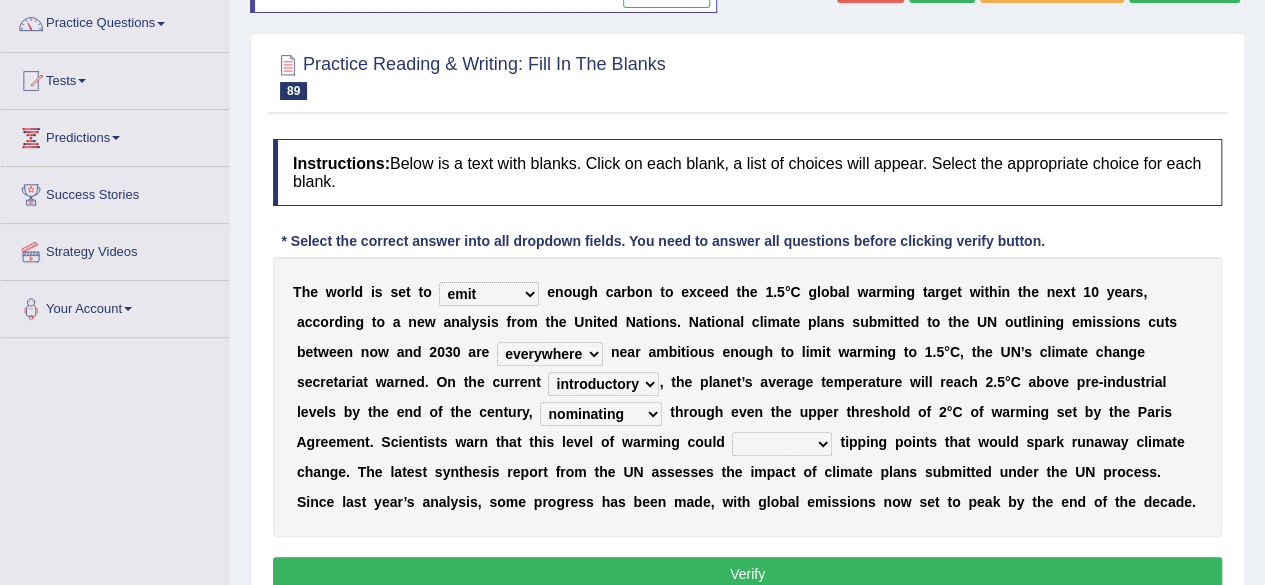 click on "broadcasting blasting nominating differentiating" at bounding box center [601, 414] 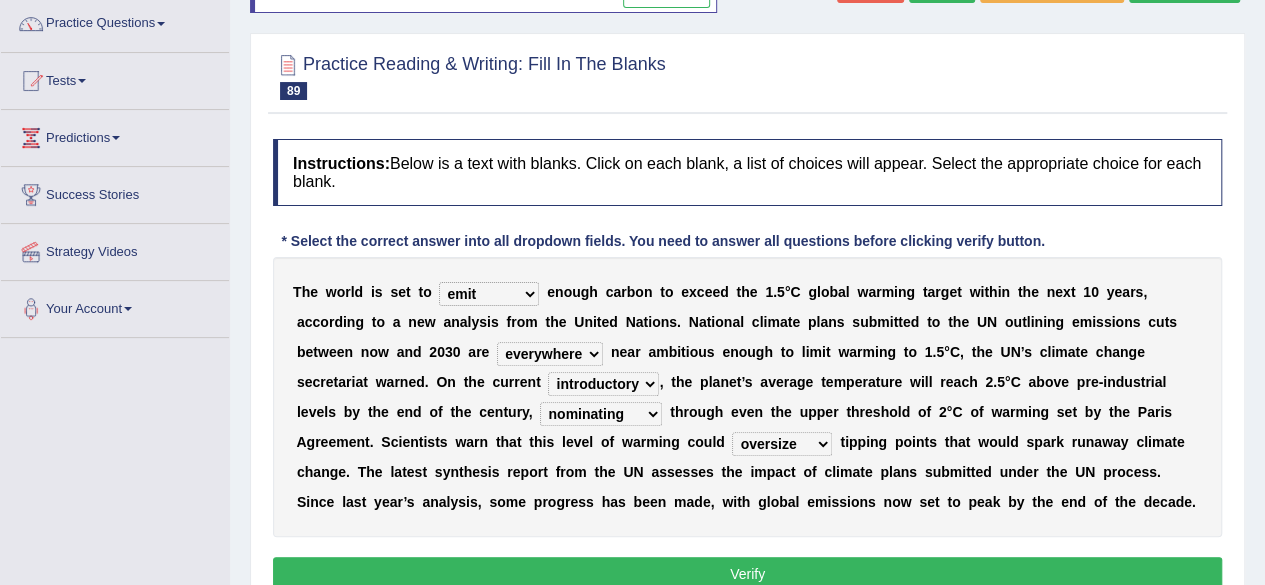 click on "Verify" at bounding box center [747, 574] 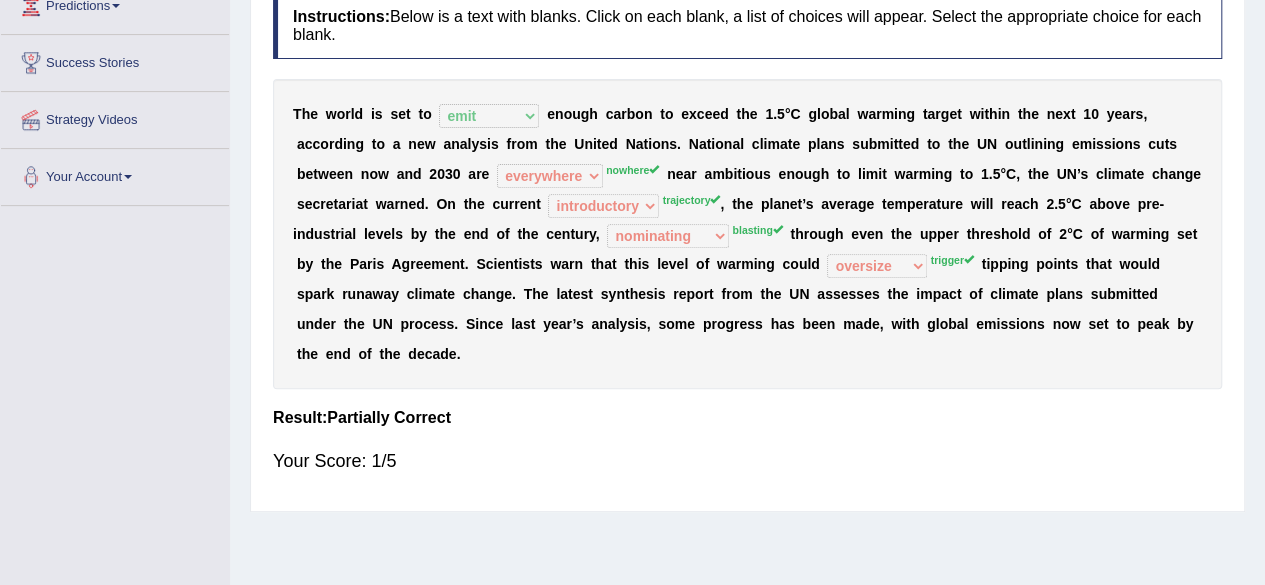 scroll, scrollTop: 306, scrollLeft: 0, axis: vertical 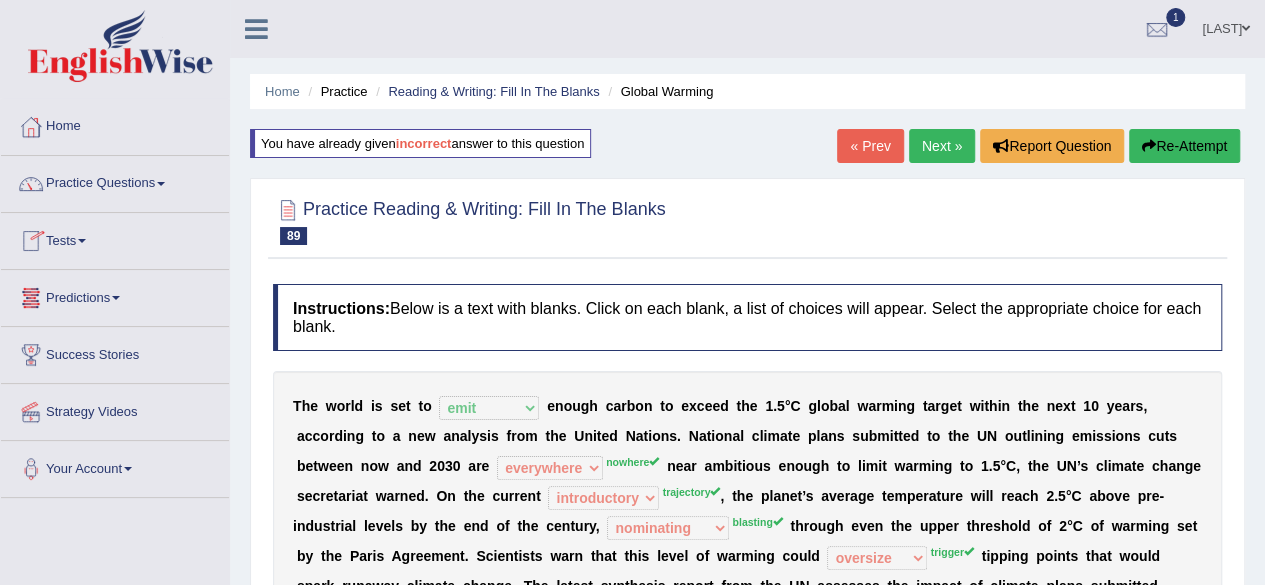 click at bounding box center [82, 241] 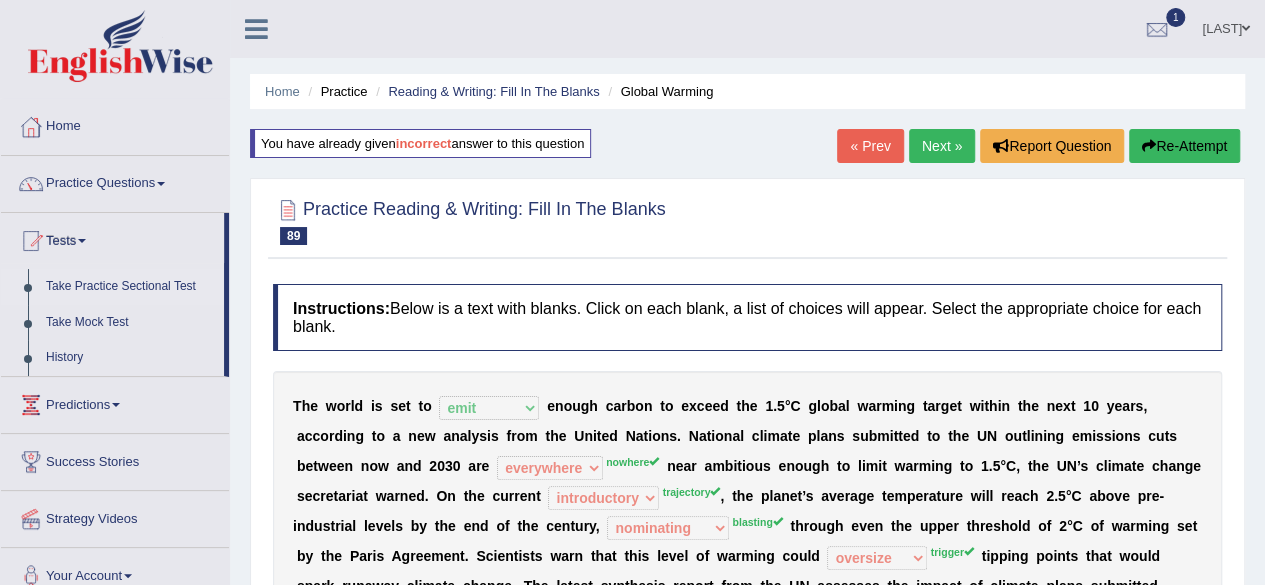 click on "Take Practice Sectional Test" at bounding box center [130, 287] 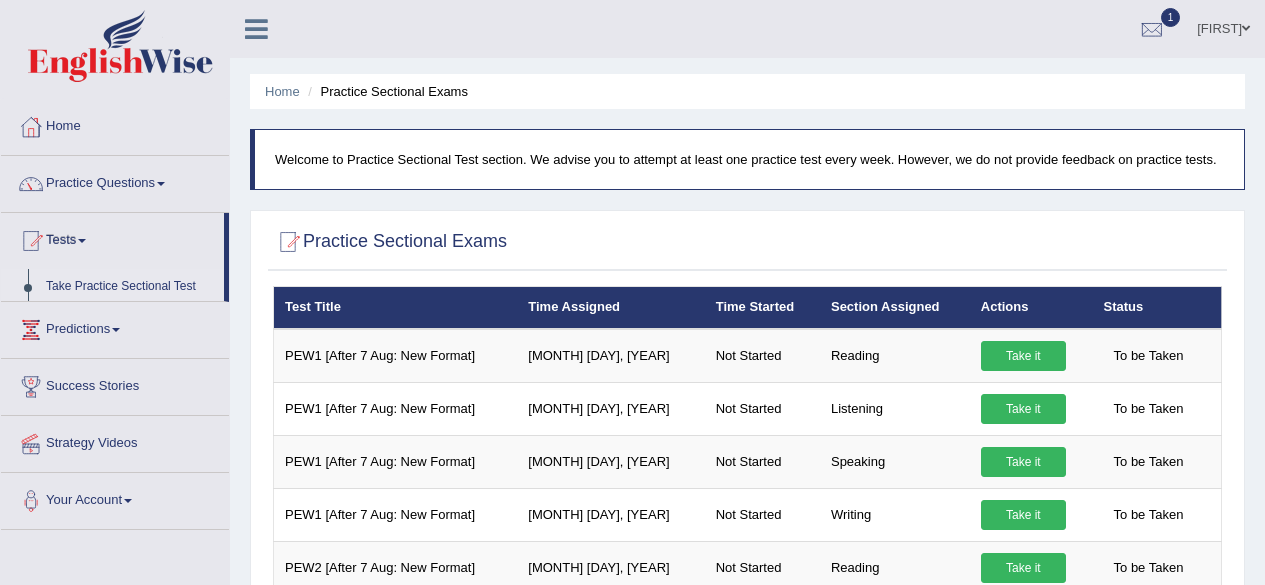 scroll, scrollTop: 0, scrollLeft: 0, axis: both 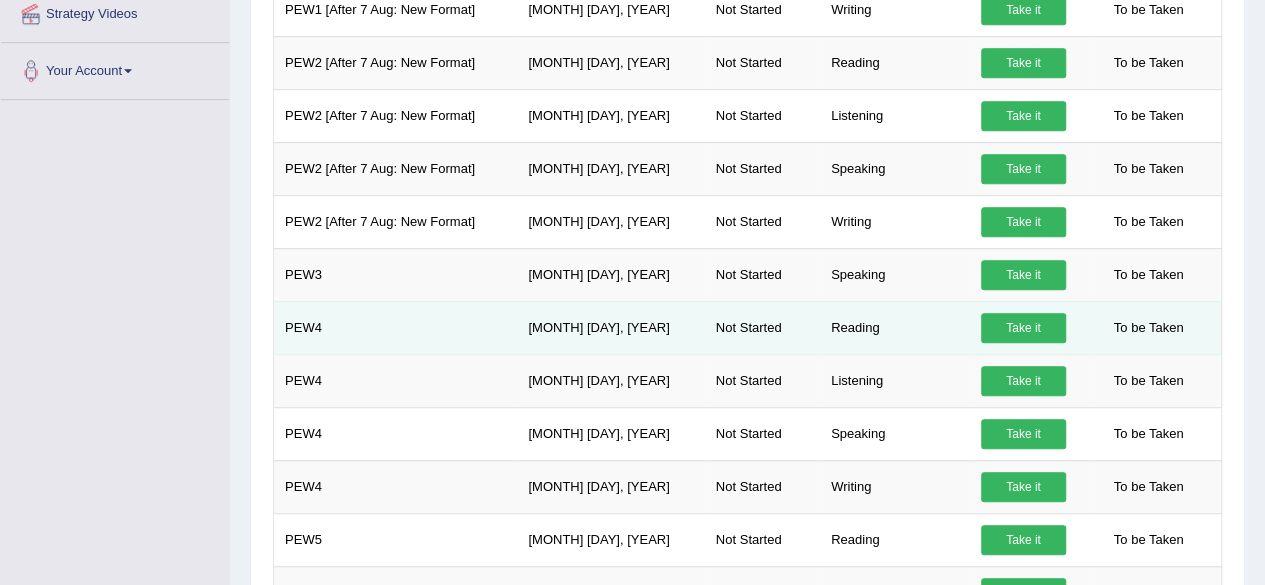 click on "Take it" at bounding box center (1023, 328) 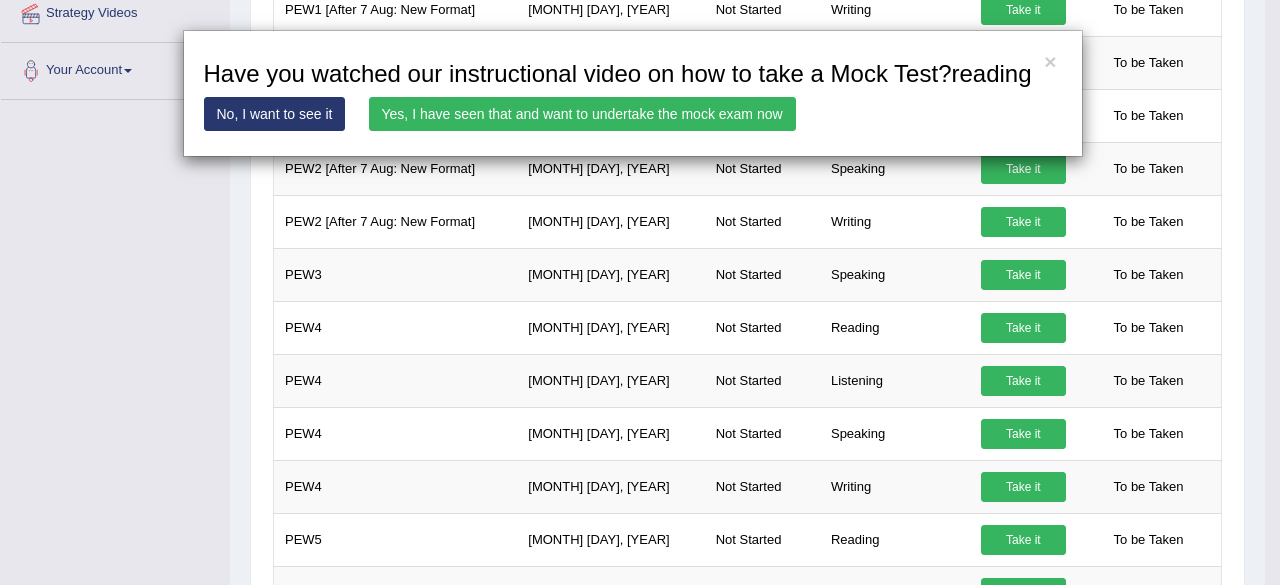 click on "Yes, I have seen that and want to undertake the mock exam now" at bounding box center (582, 114) 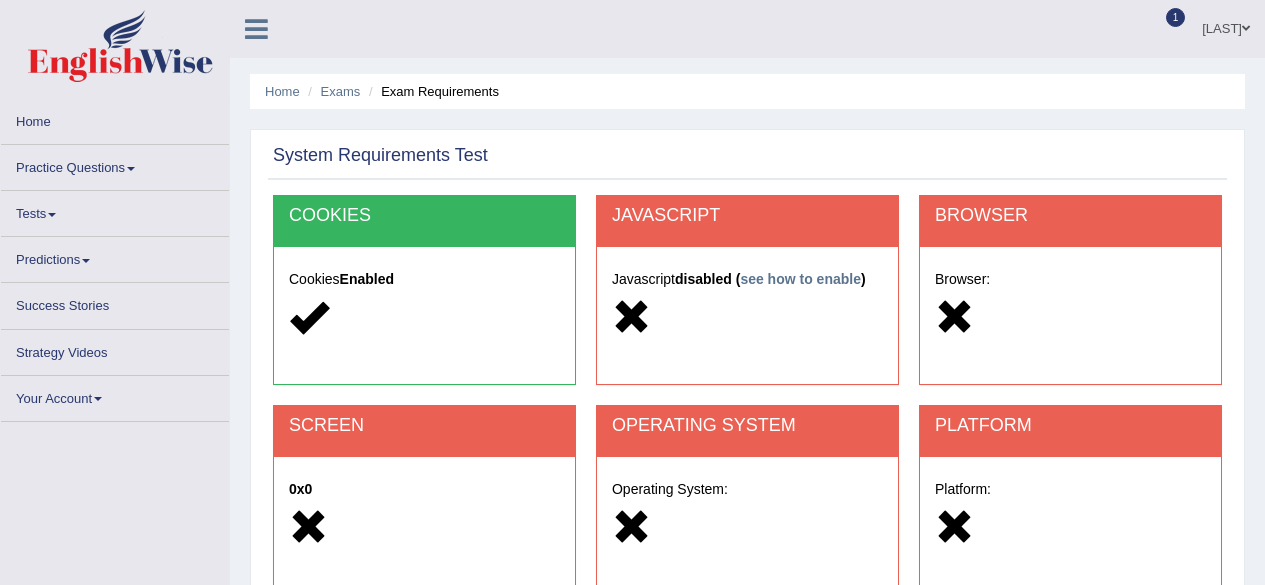 scroll, scrollTop: 0, scrollLeft: 0, axis: both 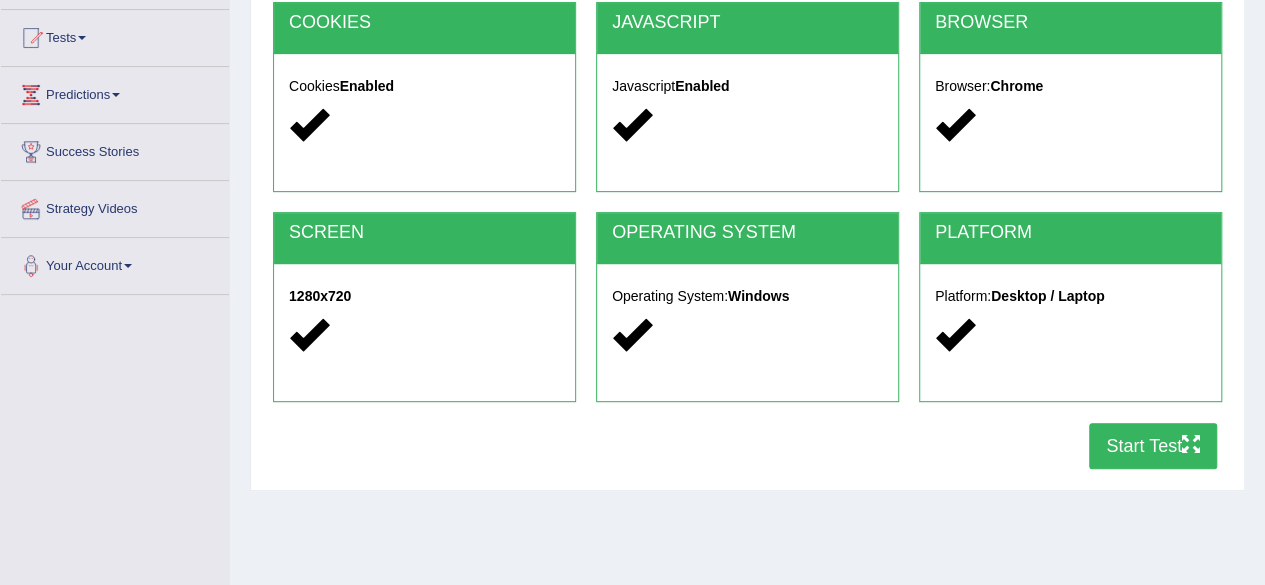 click on "Start Test" at bounding box center [1153, 446] 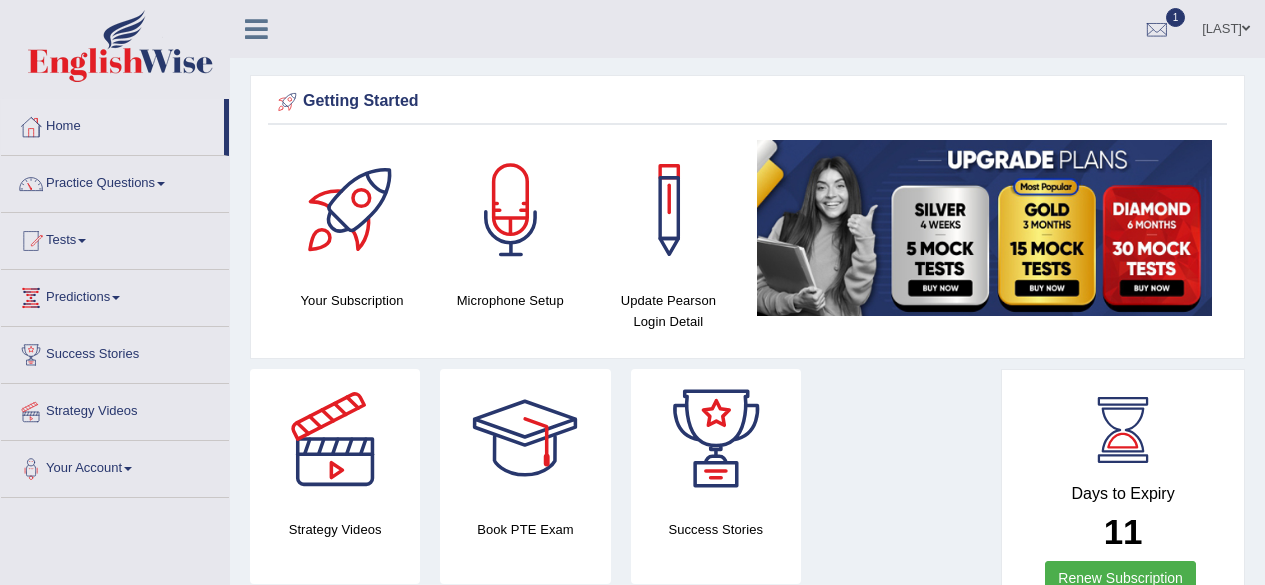 scroll, scrollTop: 0, scrollLeft: 0, axis: both 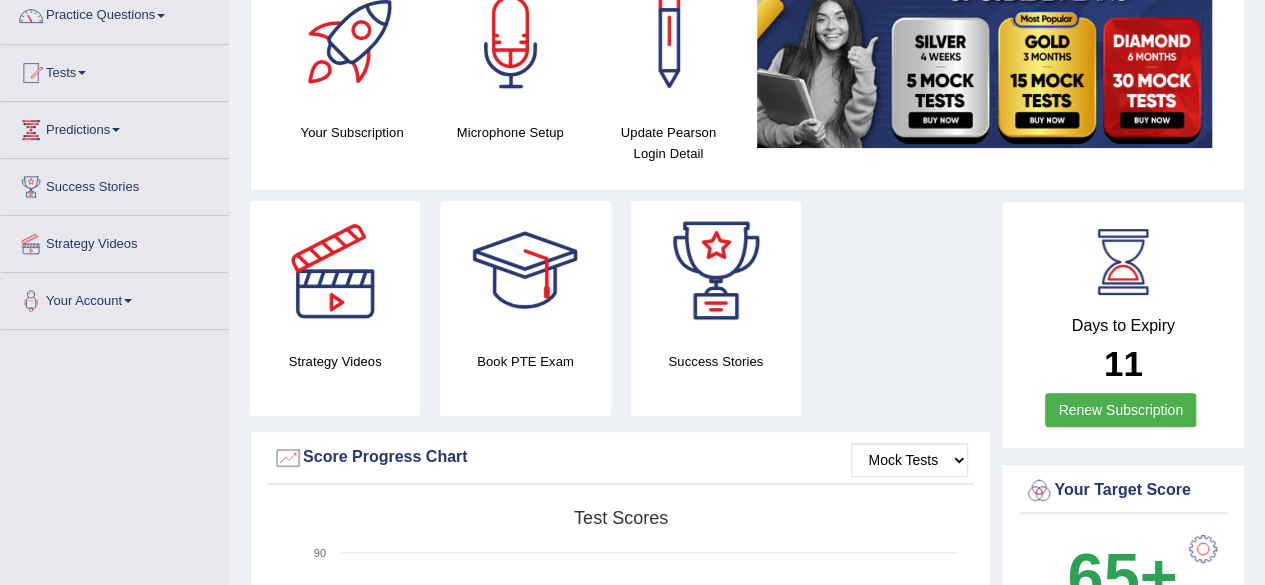click on "Tests" at bounding box center [115, 70] 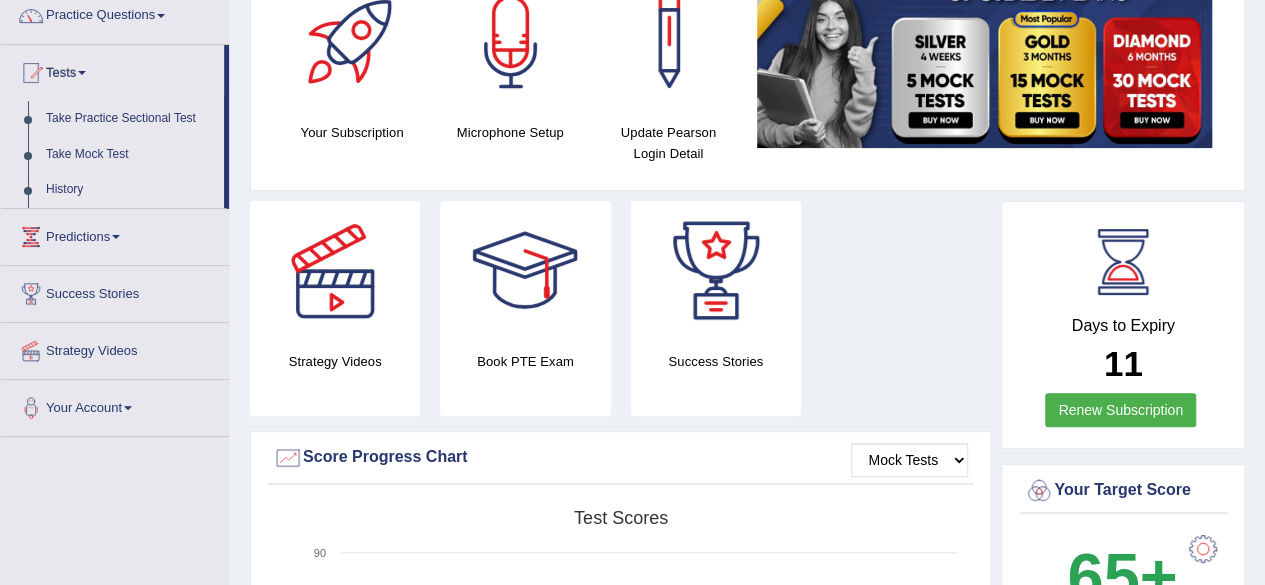 click on "History" at bounding box center [130, 190] 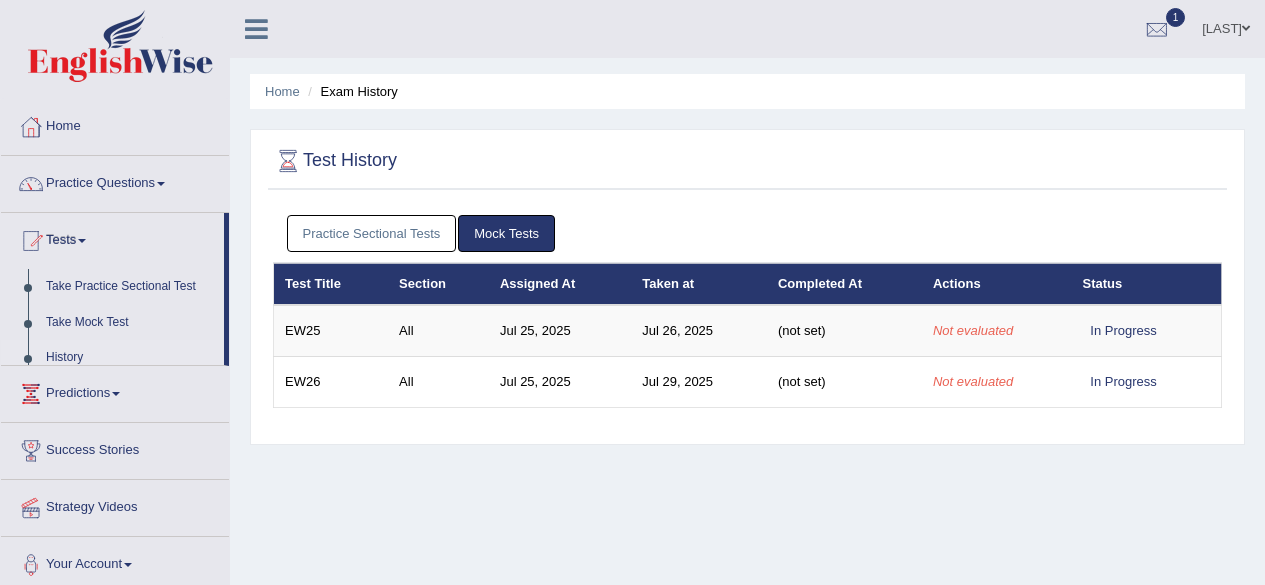 scroll, scrollTop: 0, scrollLeft: 0, axis: both 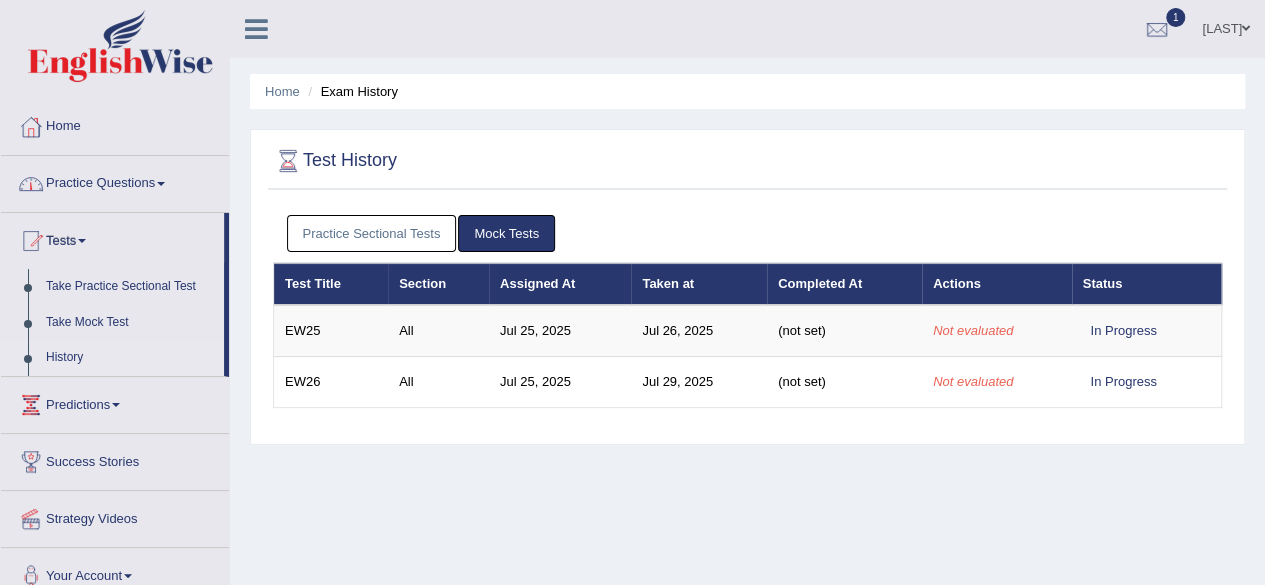 click on "Practice Sectional Tests" at bounding box center [372, 233] 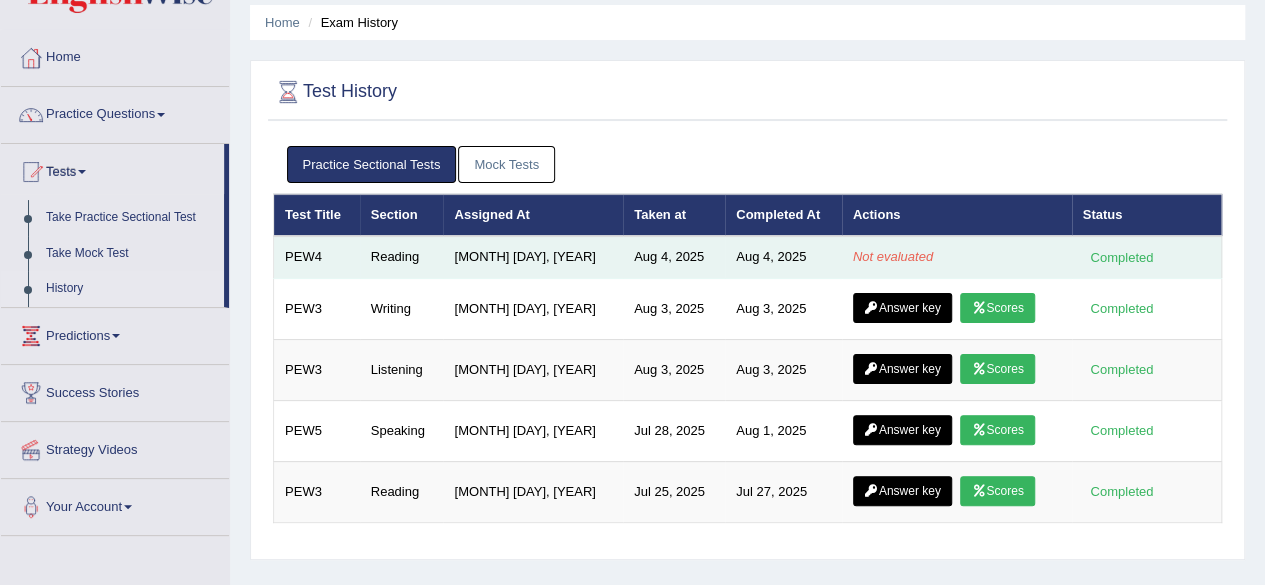 scroll, scrollTop: 68, scrollLeft: 0, axis: vertical 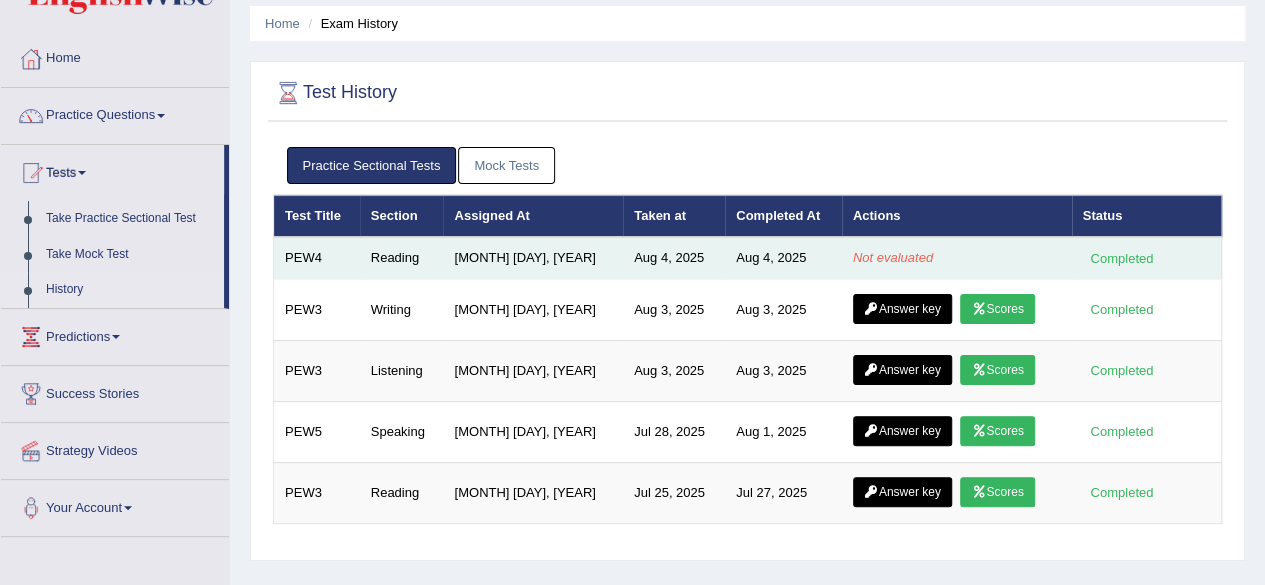click on "Not evaluated" at bounding box center (957, 258) 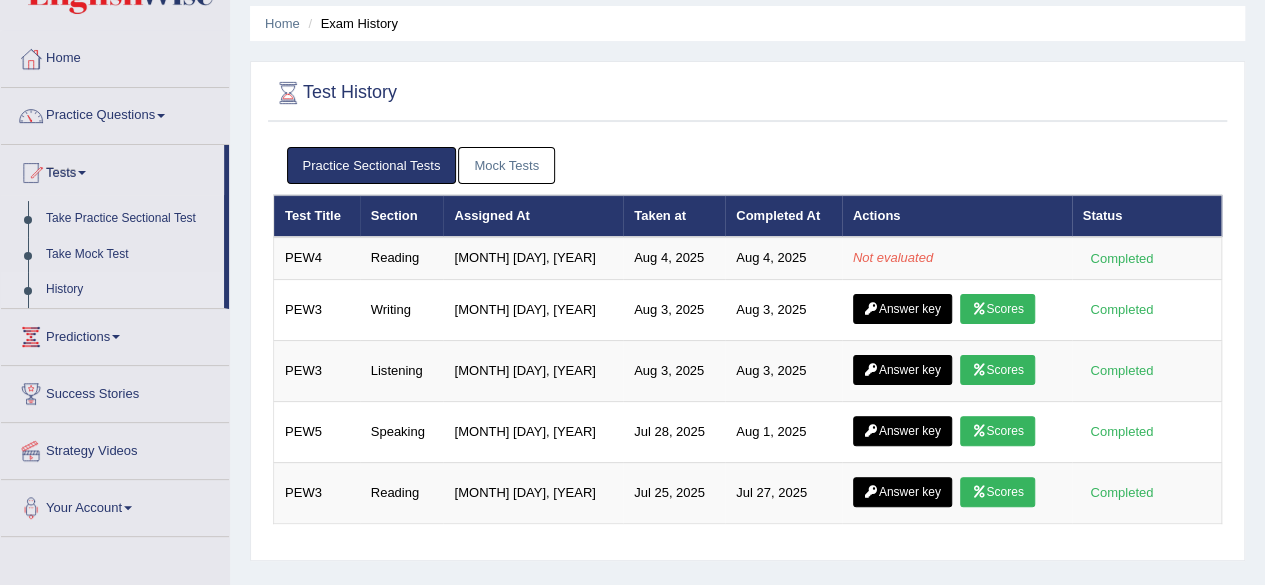 click on "Mock Tests" at bounding box center [506, 165] 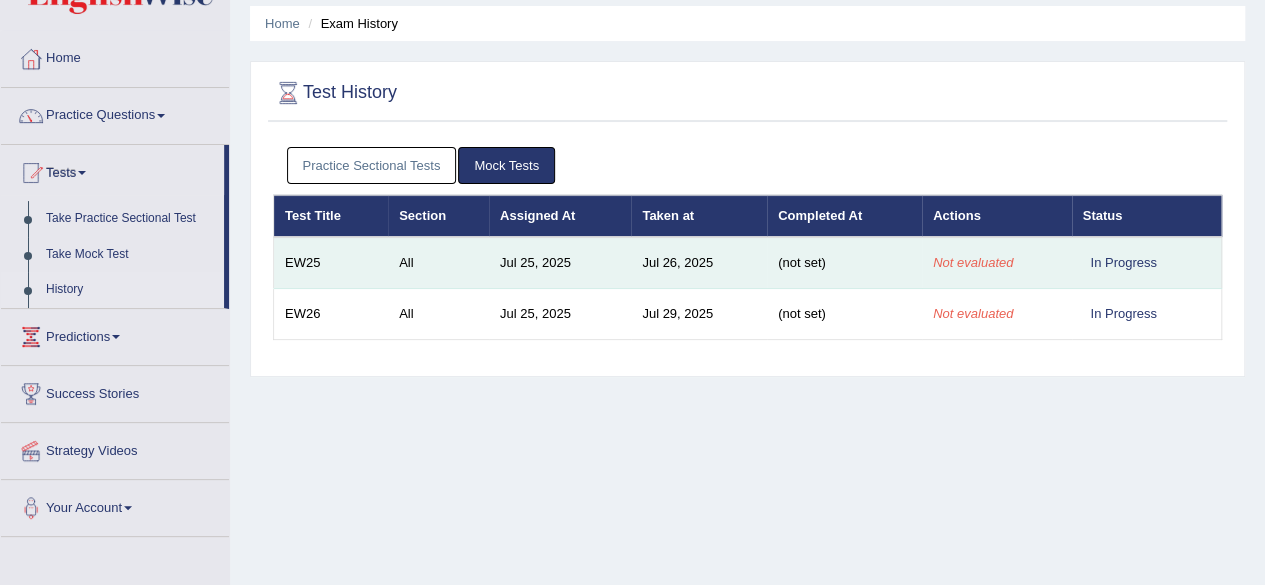 click on "Jul 25, 2025" at bounding box center (560, 263) 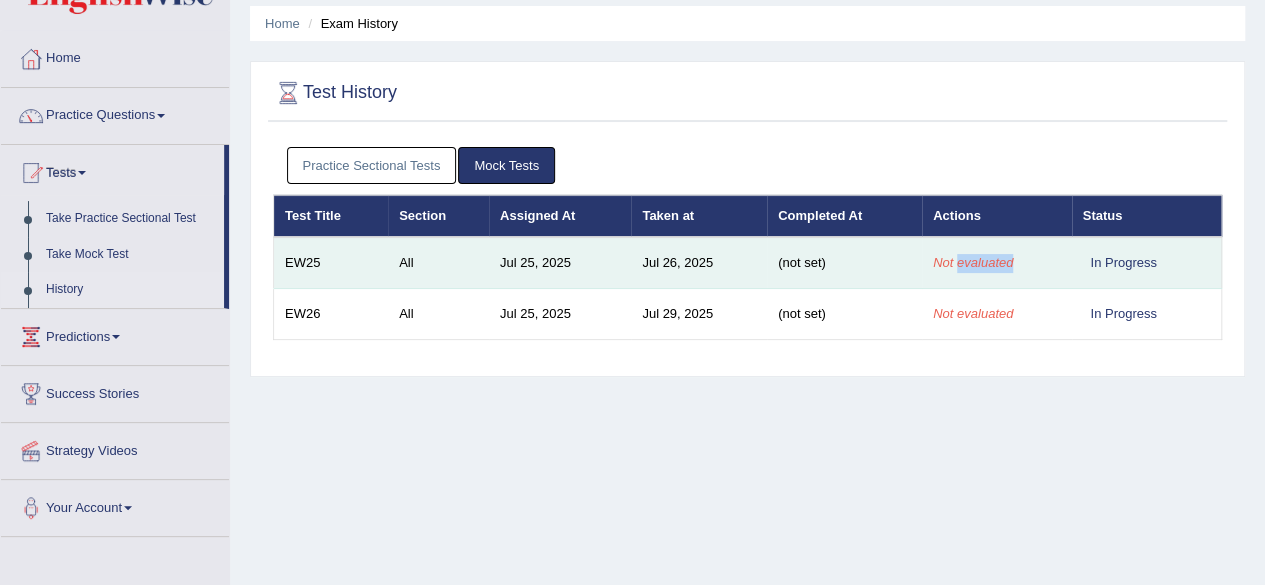 click on "Not evaluated" at bounding box center [997, 263] 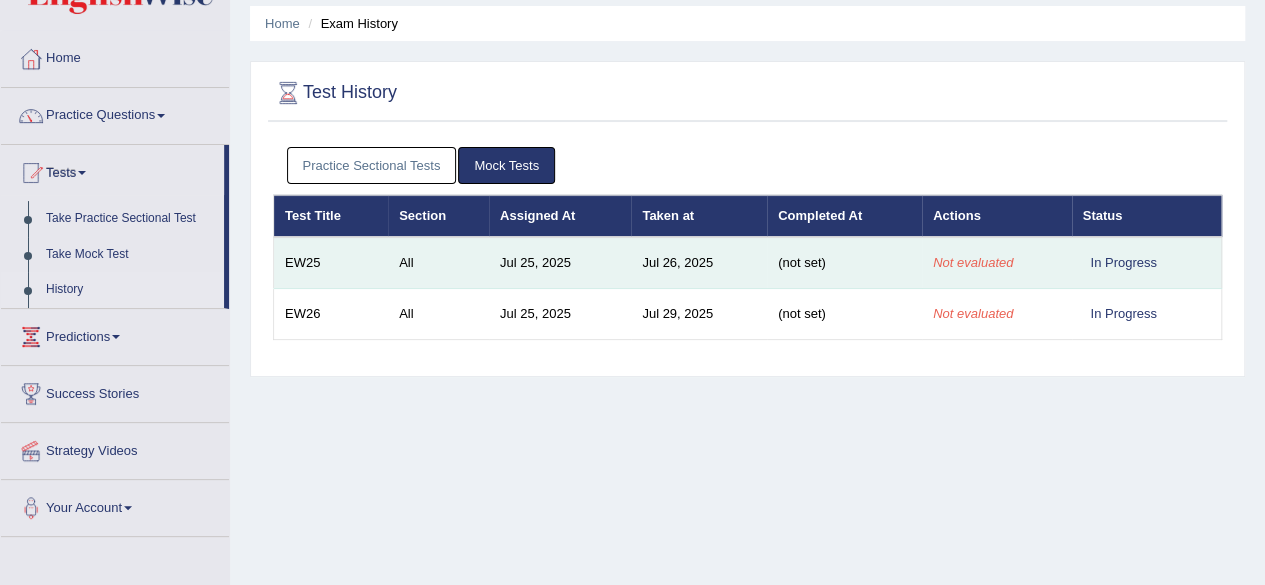 click on "(not set)" at bounding box center [844, 263] 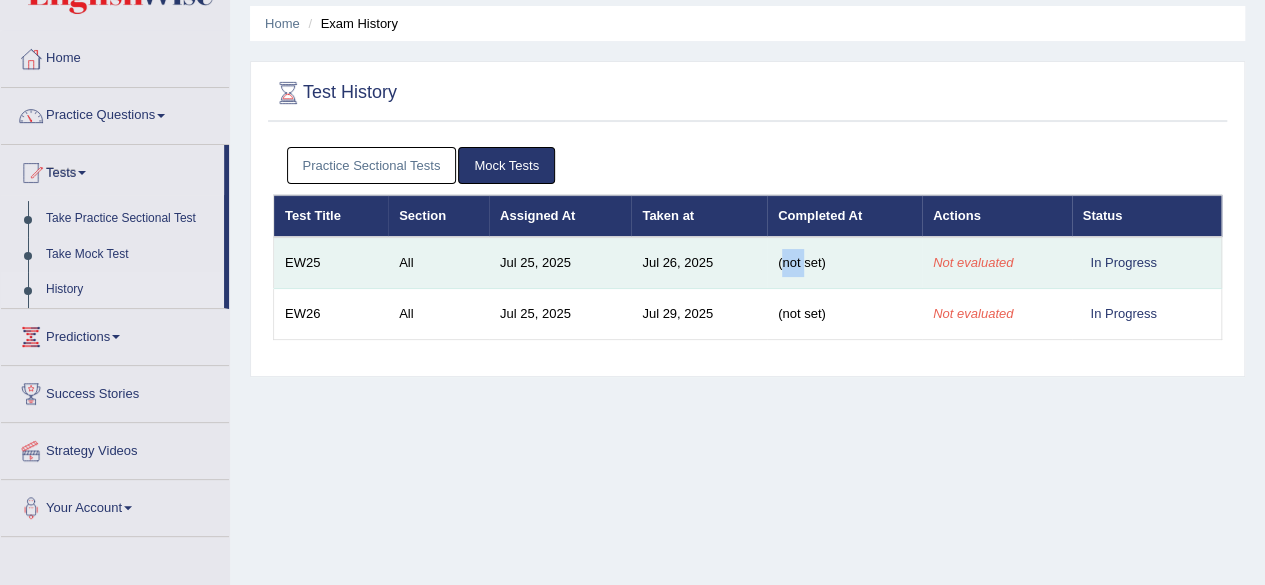 click on "(not set)" at bounding box center (844, 263) 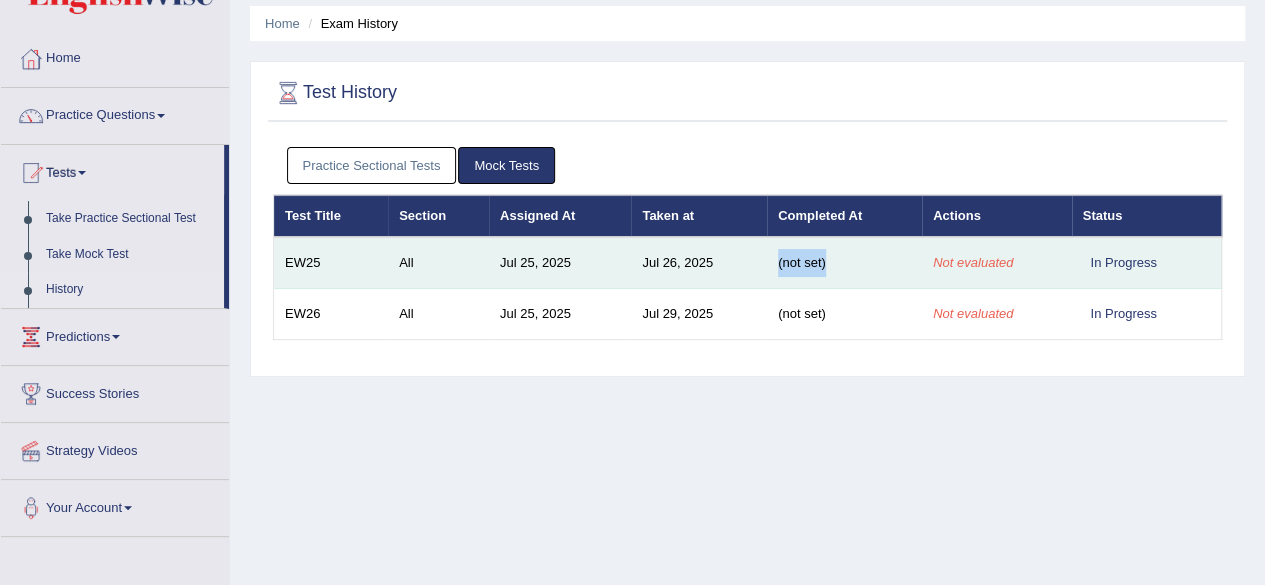 click on "(not set)" at bounding box center [844, 263] 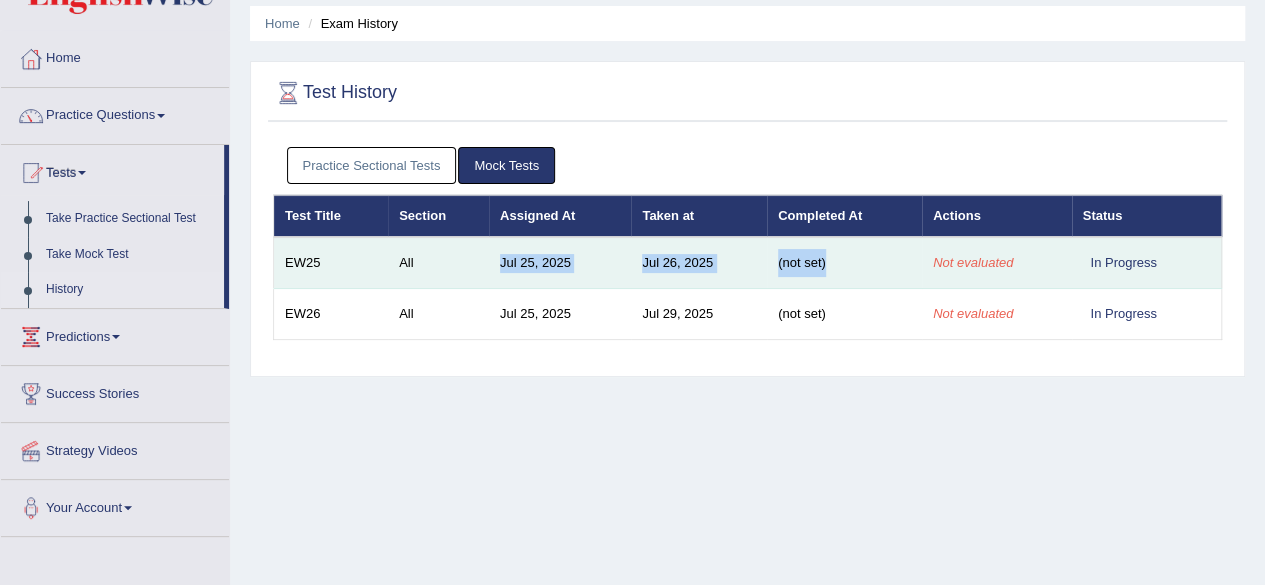 drag, startPoint x: 795, startPoint y: 268, endPoint x: 522, endPoint y: 265, distance: 273.01648 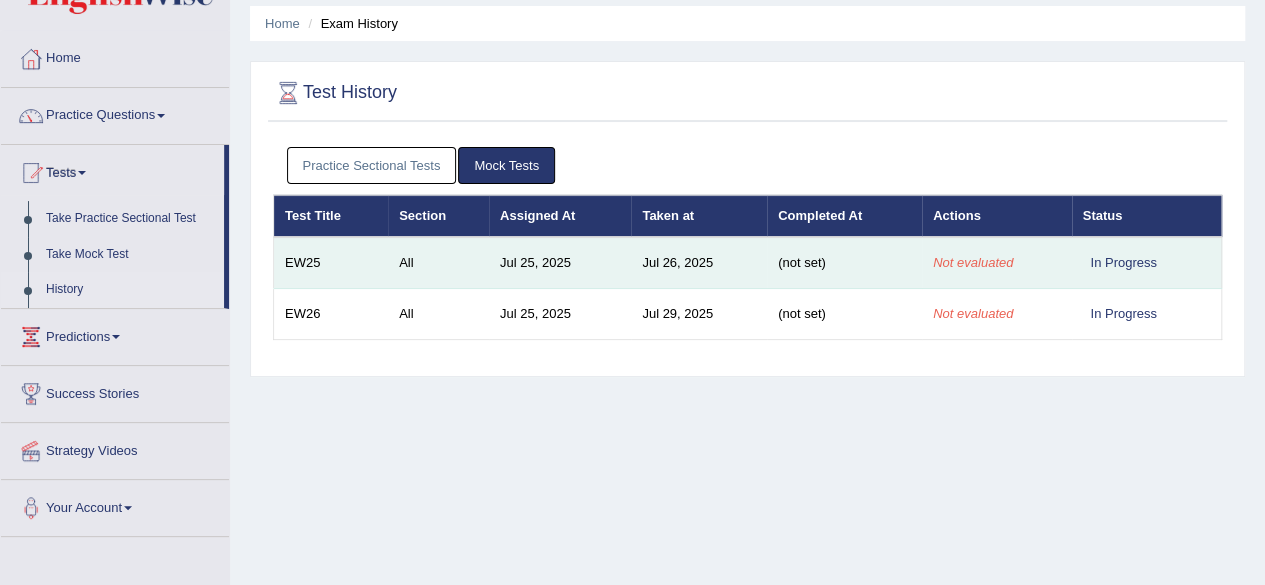 click on "All" at bounding box center [438, 263] 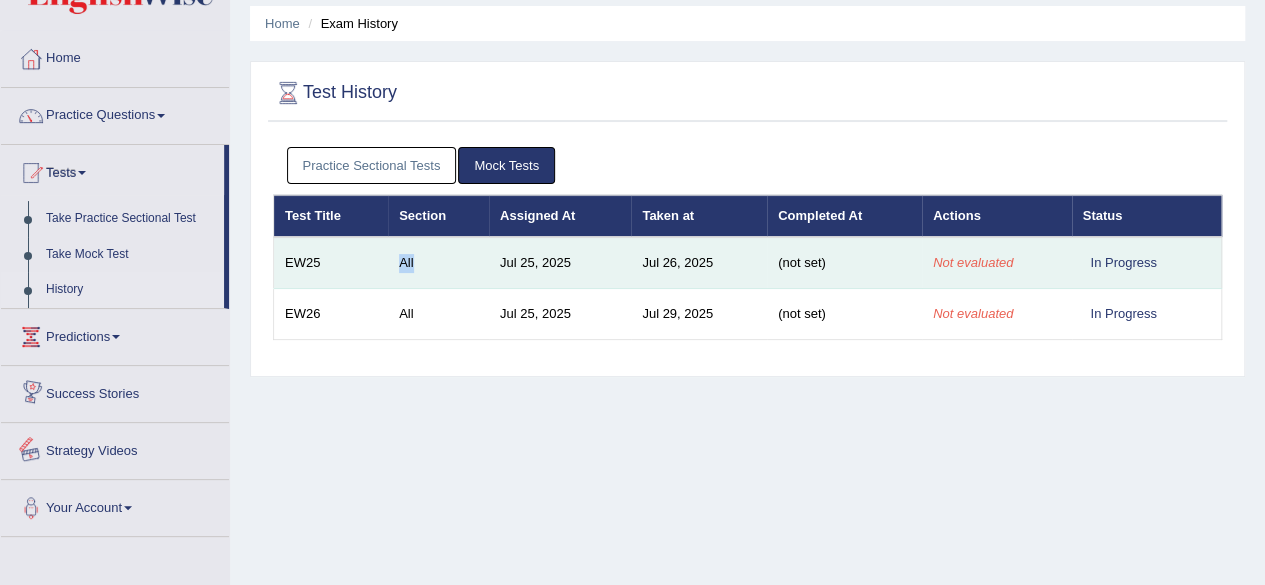 drag, startPoint x: 400, startPoint y: 261, endPoint x: 449, endPoint y: 245, distance: 51.546097 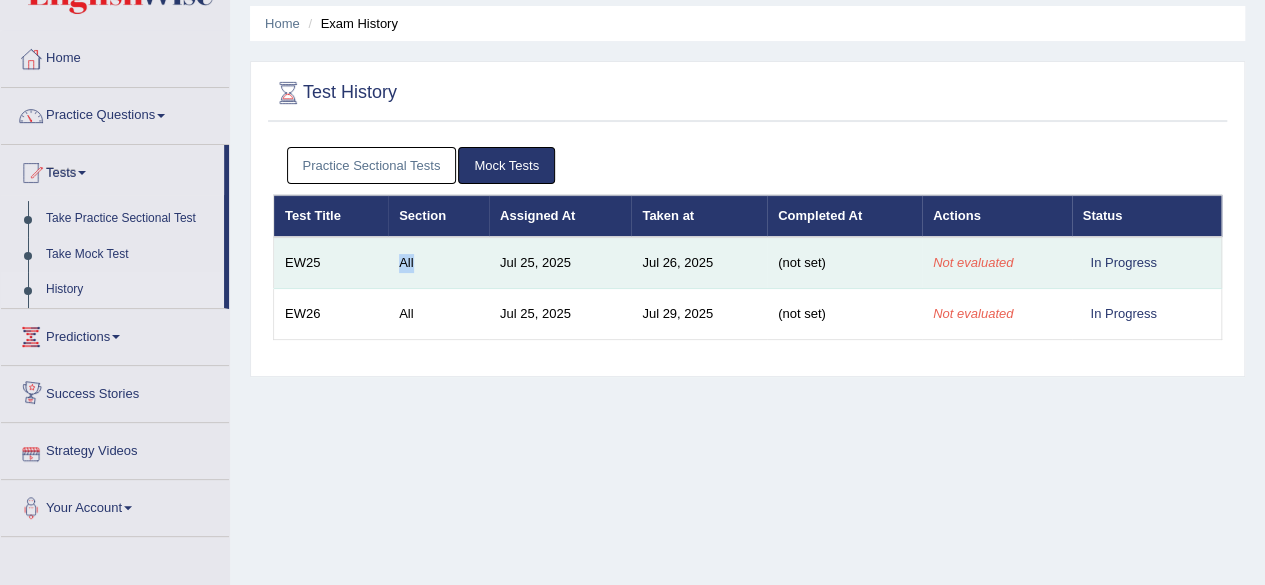 click on "All" at bounding box center [438, 263] 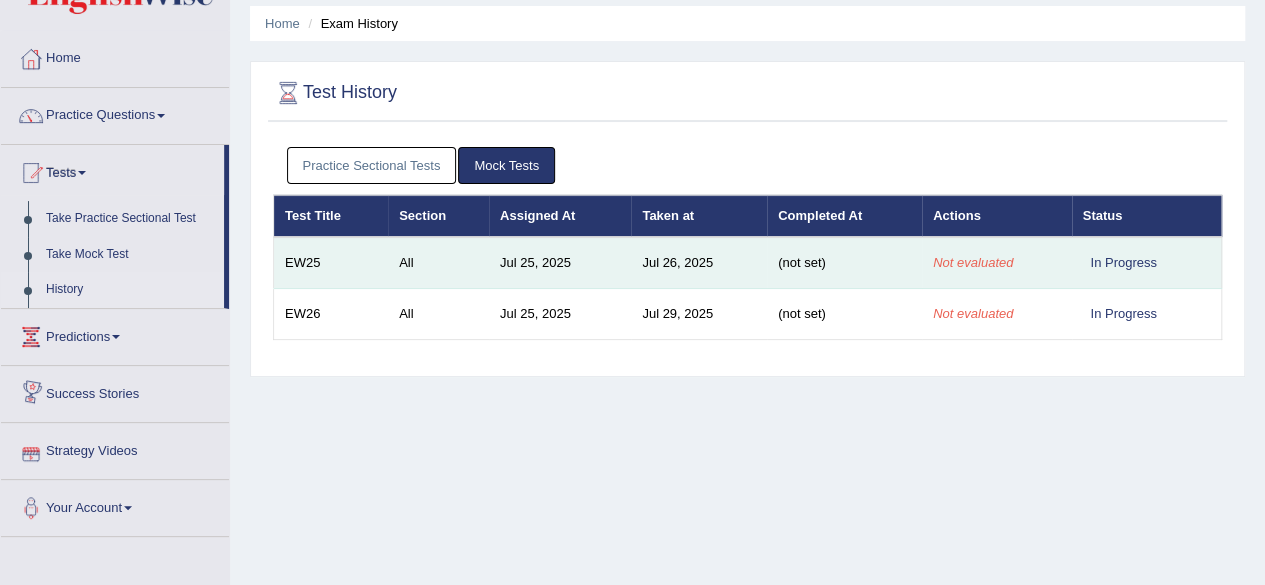 click on "All" at bounding box center [438, 263] 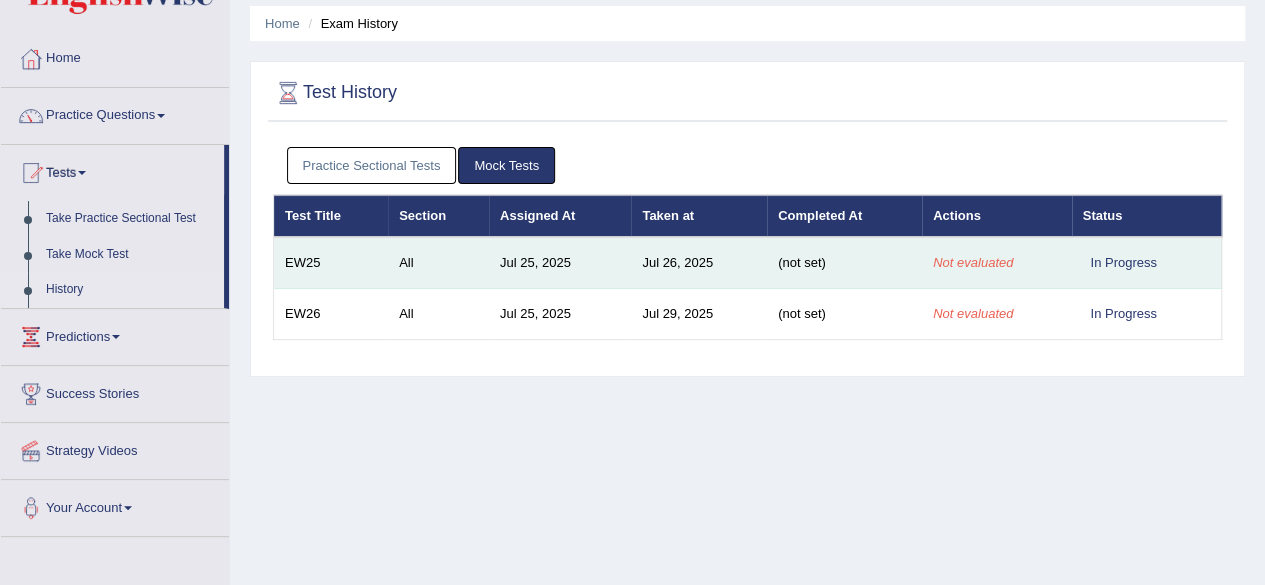 click on "All" at bounding box center (438, 263) 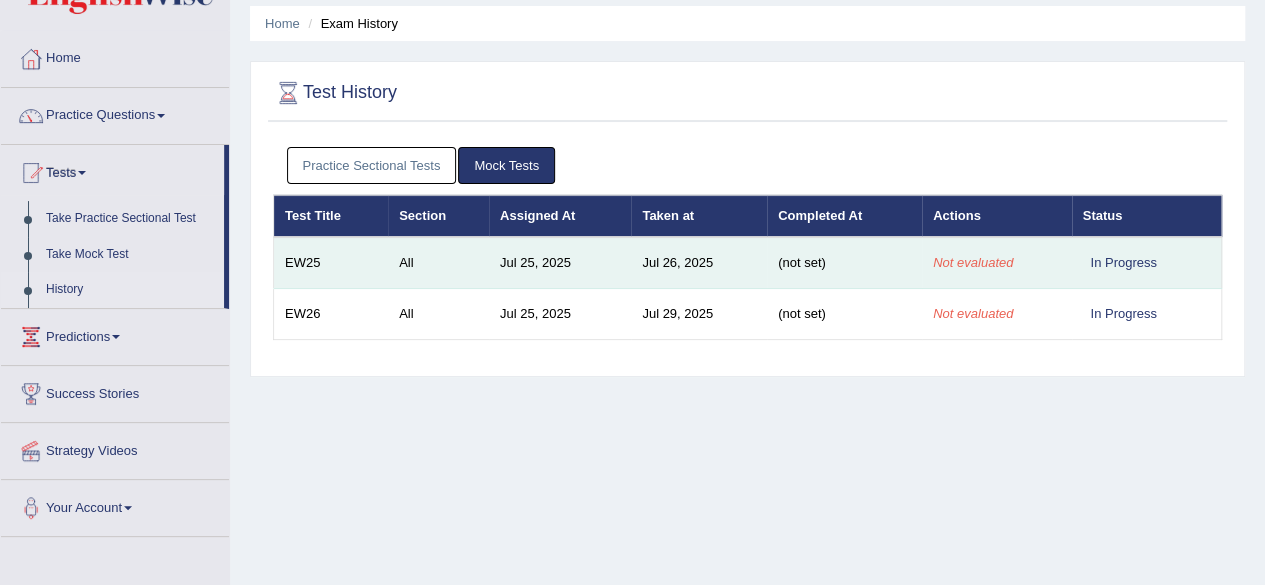 click on "All" at bounding box center (438, 263) 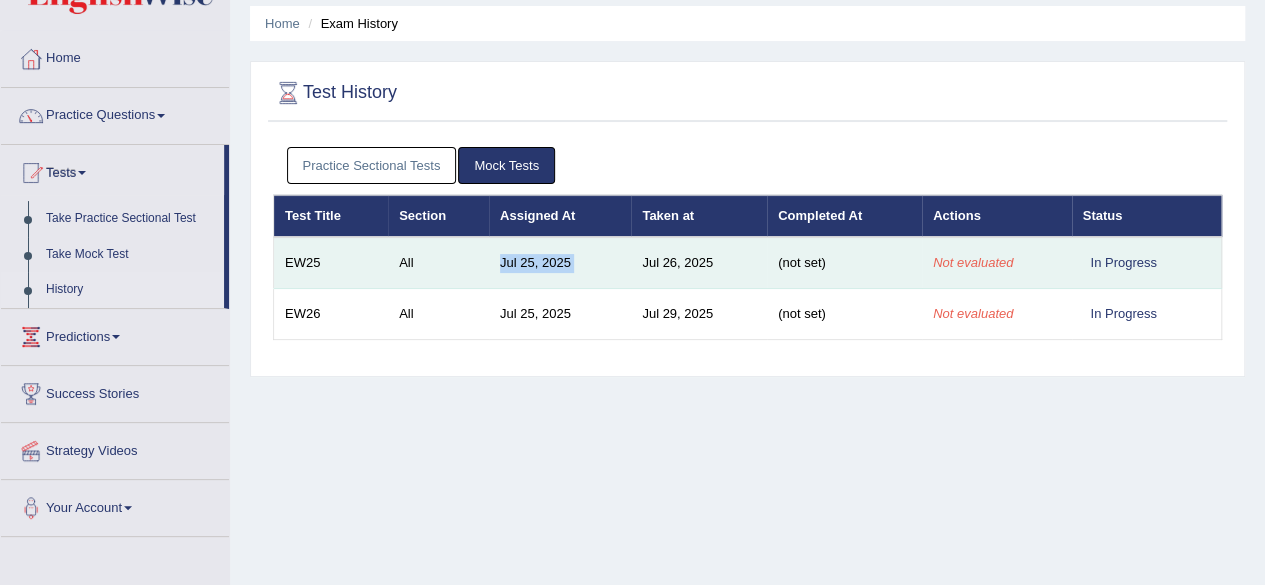 click on "Jul 25, 2025" at bounding box center [560, 263] 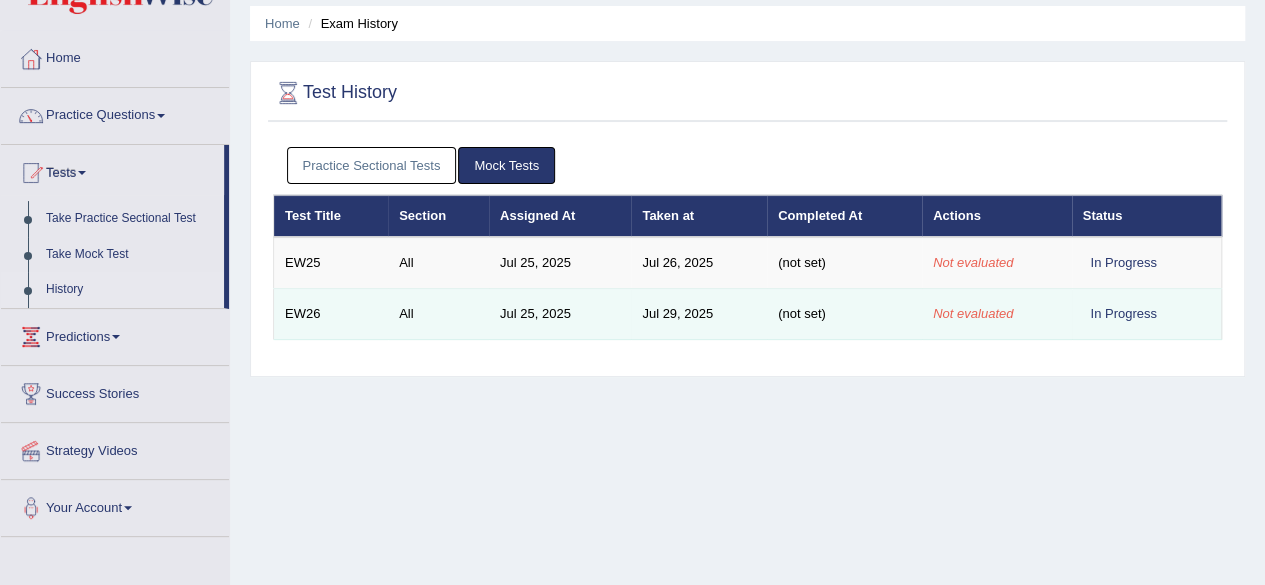 click on "Jul 25, 2025" at bounding box center (560, 314) 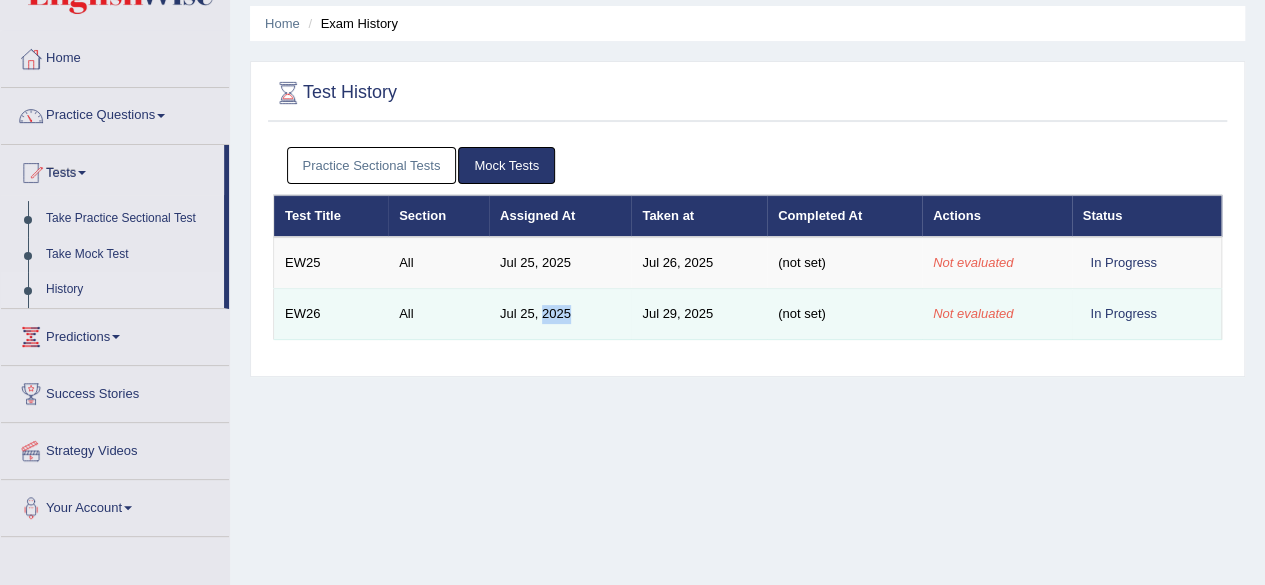 click on "Jul 25, 2025" at bounding box center [560, 314] 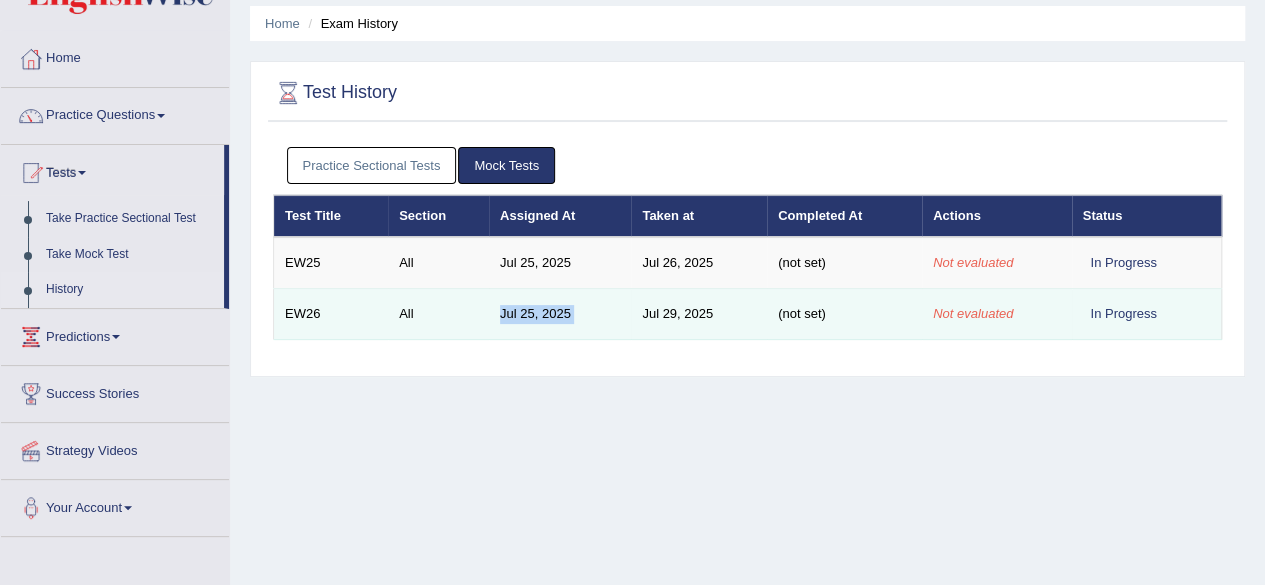 click on "Jul 25, 2025" at bounding box center [560, 314] 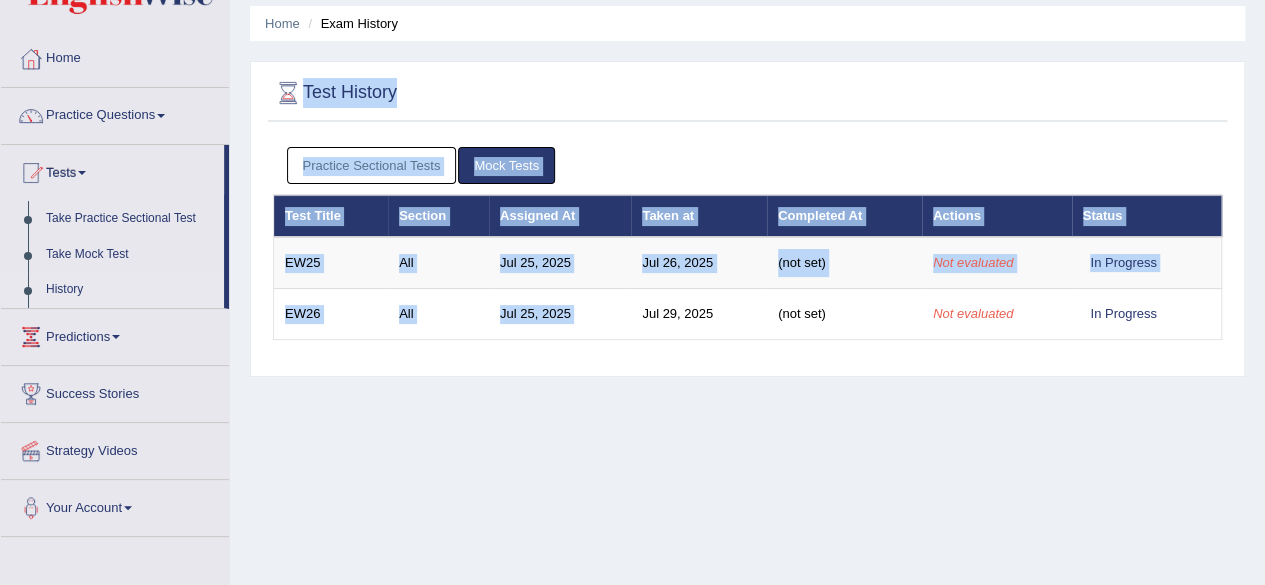 drag, startPoint x: 565, startPoint y: 301, endPoint x: 301, endPoint y: 426, distance: 292.0976 